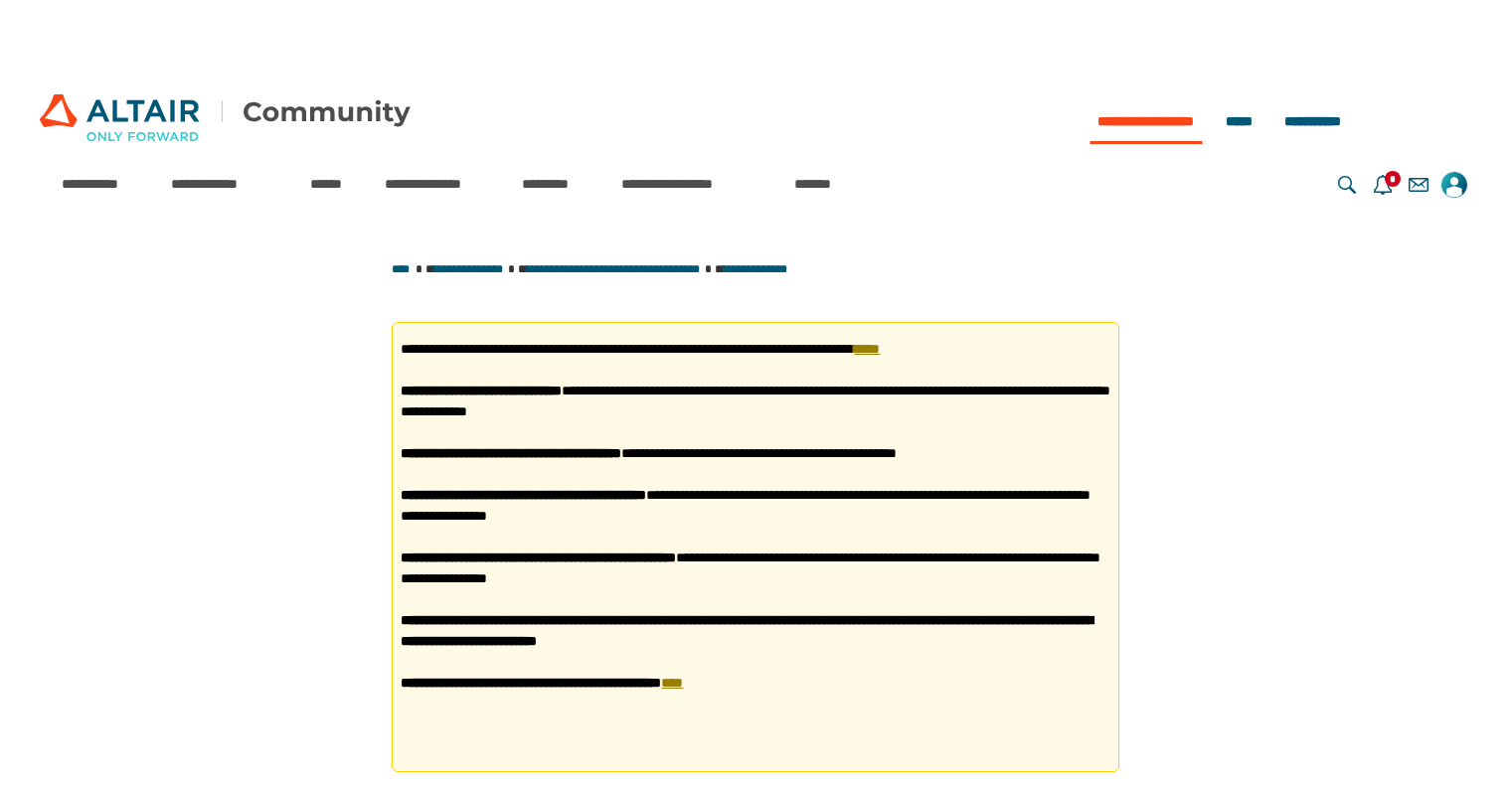 scroll, scrollTop: 700, scrollLeft: 0, axis: vertical 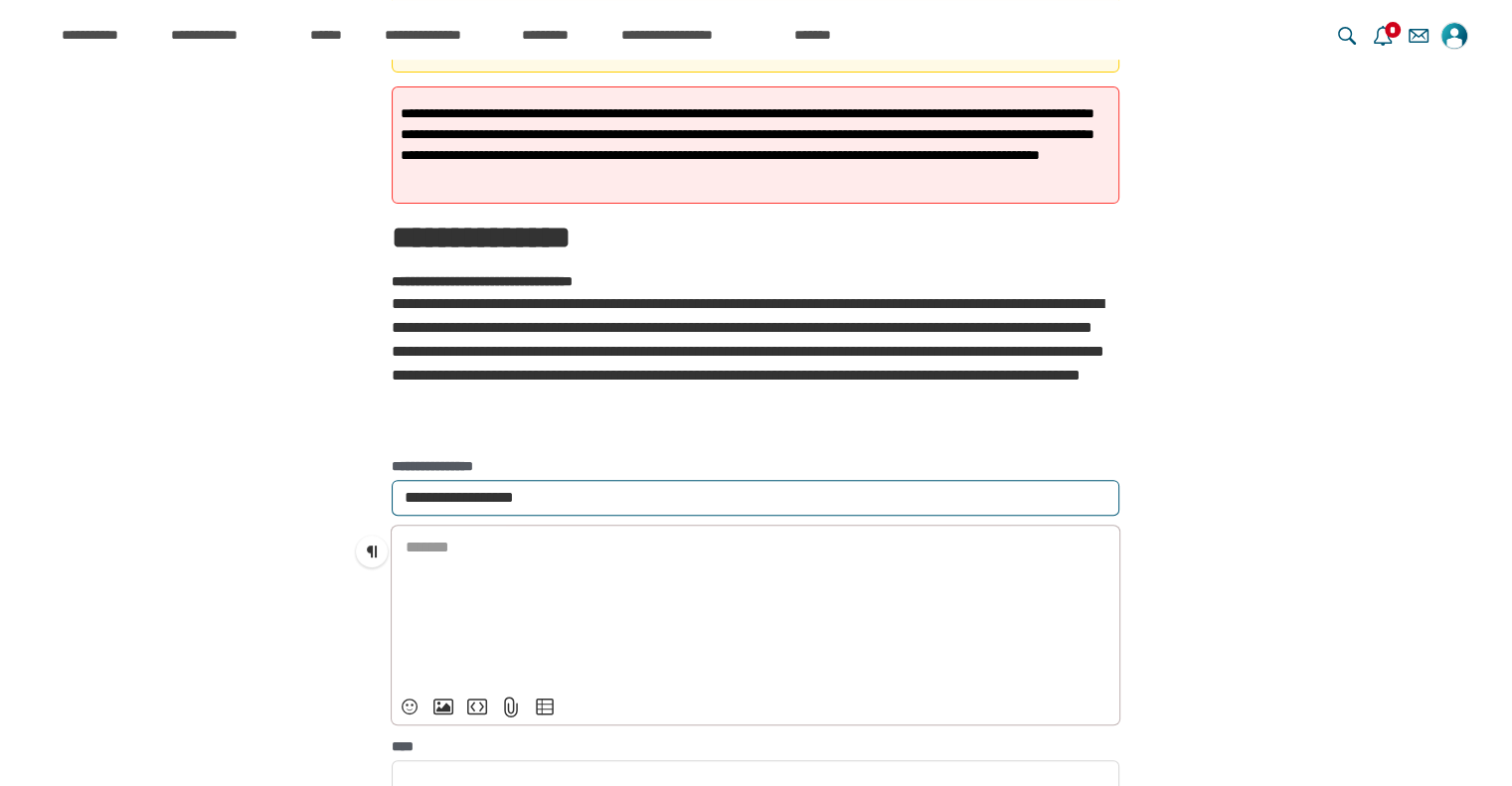 paste on "**********" 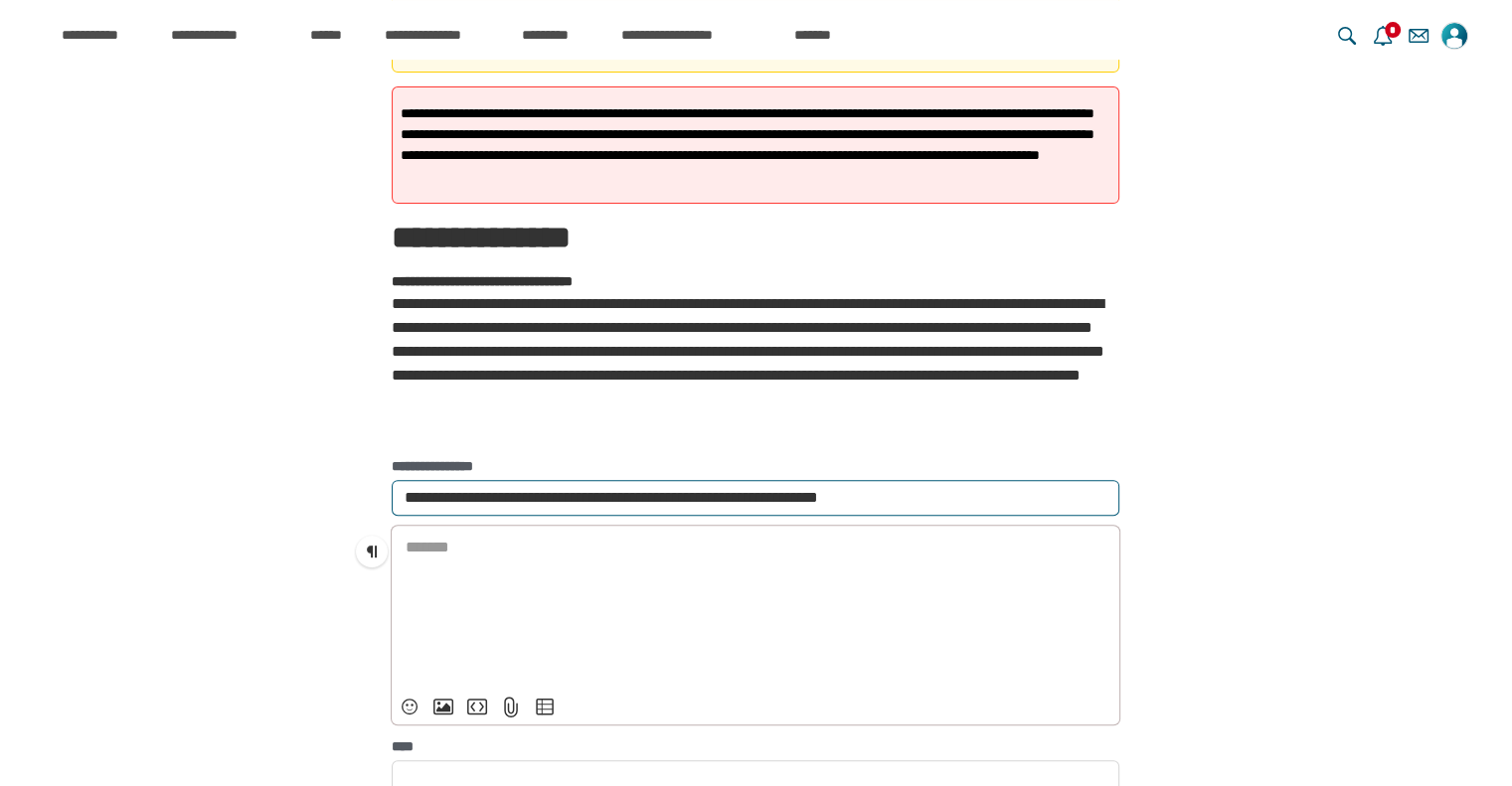 drag, startPoint x: 819, startPoint y: 496, endPoint x: 304, endPoint y: 491, distance: 515.0243 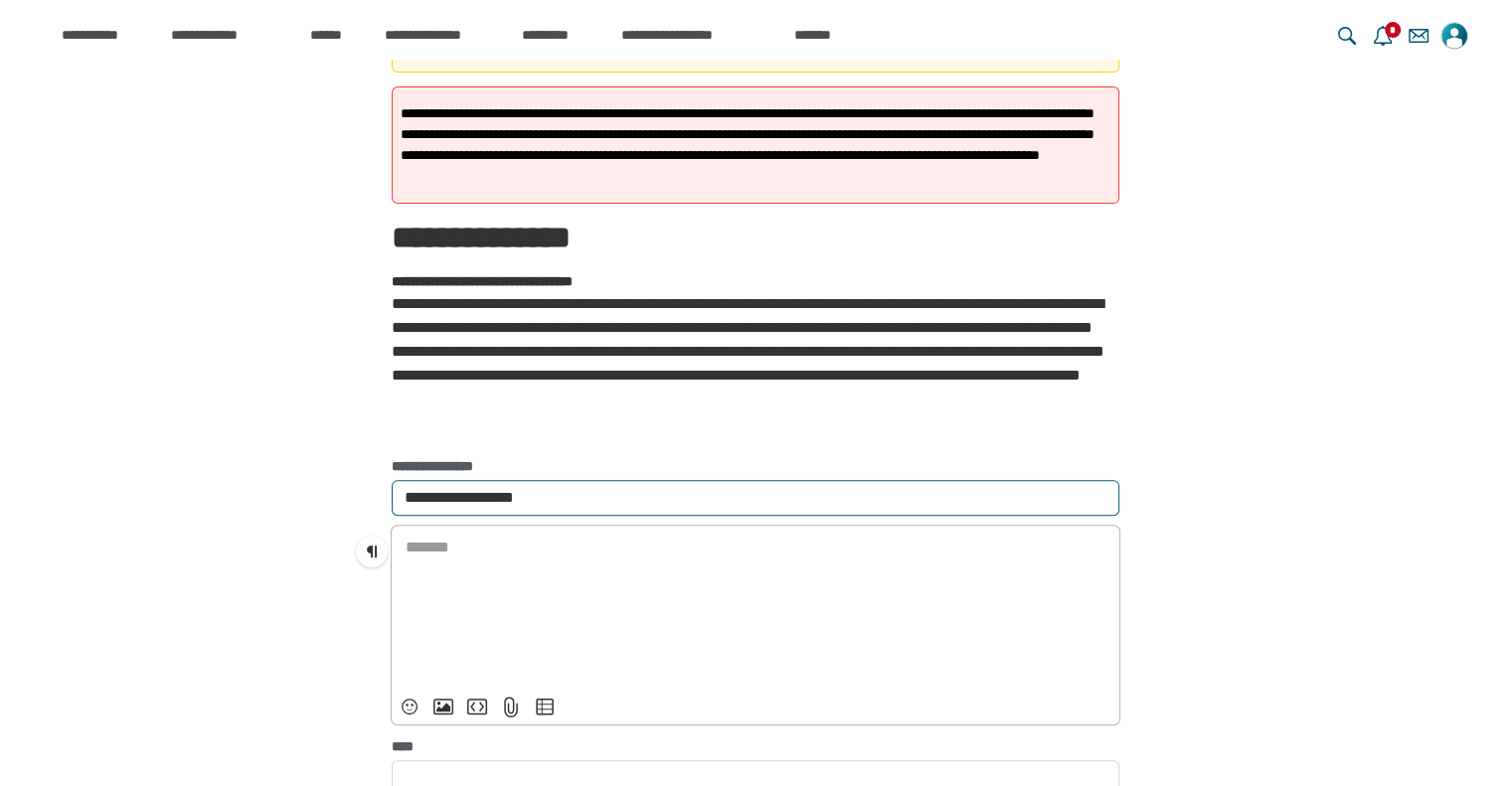 click on "**********" at bounding box center (756, 498) 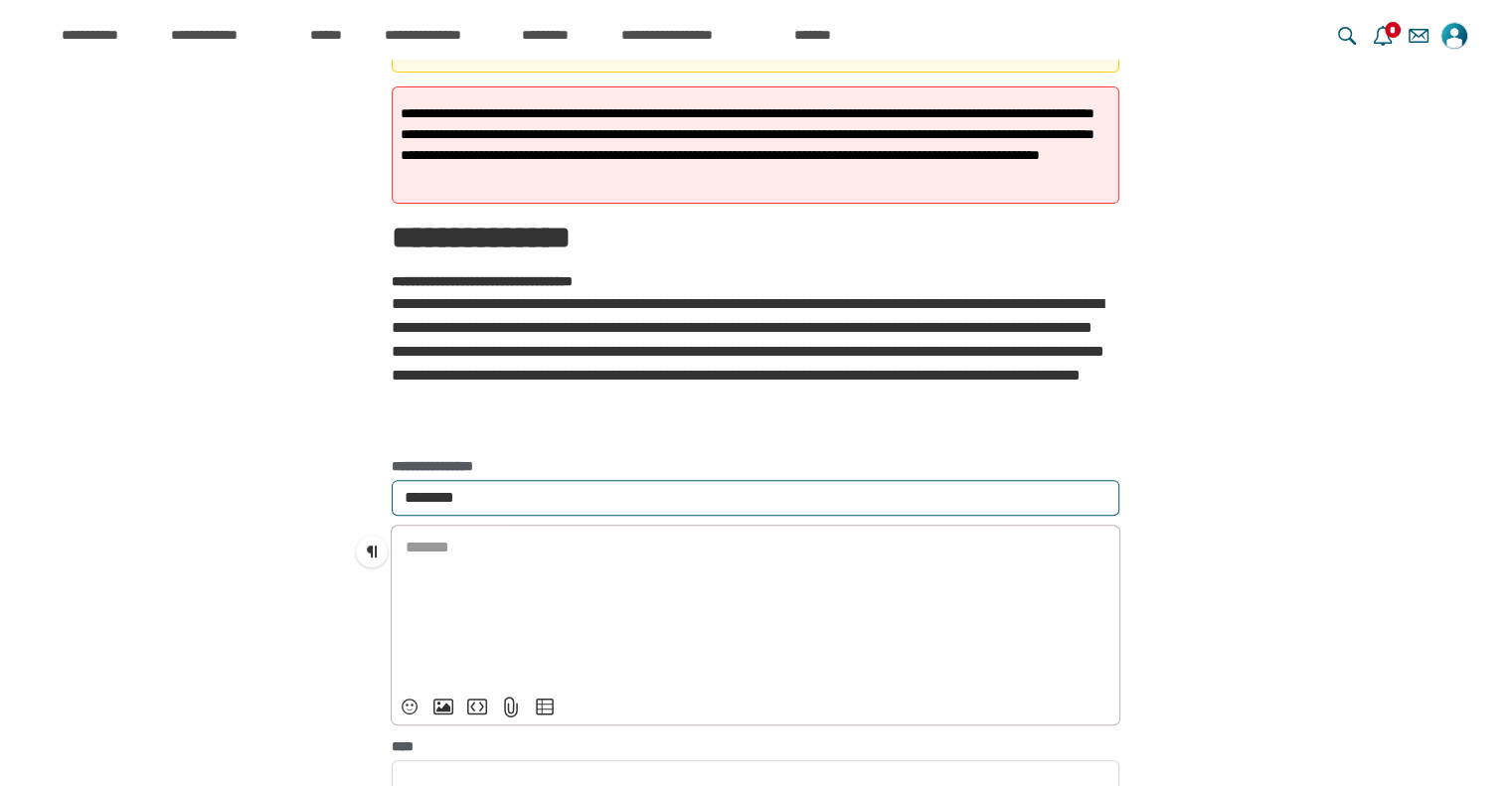 paste on "**********" 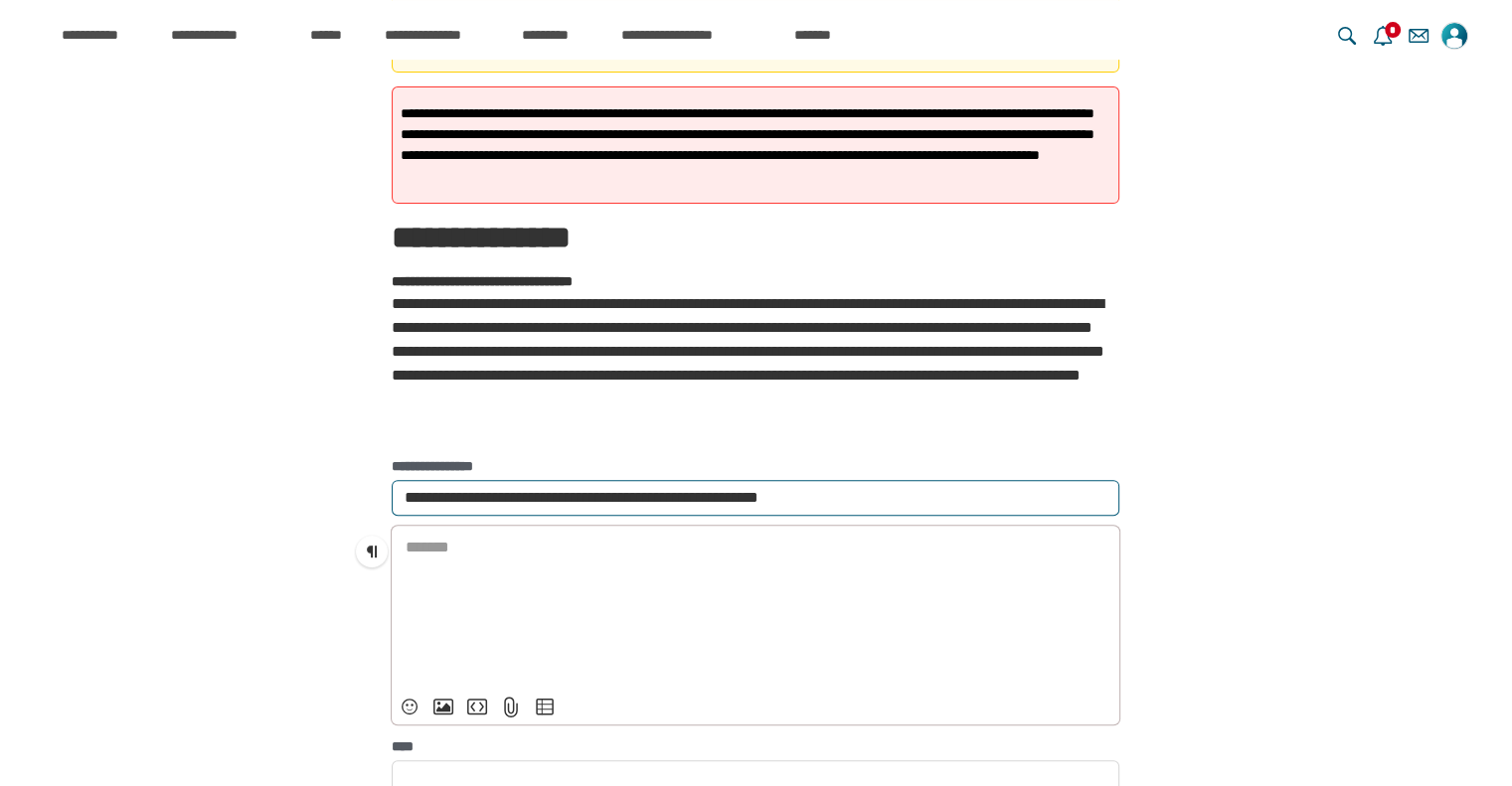 type on "**********" 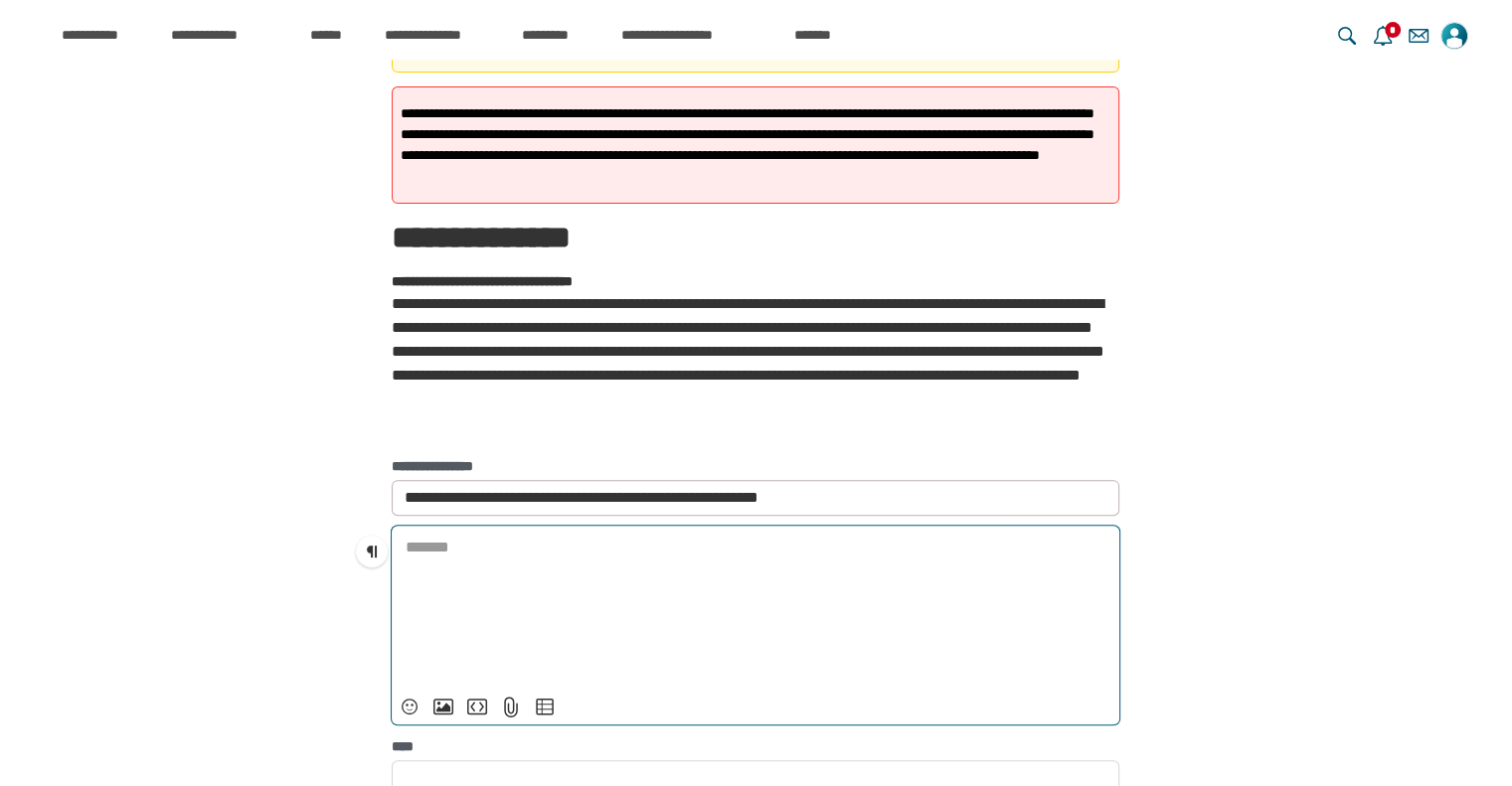 click on "﻿" at bounding box center (756, 607) 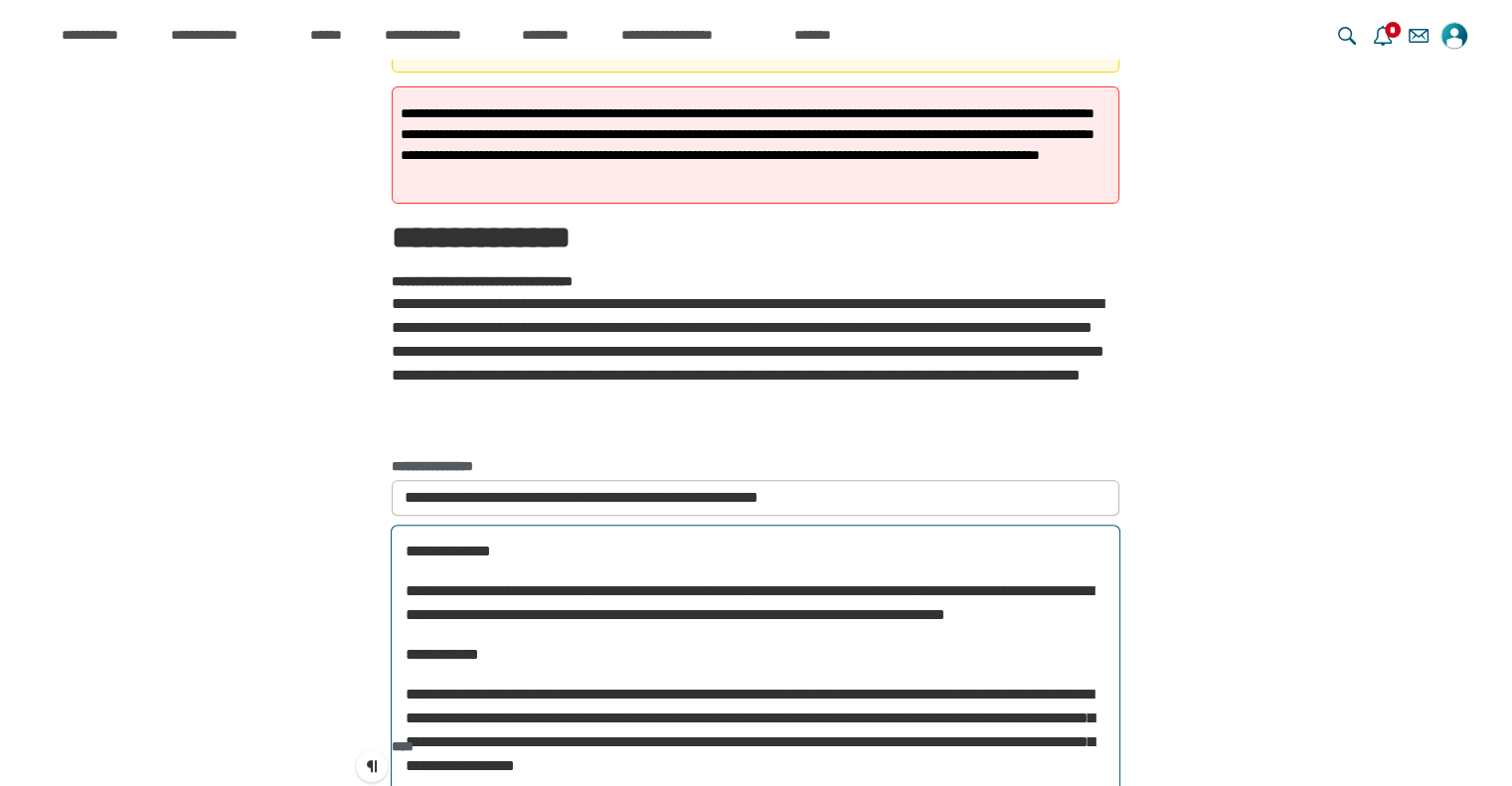 scroll, scrollTop: 1058, scrollLeft: 0, axis: vertical 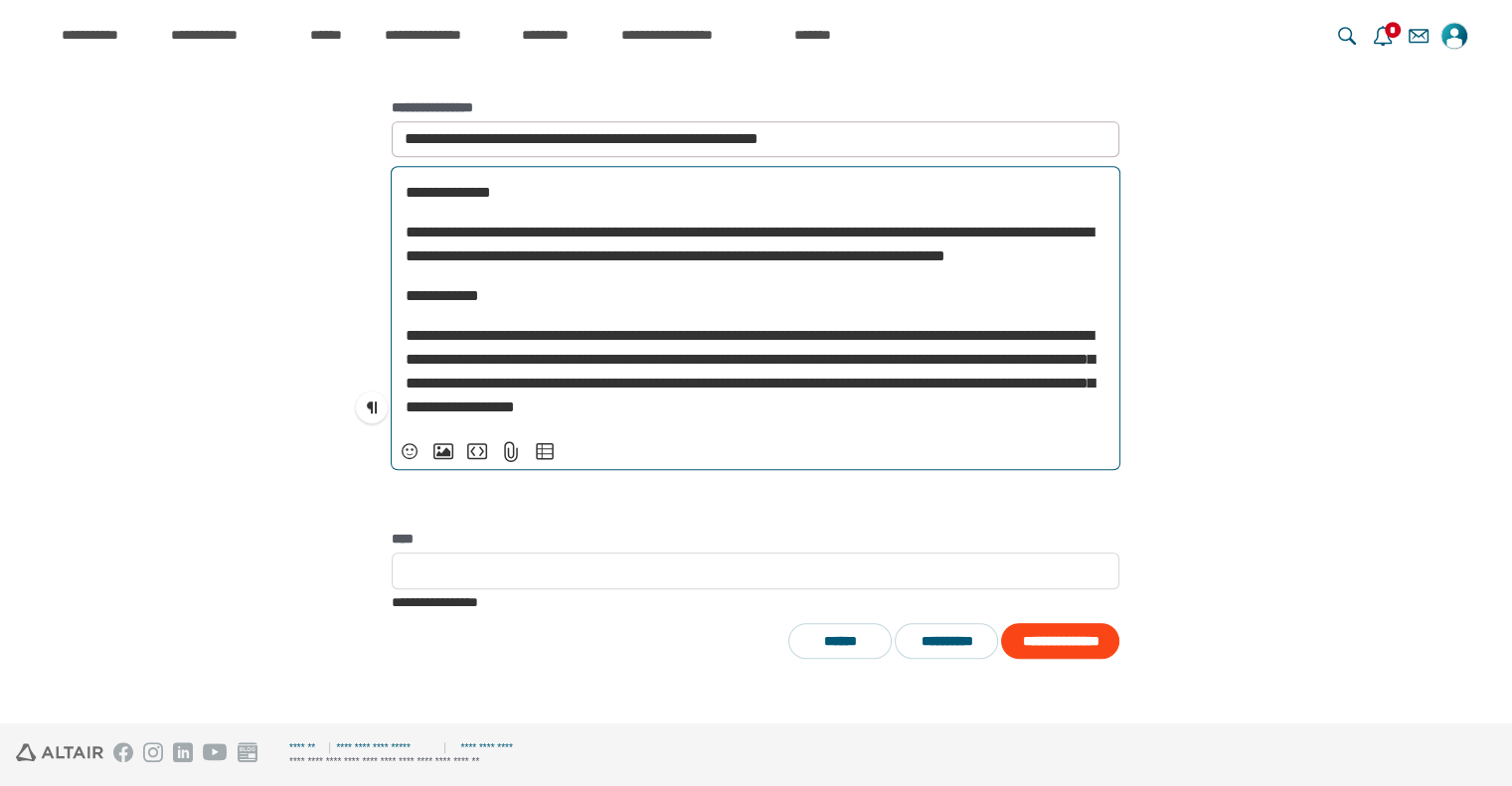 click on "**********" at bounding box center (750, 371) 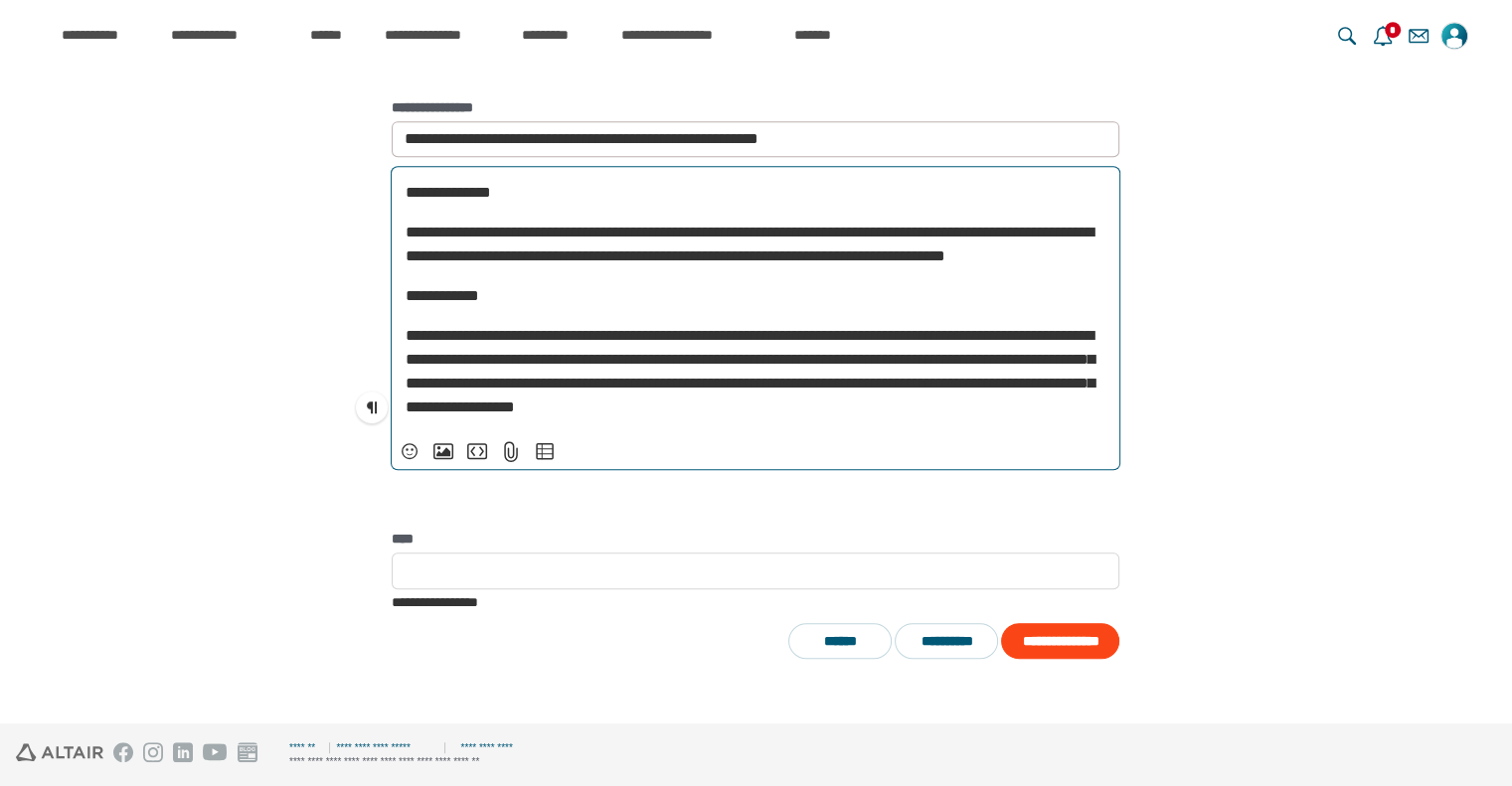 scroll, scrollTop: 1812, scrollLeft: 0, axis: vertical 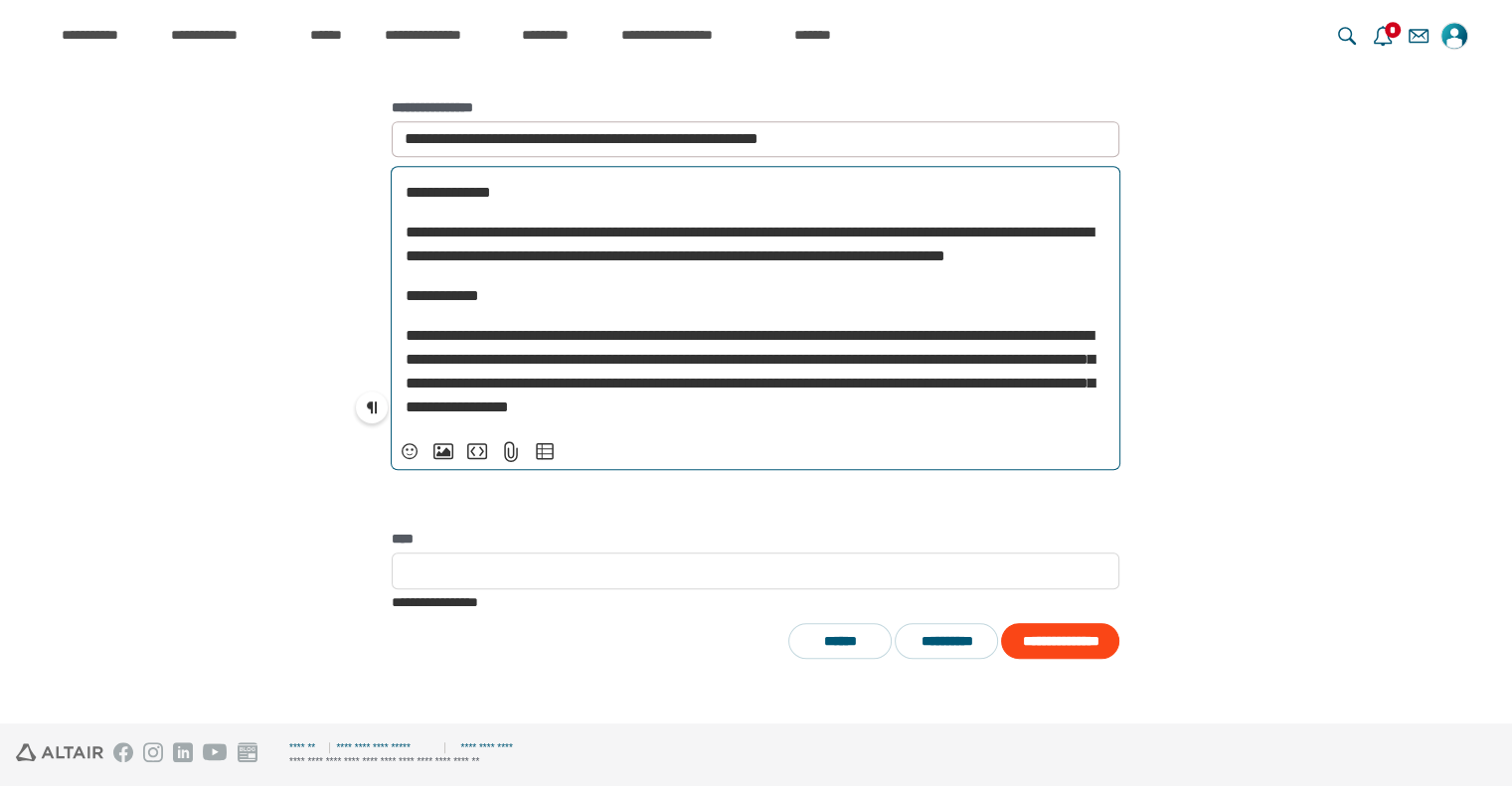 click on "**********" at bounding box center (372, 407) 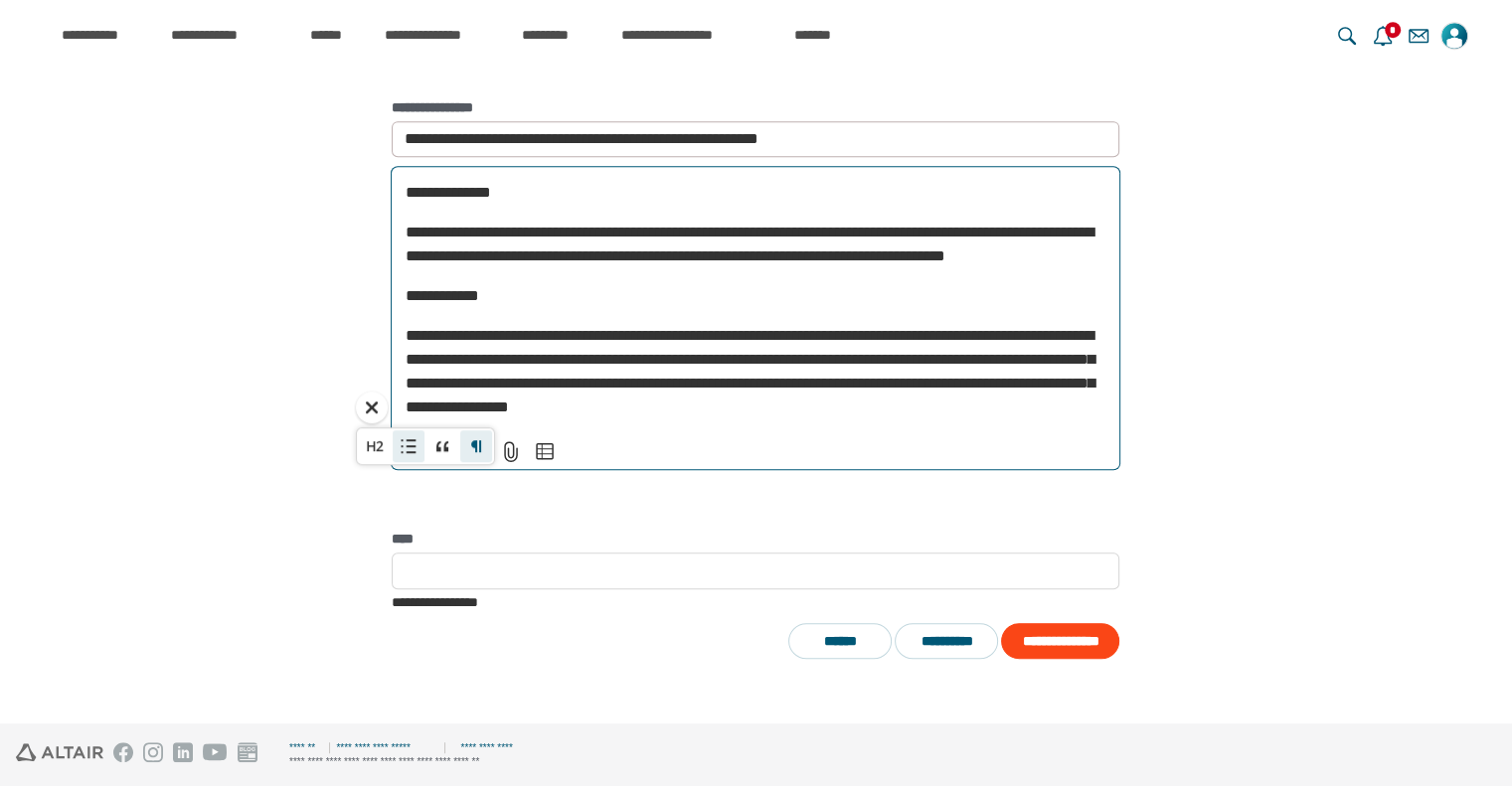 click on "**********" at bounding box center (409, 446) 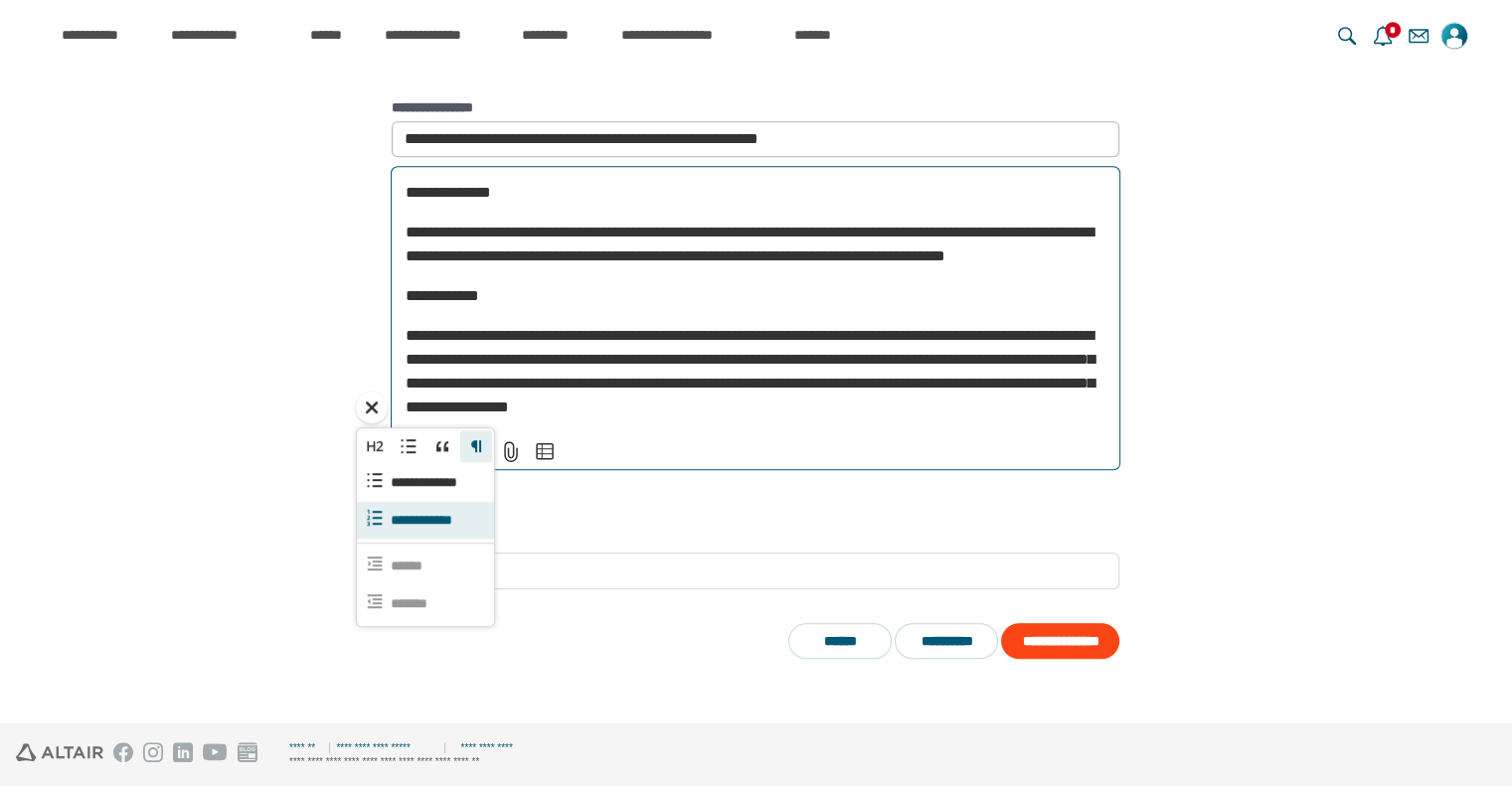 click on "**********" at bounding box center (433, 520) 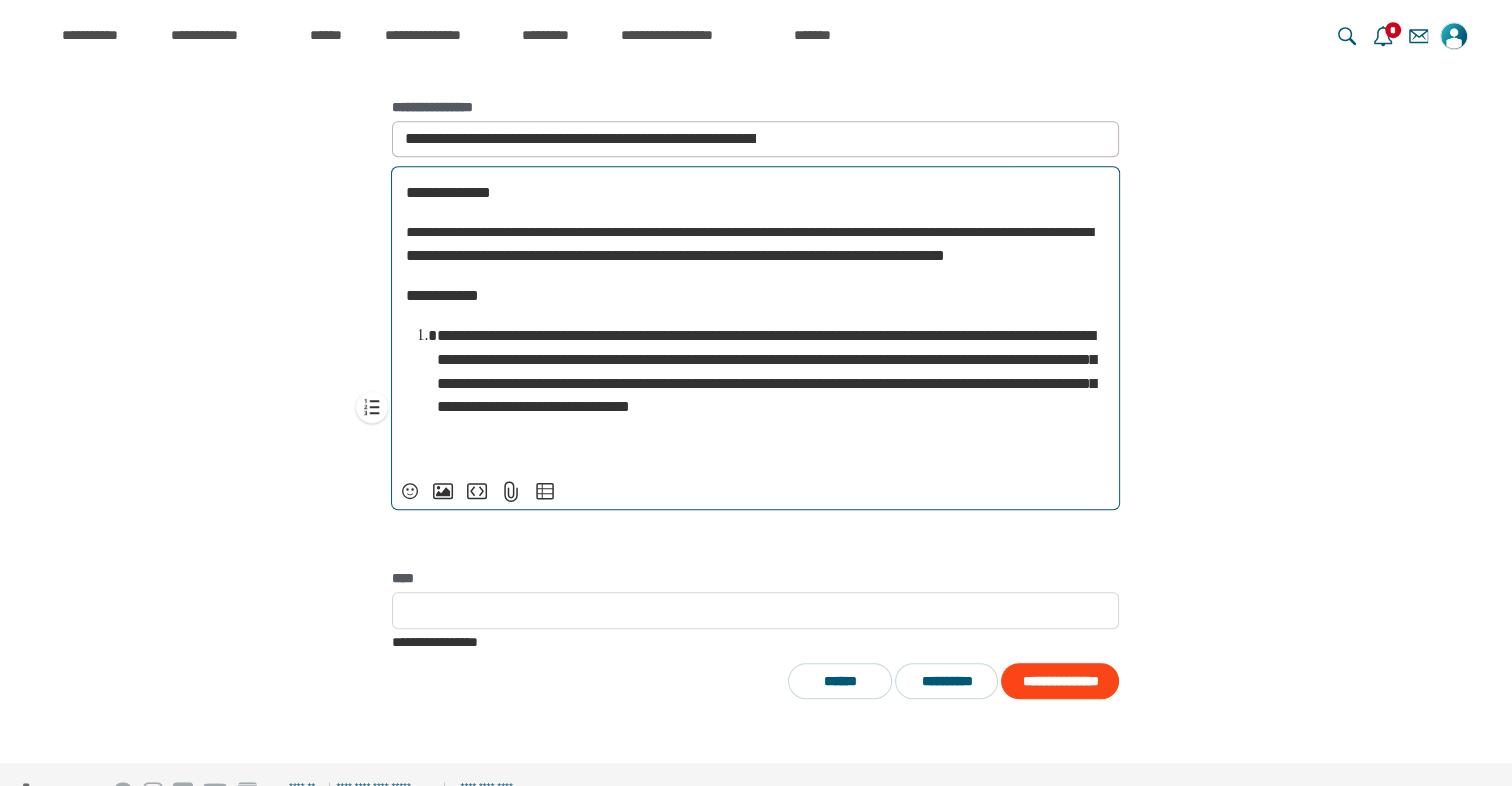 click on "**********" at bounding box center (766, 371) 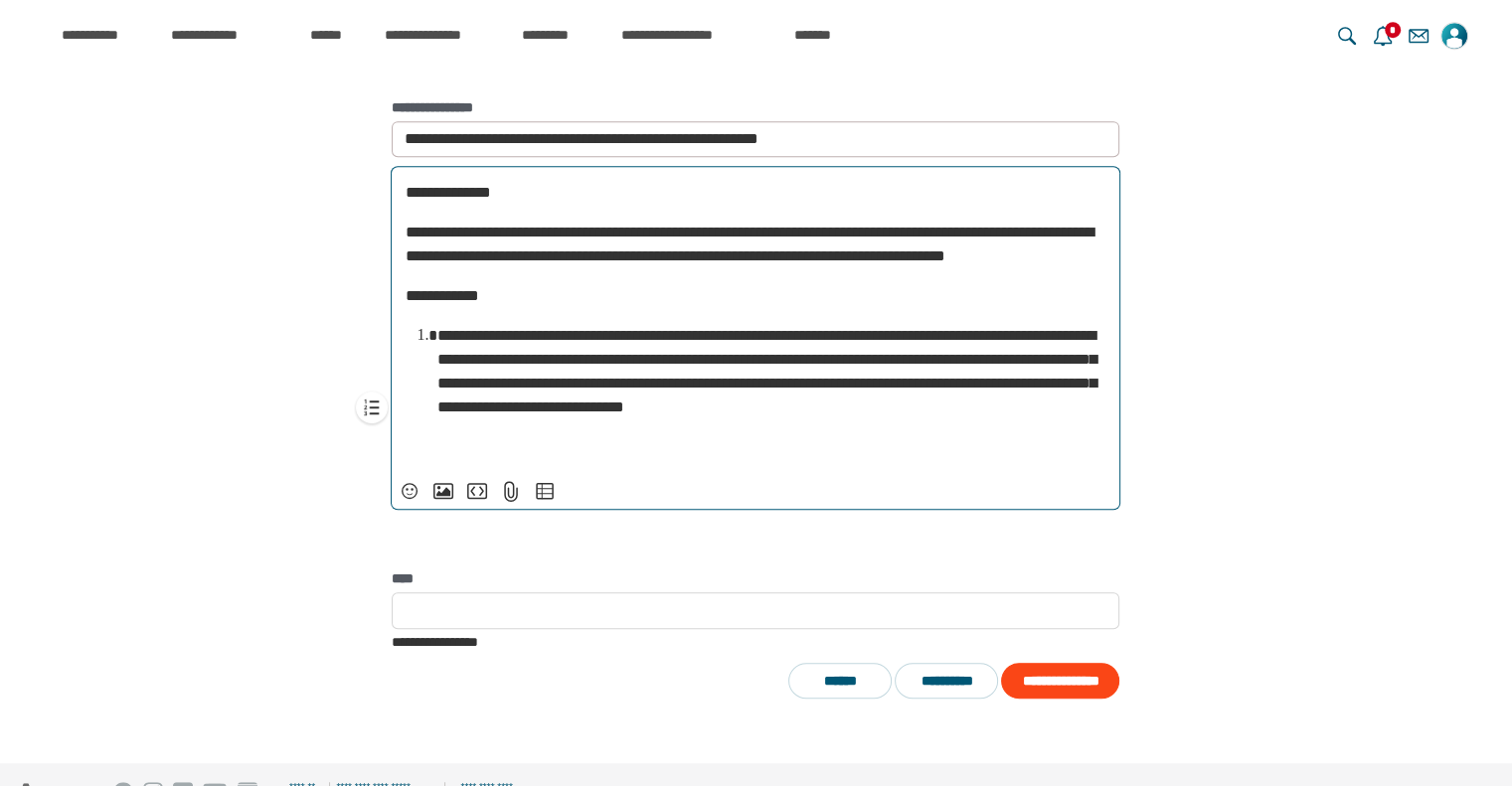 scroll, scrollTop: 2155, scrollLeft: 0, axis: vertical 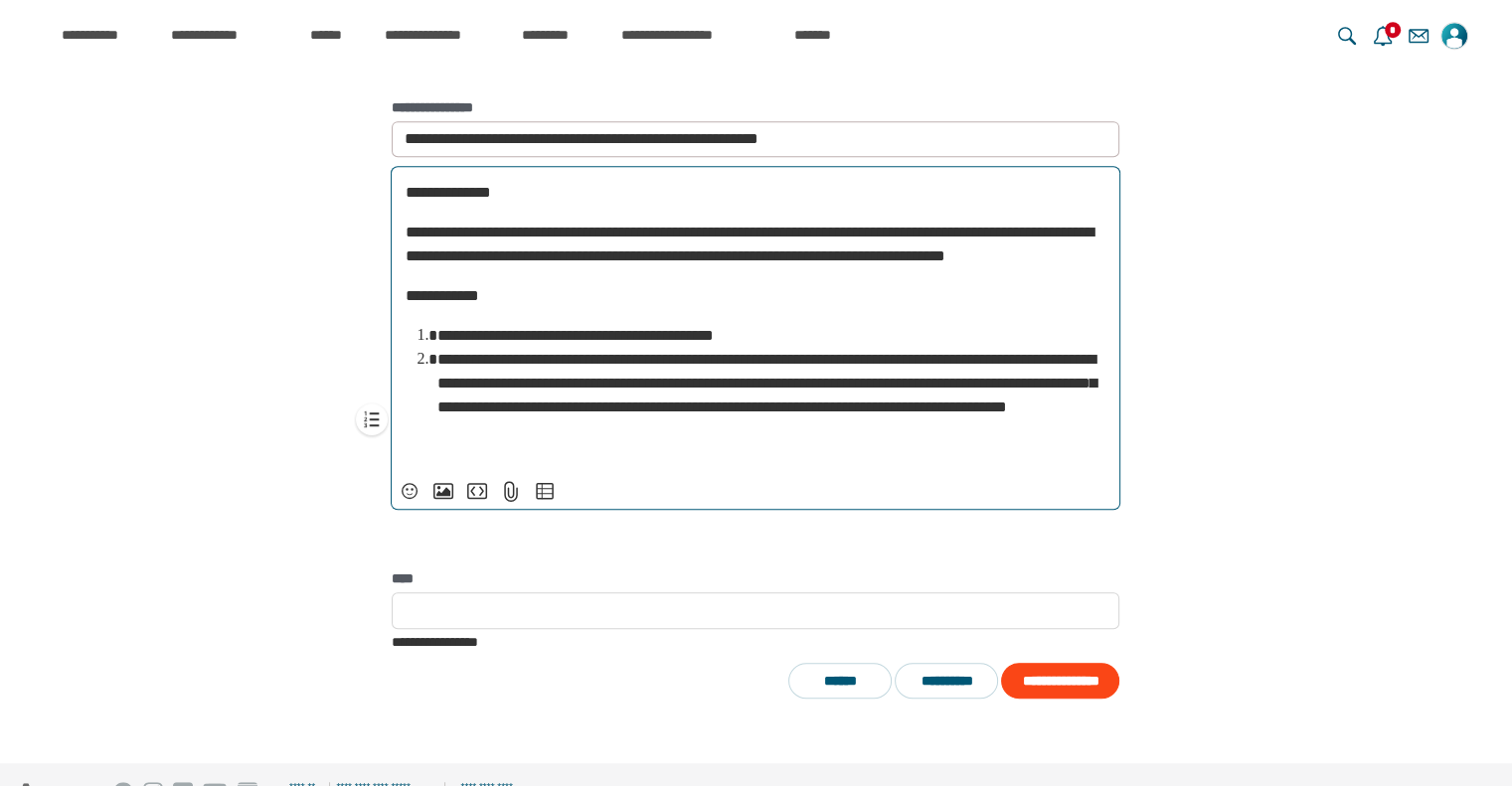 click on "**********" at bounding box center [766, 383] 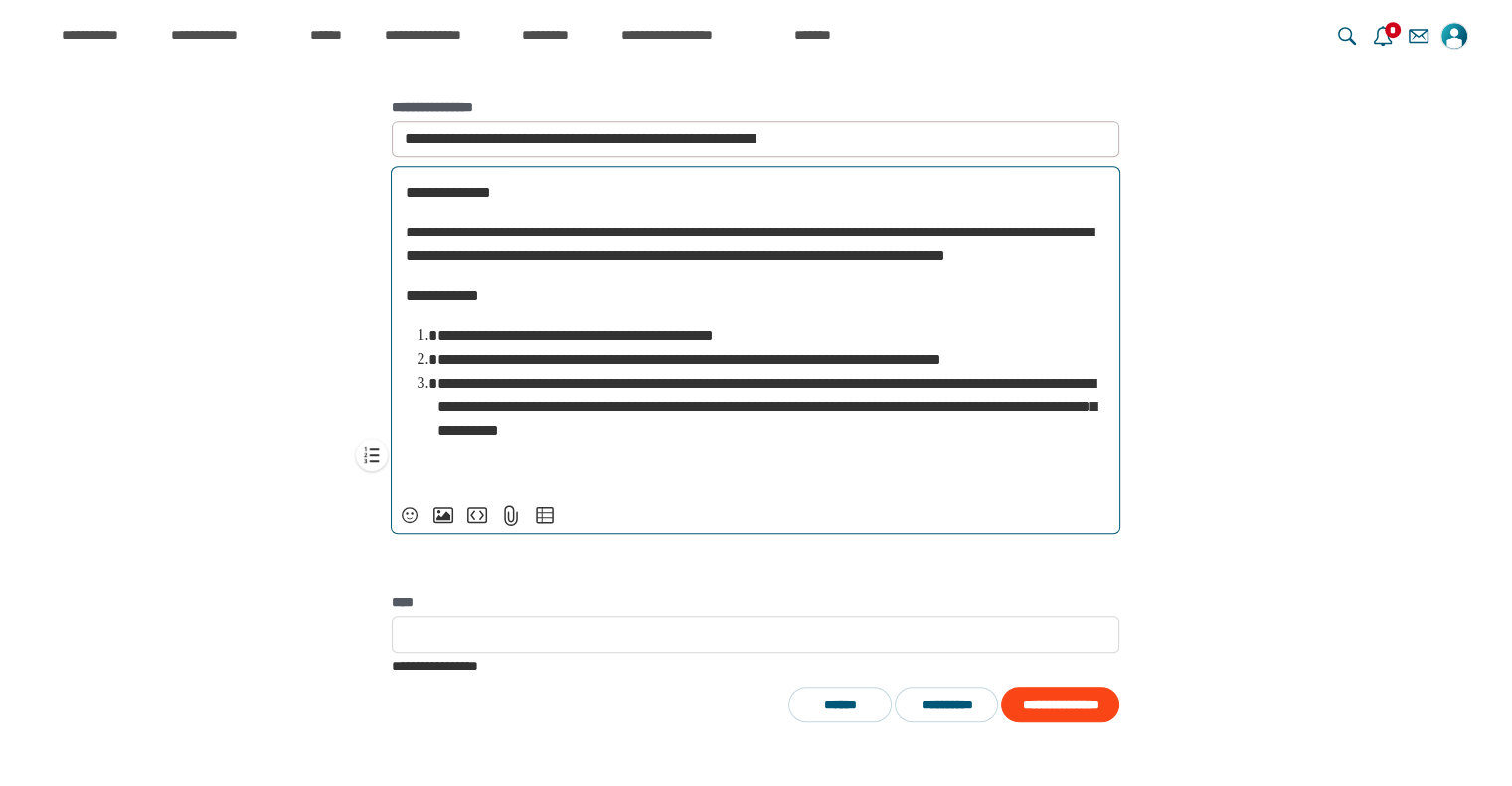 scroll, scrollTop: 2289, scrollLeft: 0, axis: vertical 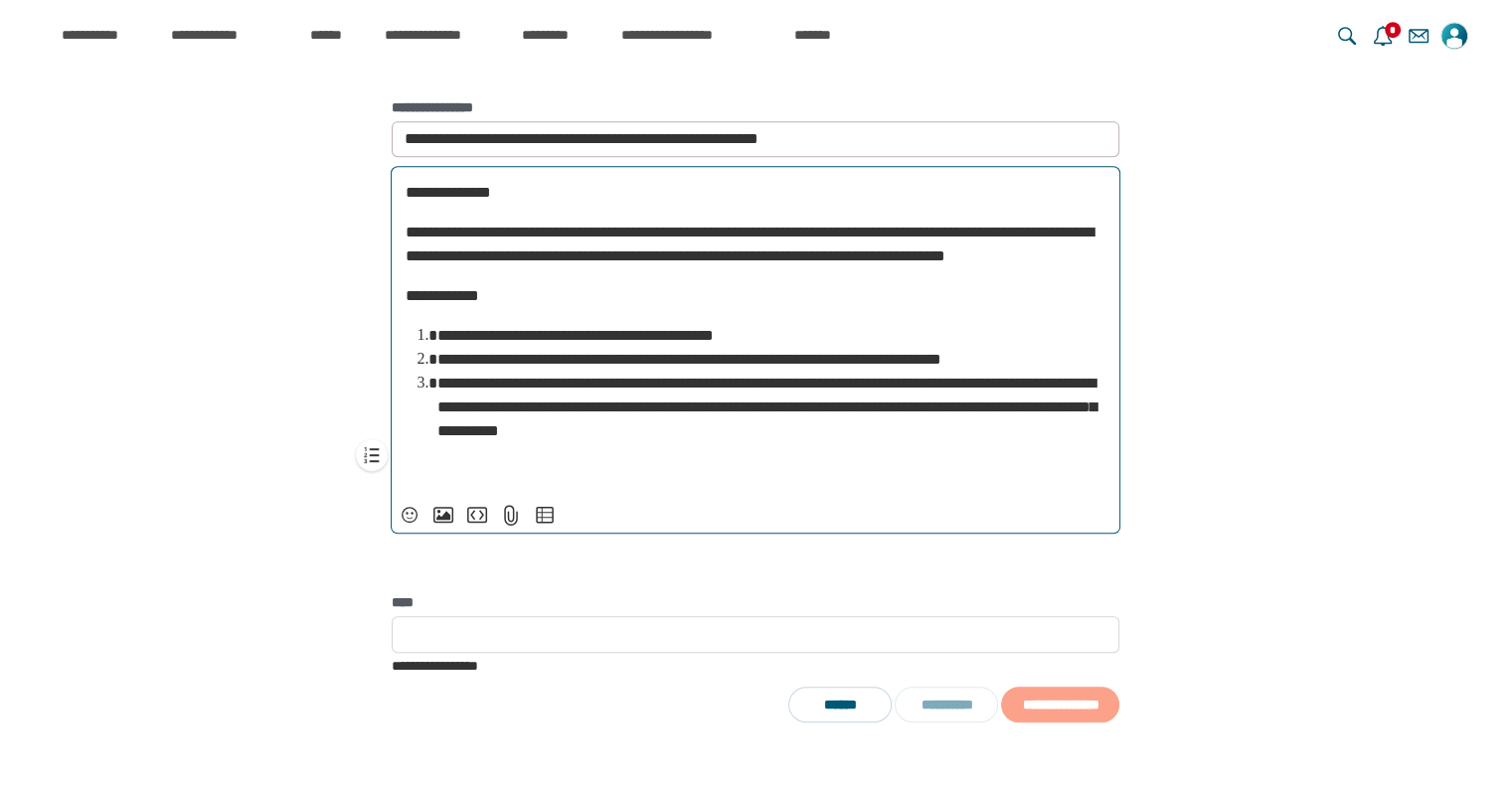 click on "**********" at bounding box center (766, 406) 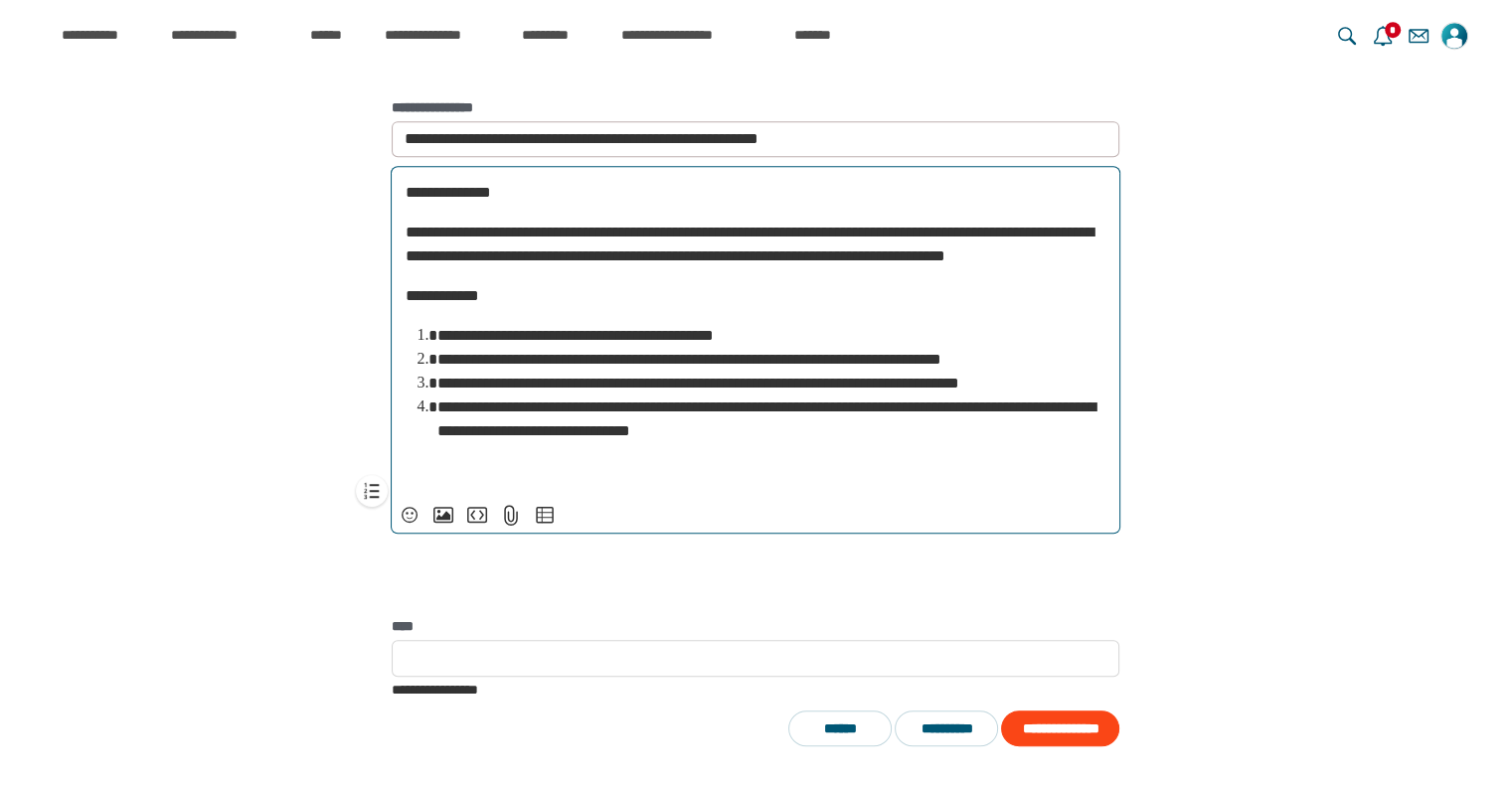 scroll, scrollTop: 2423, scrollLeft: 0, axis: vertical 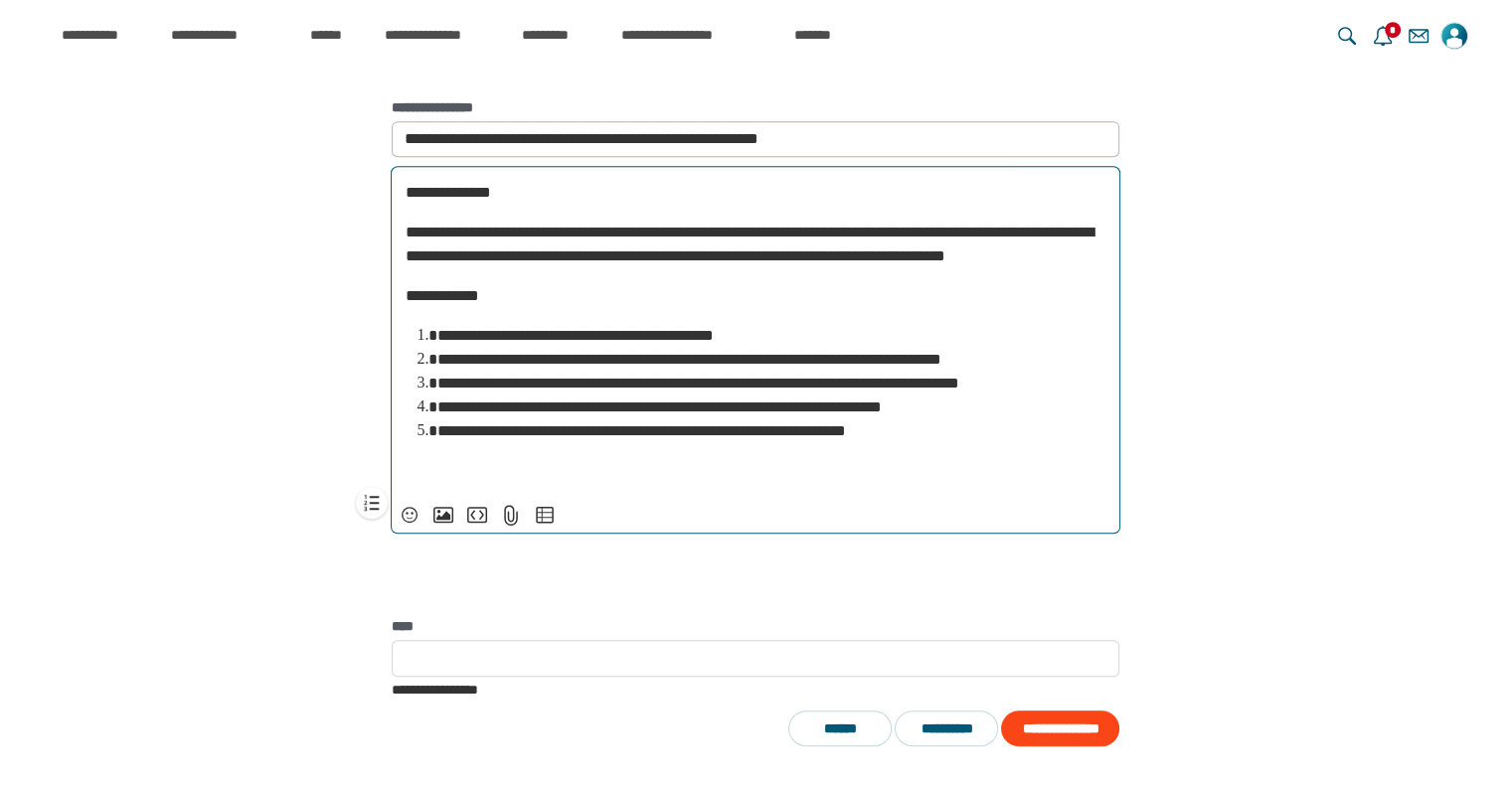 click on "**********" at bounding box center [771, 431] 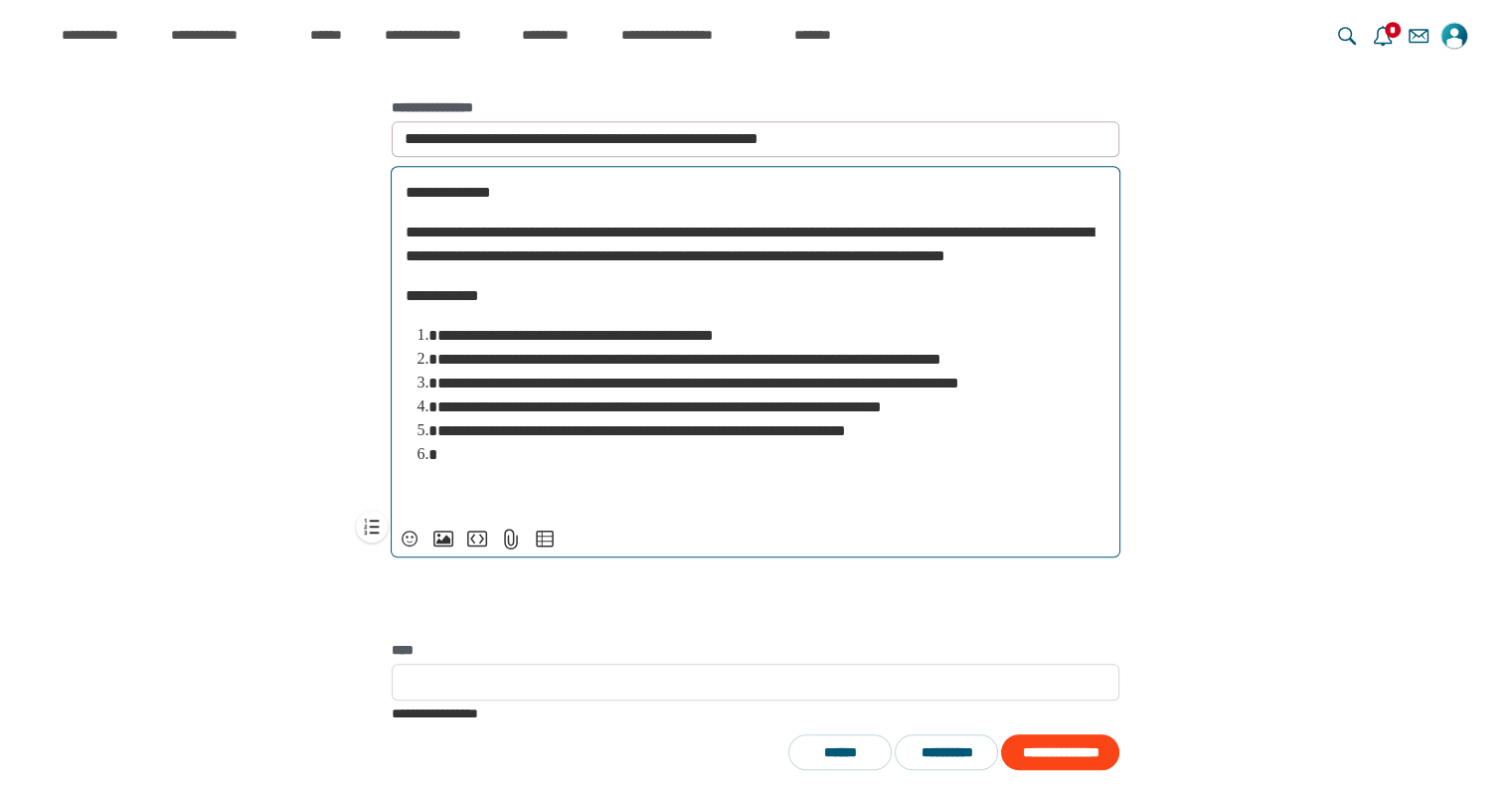 scroll, scrollTop: 2613, scrollLeft: 0, axis: vertical 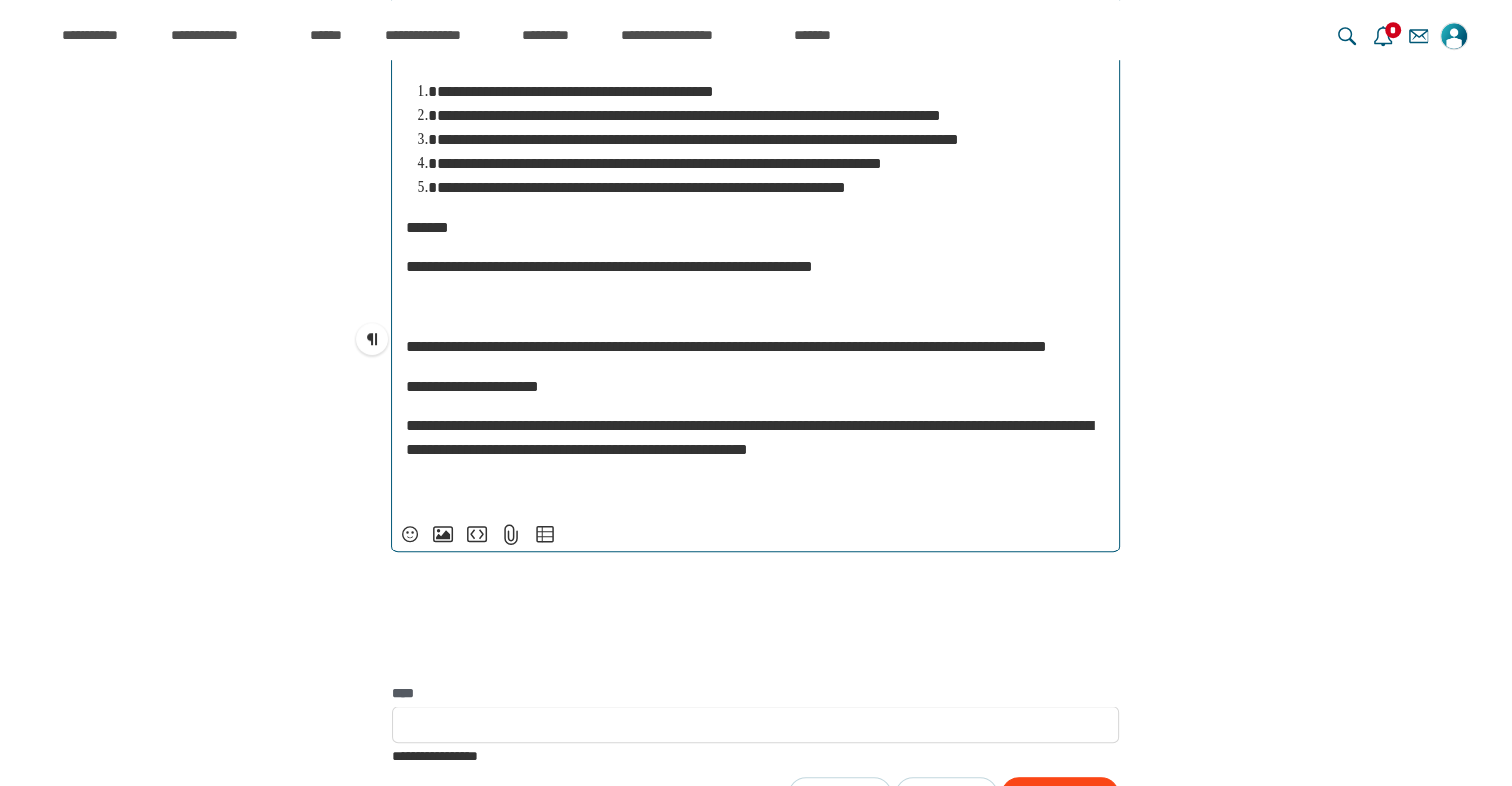 click on "**********" at bounding box center [609, 266] 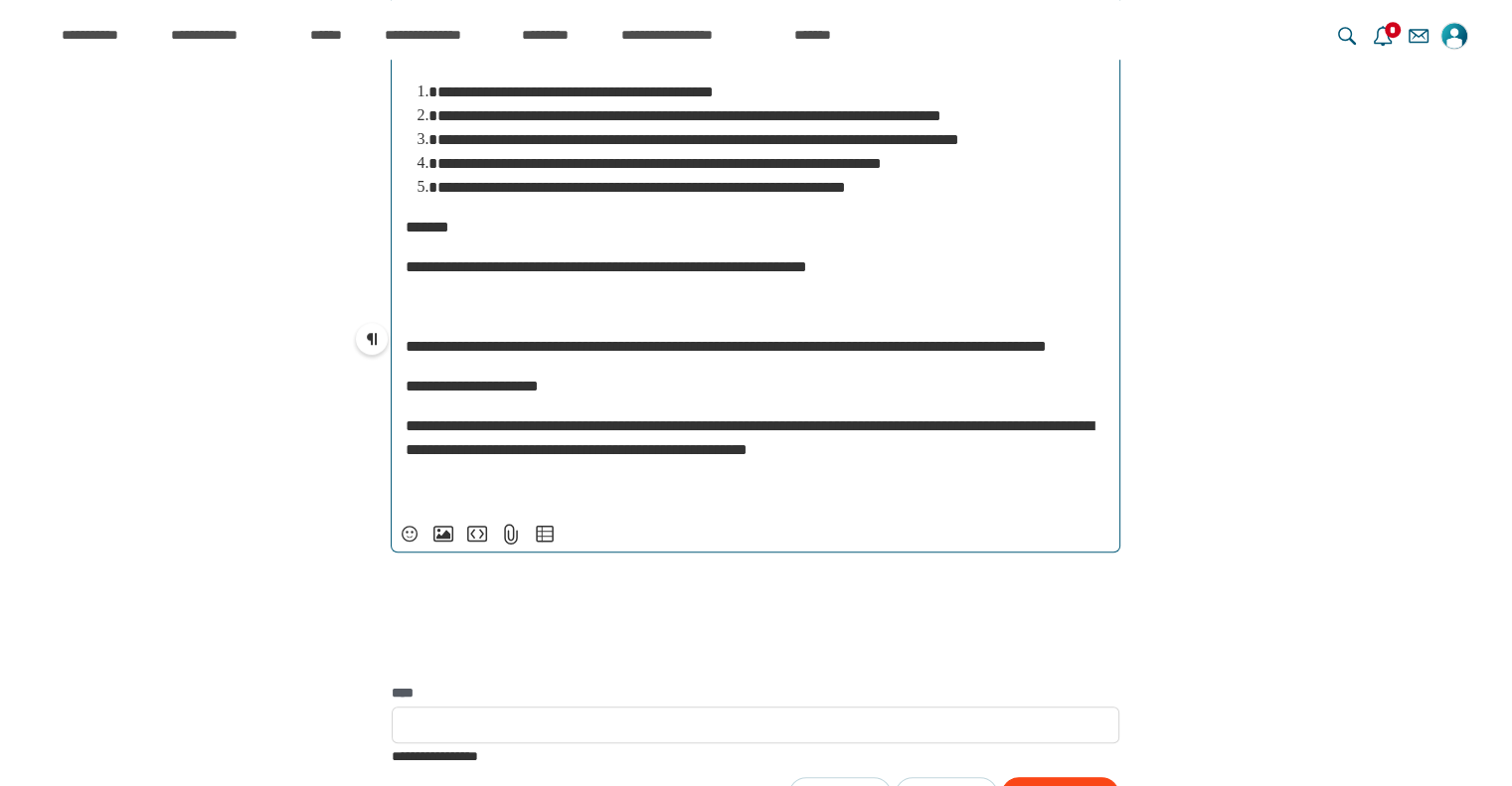 click on "**********" at bounding box center (372, 339) 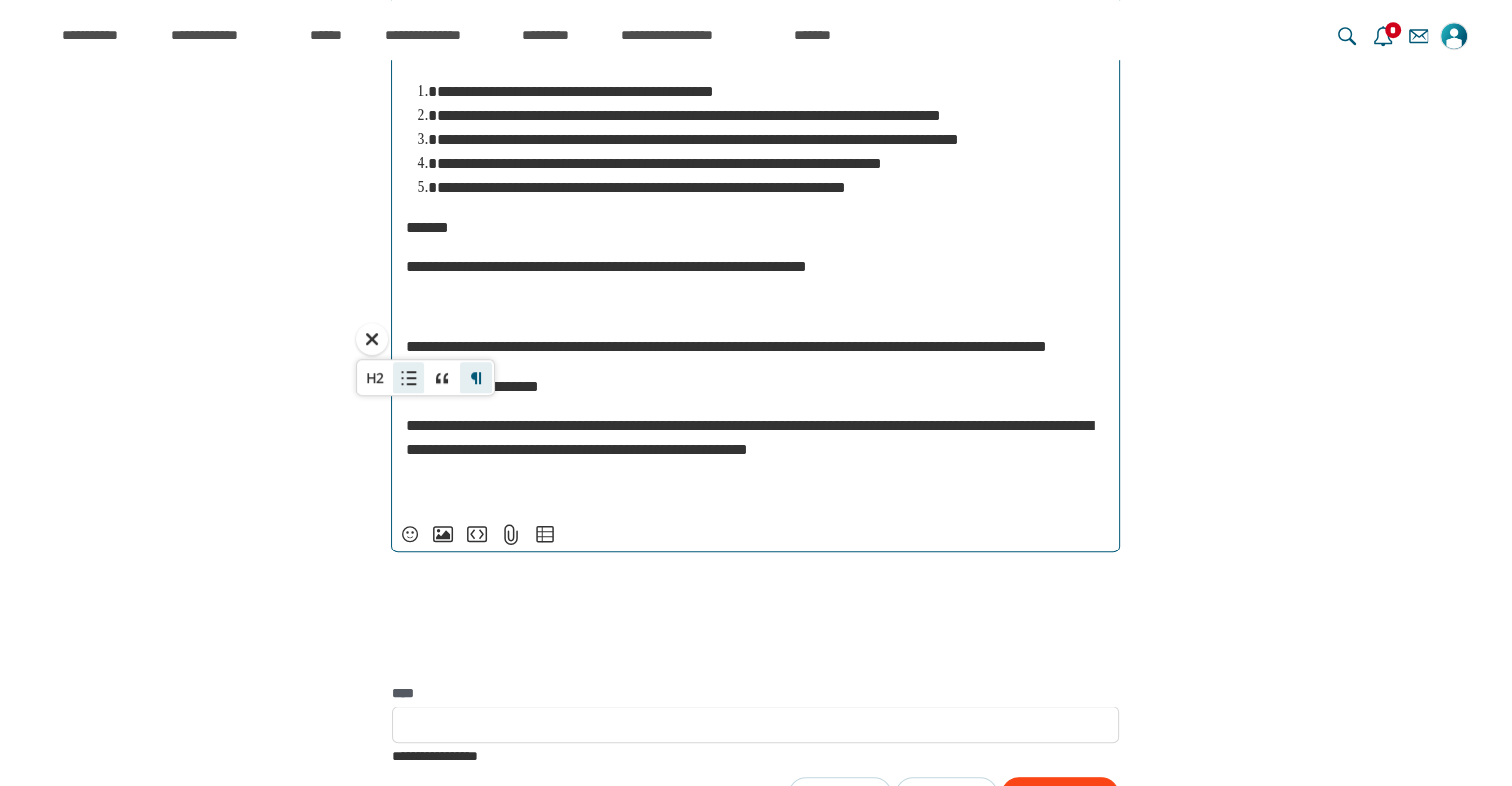 click on "**********" at bounding box center [409, 378] 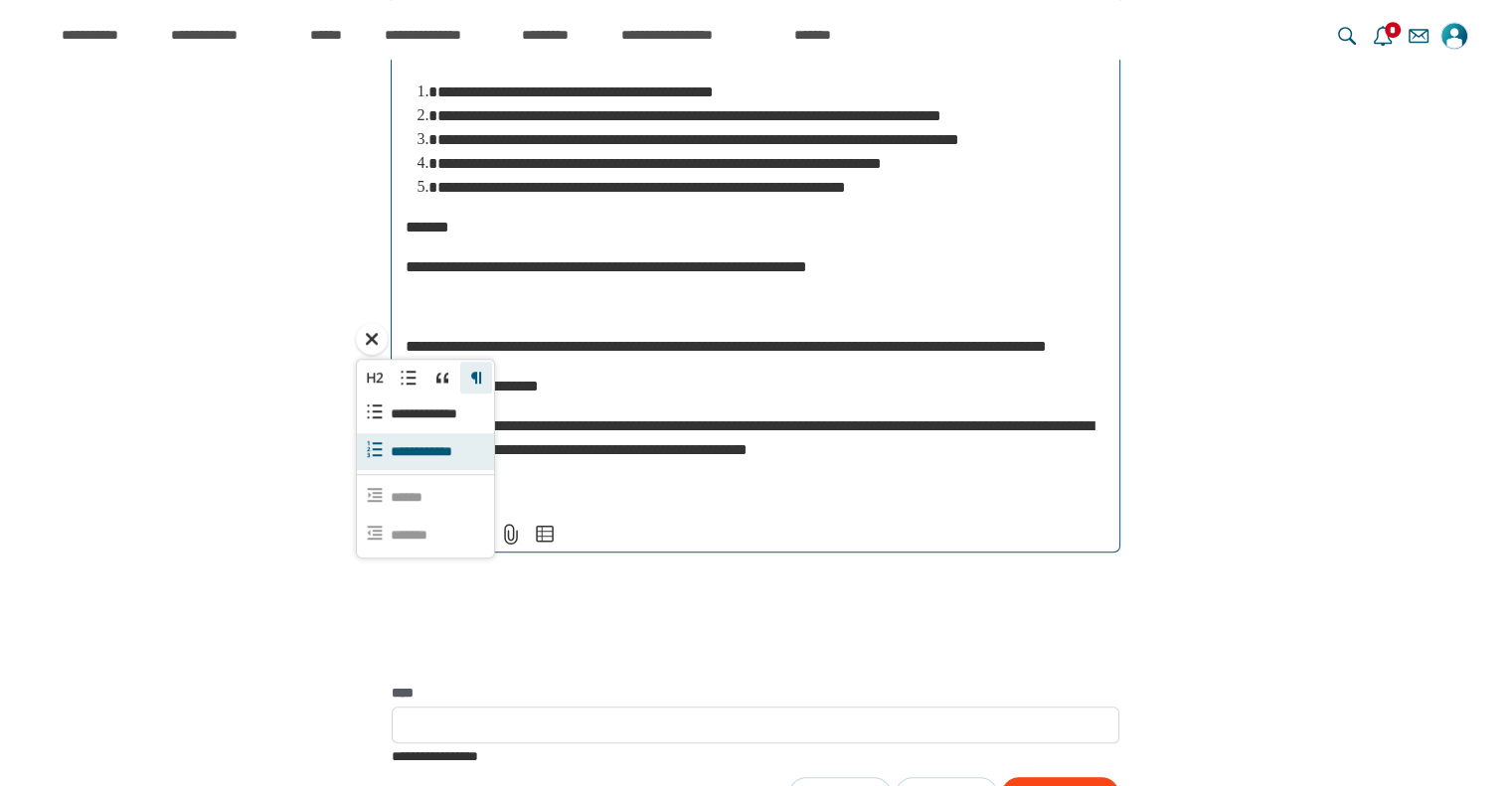 click on "**********" at bounding box center (433, 451) 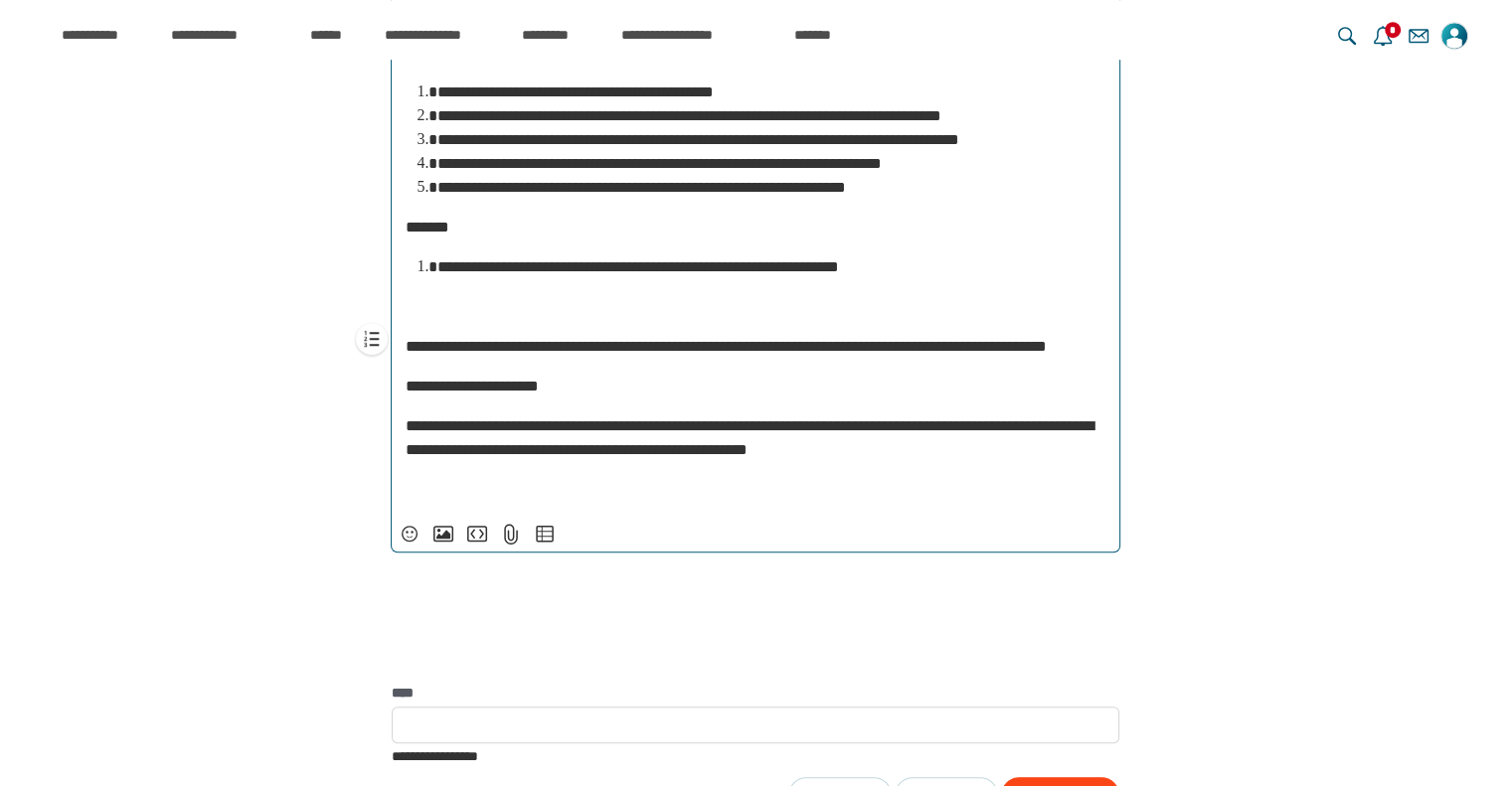 scroll, scrollTop: 4025, scrollLeft: 0, axis: vertical 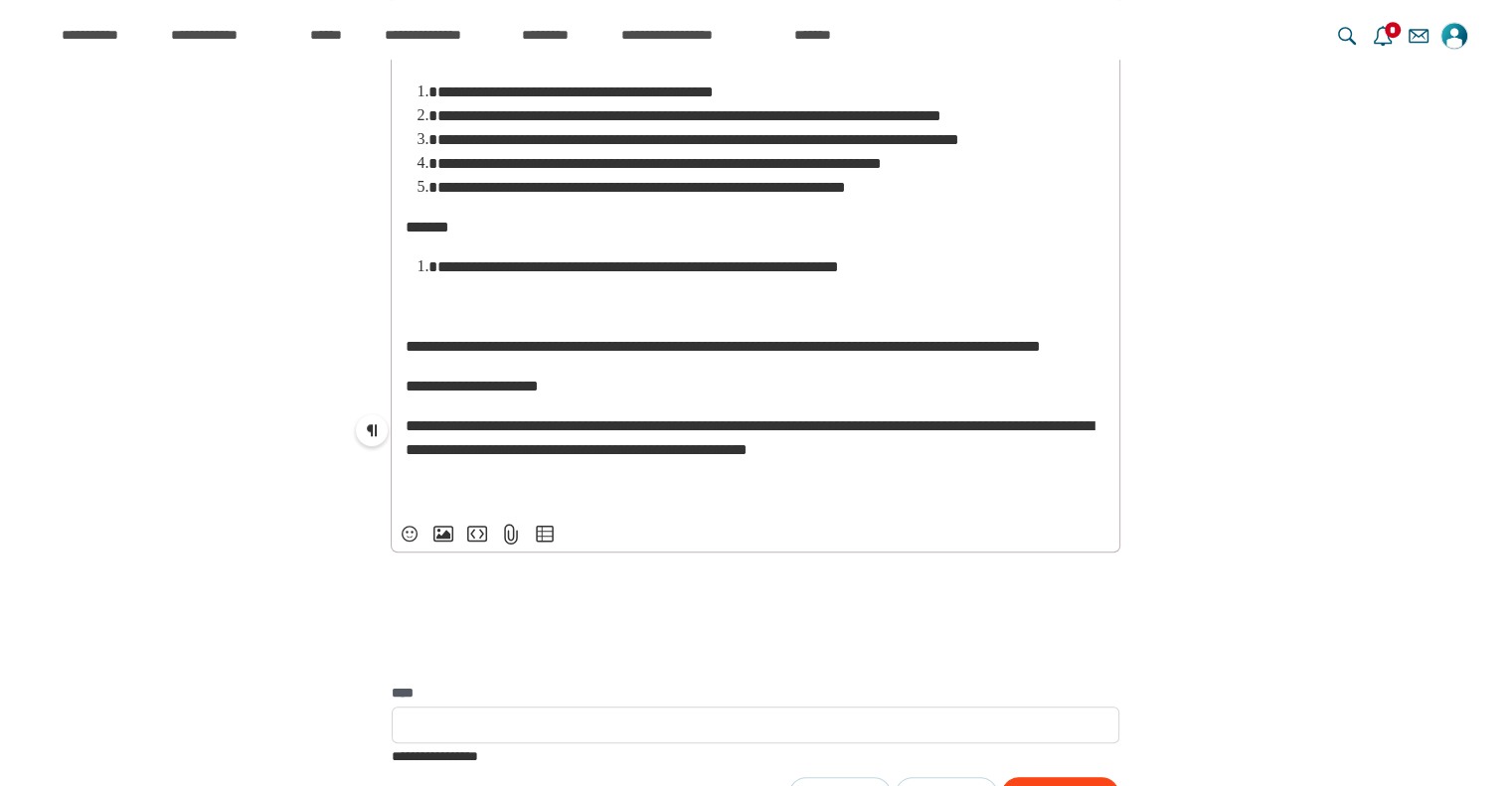 click on "**********" at bounding box center [372, 430] 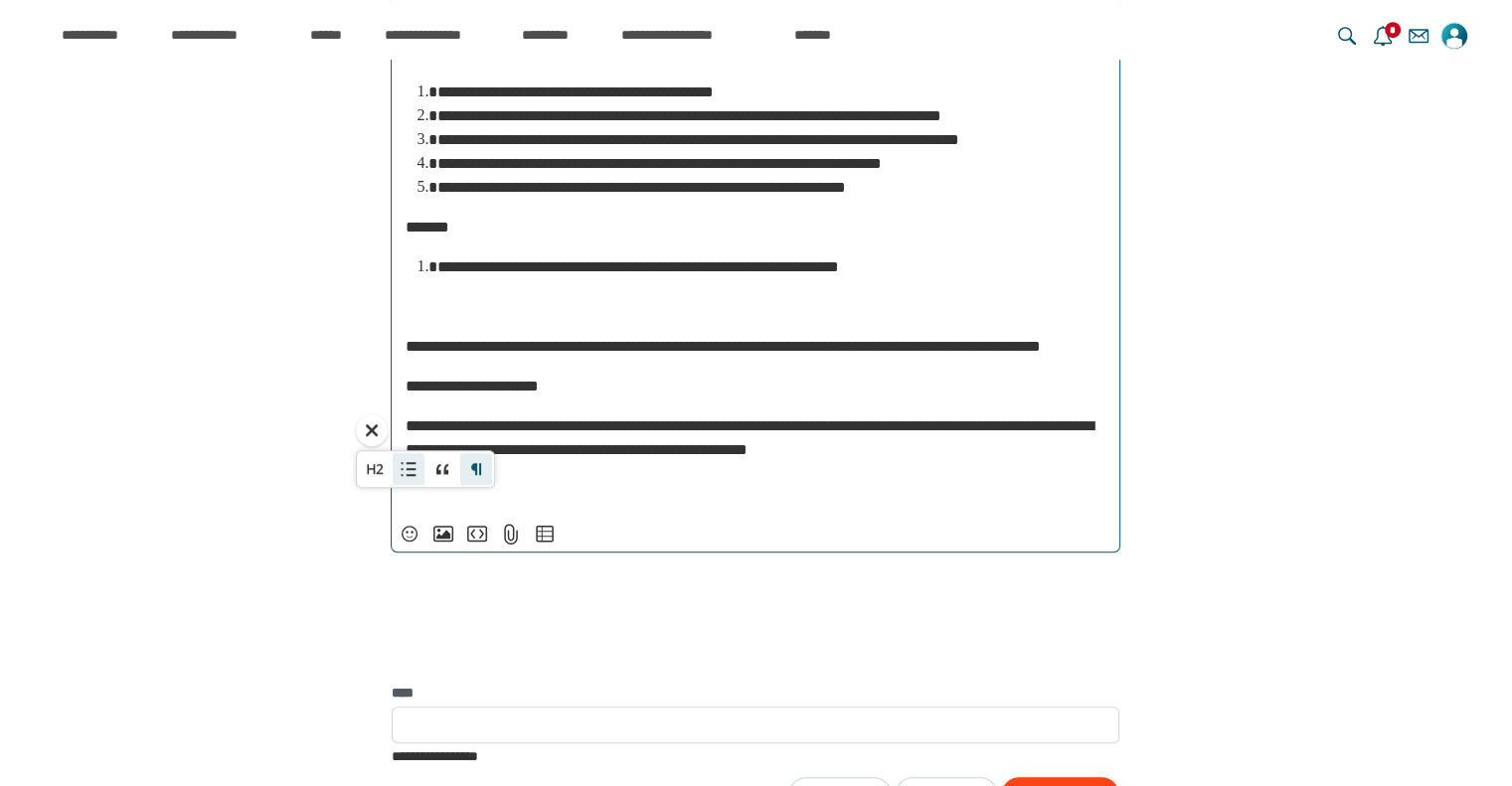 click on "**********" at bounding box center (409, 469) 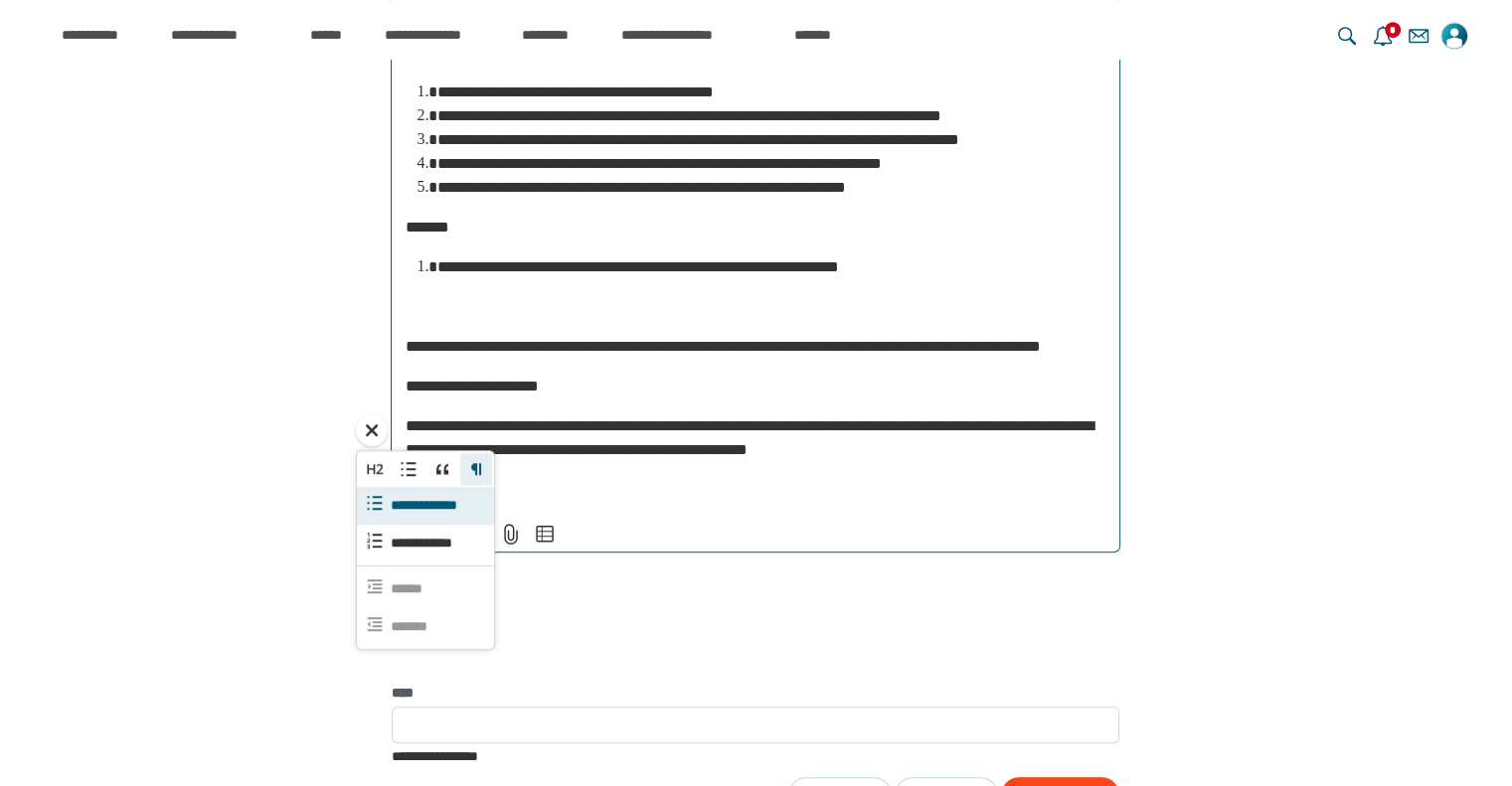 click on "**********" at bounding box center [434, 506] 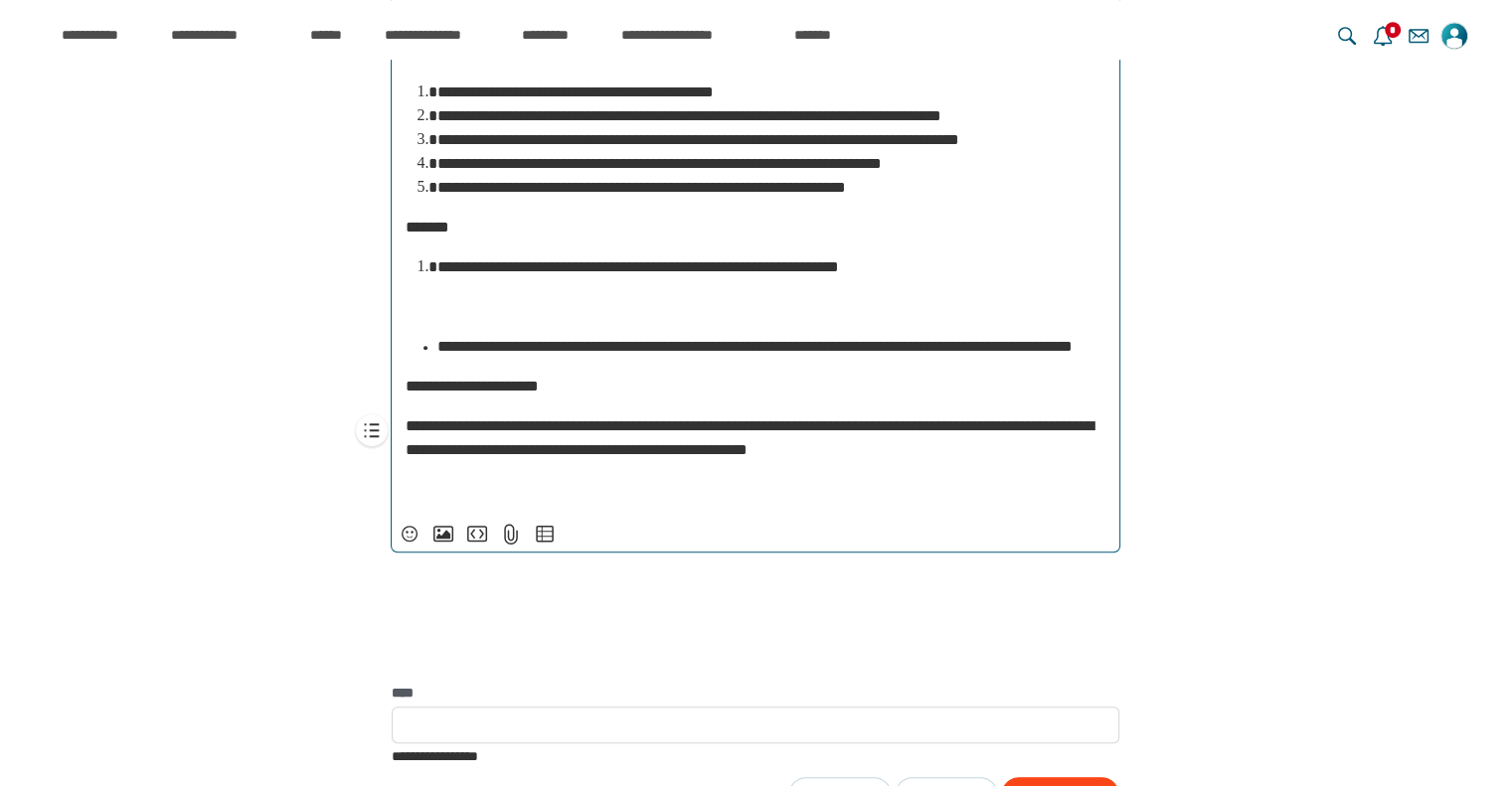 scroll, scrollTop: 4159, scrollLeft: 0, axis: vertical 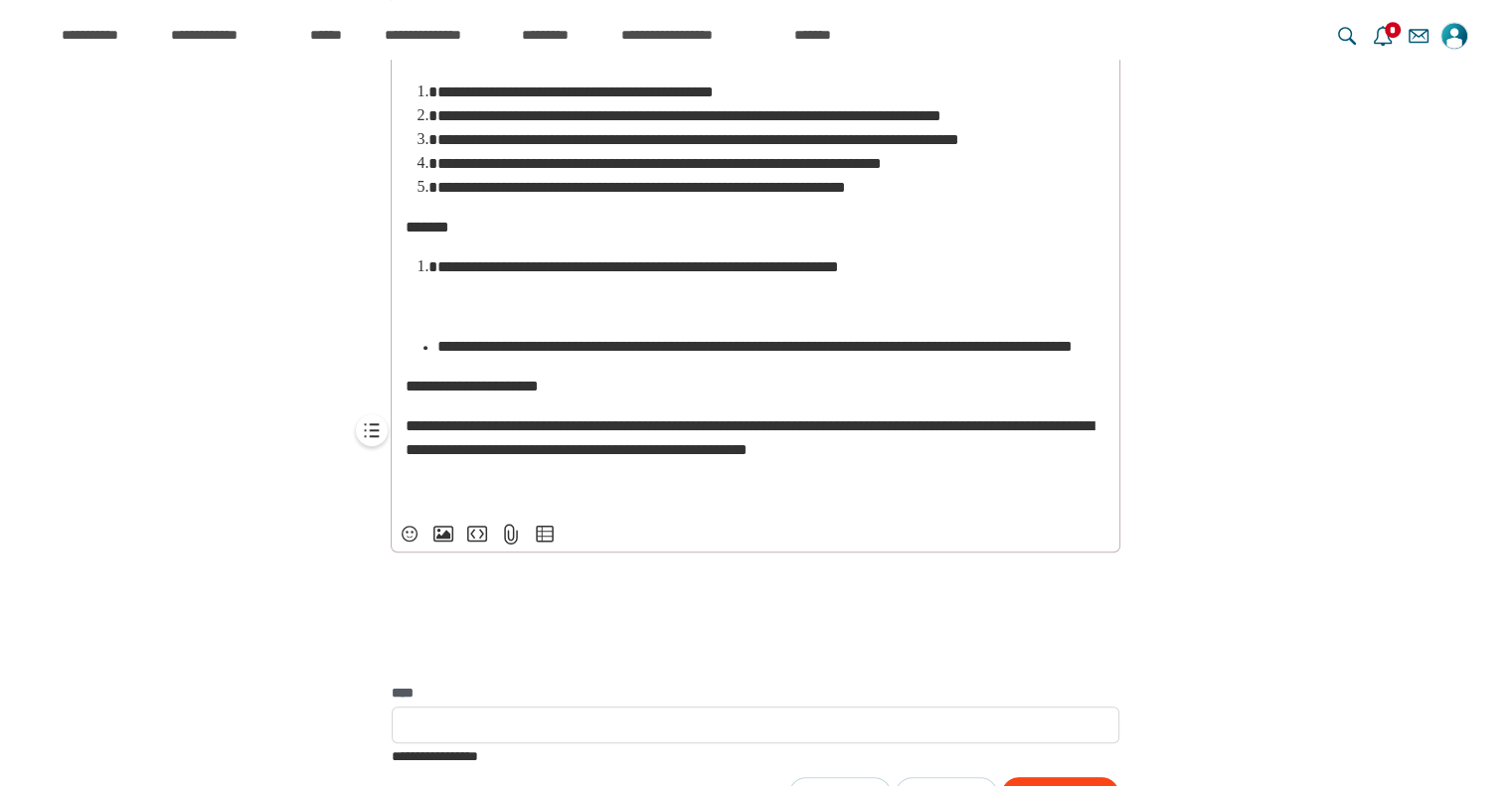 click on "**********" at bounding box center [372, 430] 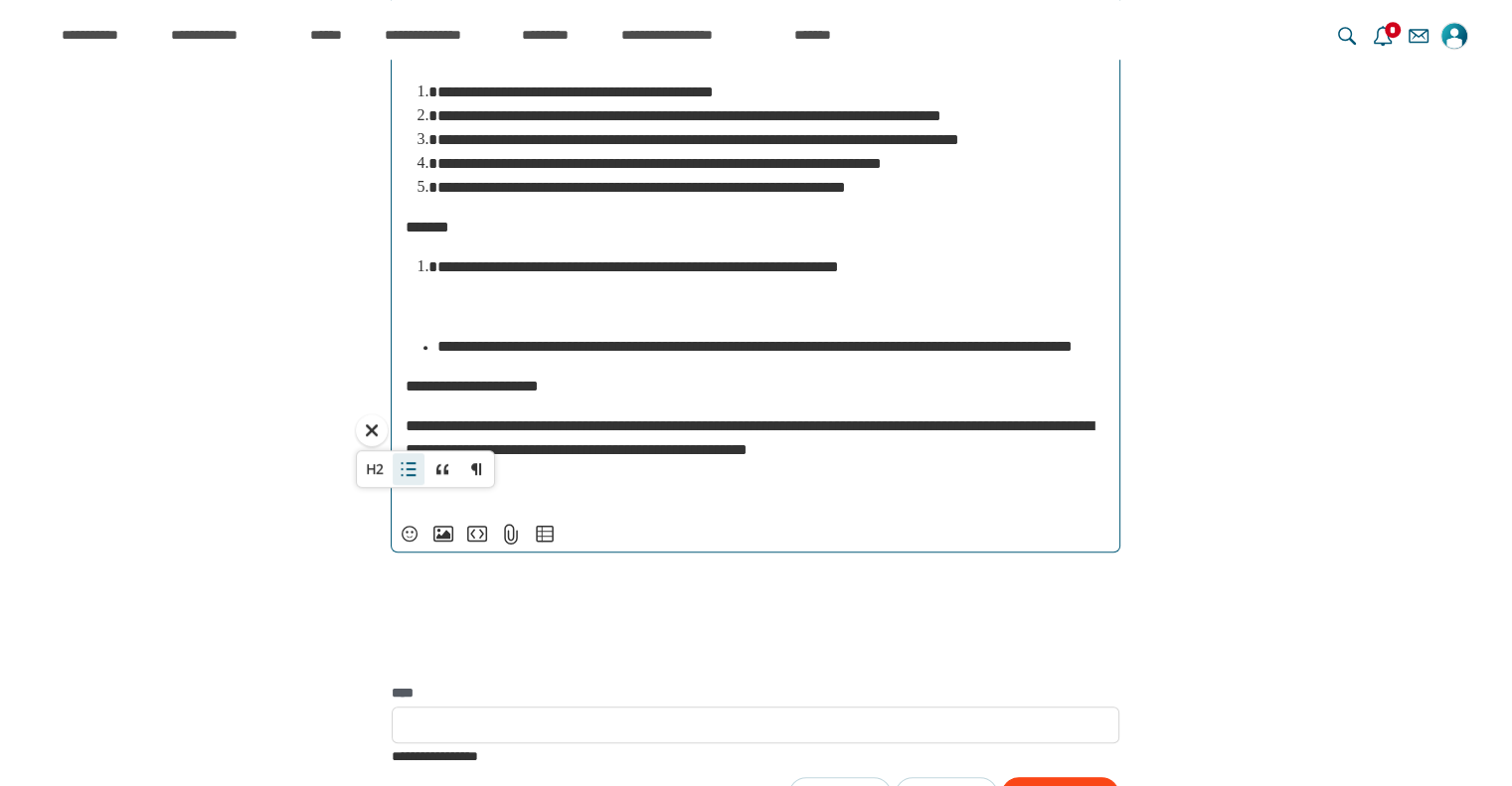click on "**********" at bounding box center (409, 469) 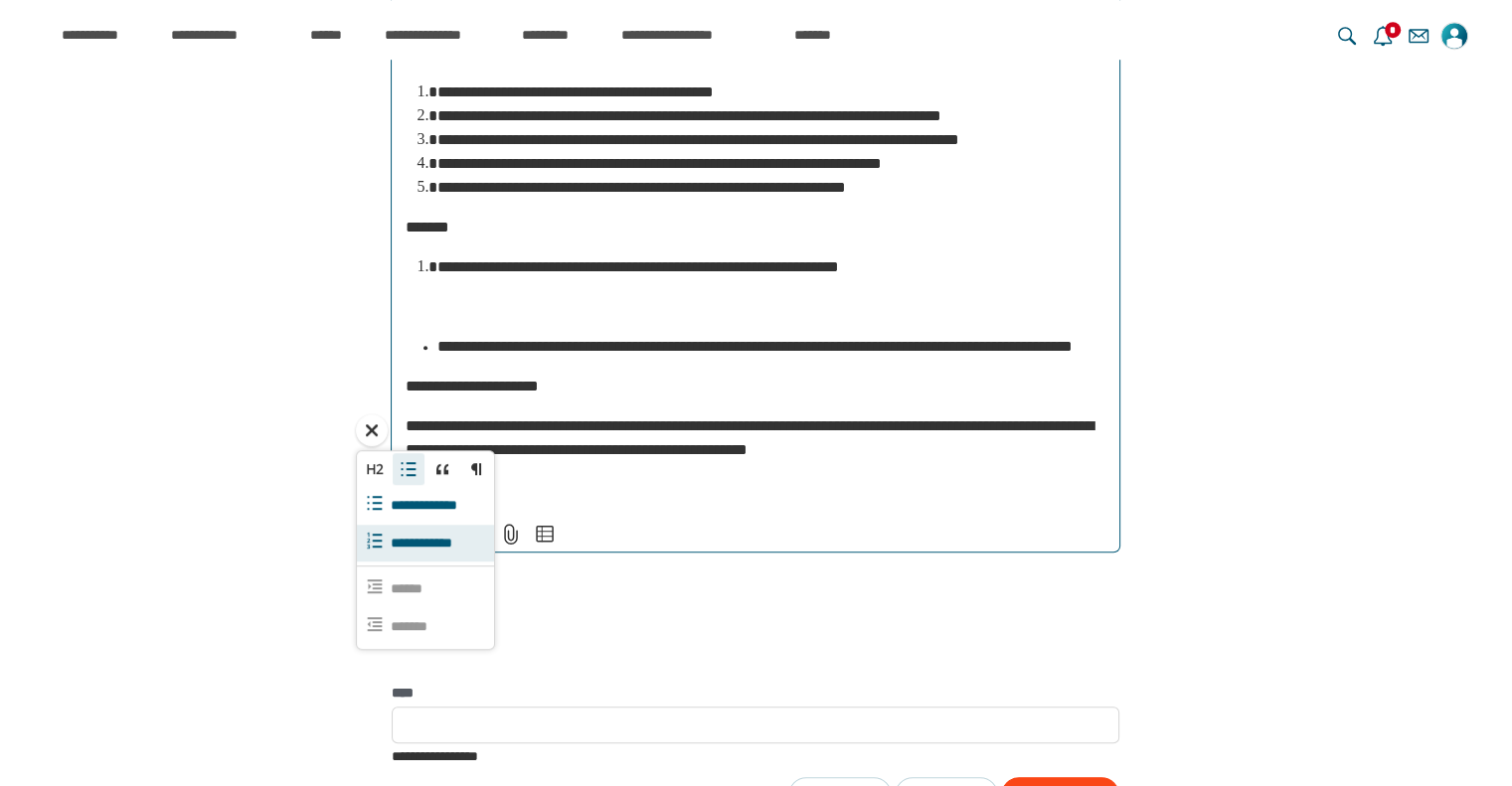 click on "**********" at bounding box center (433, 543) 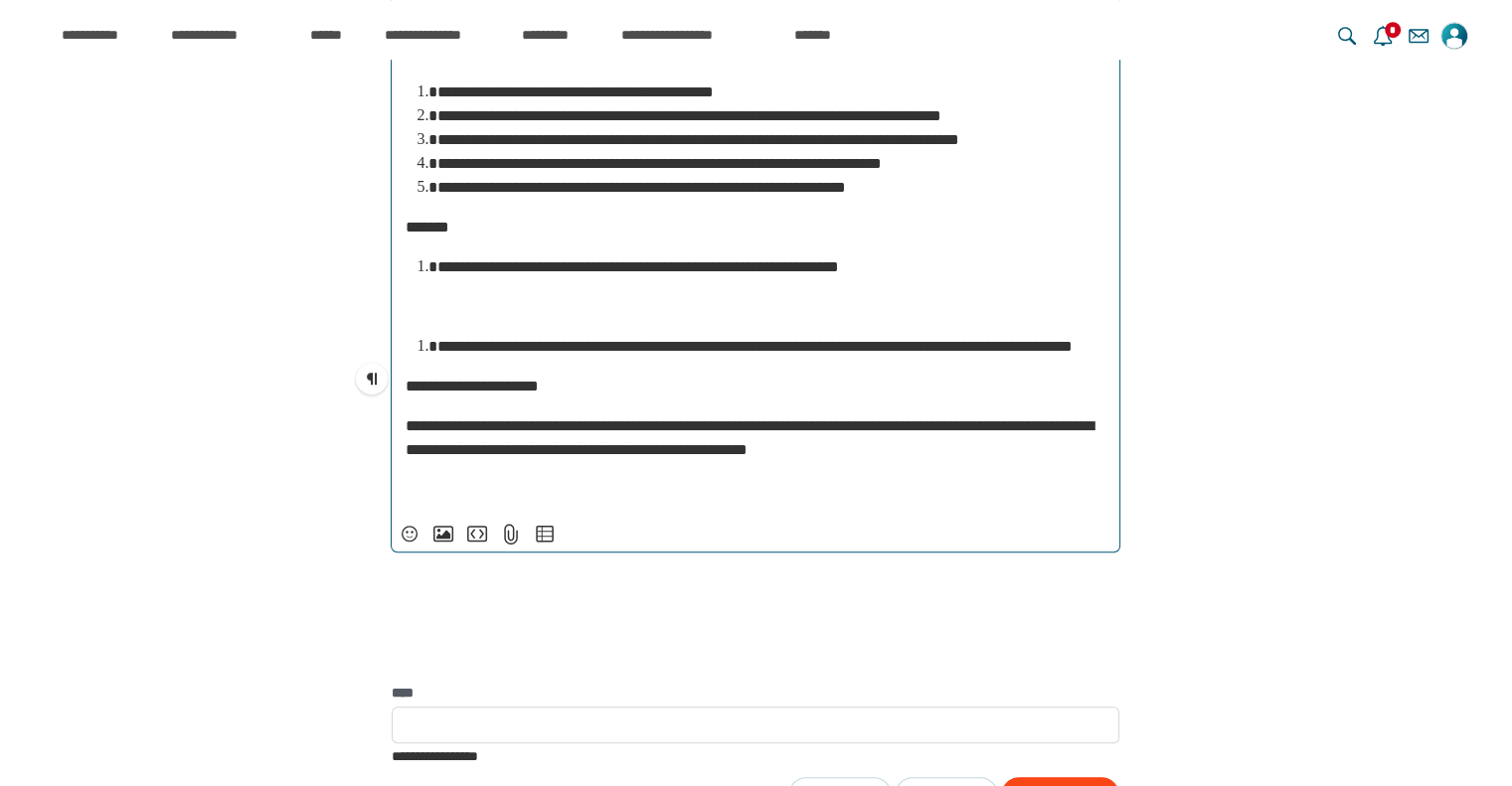 scroll, scrollTop: 4007, scrollLeft: 0, axis: vertical 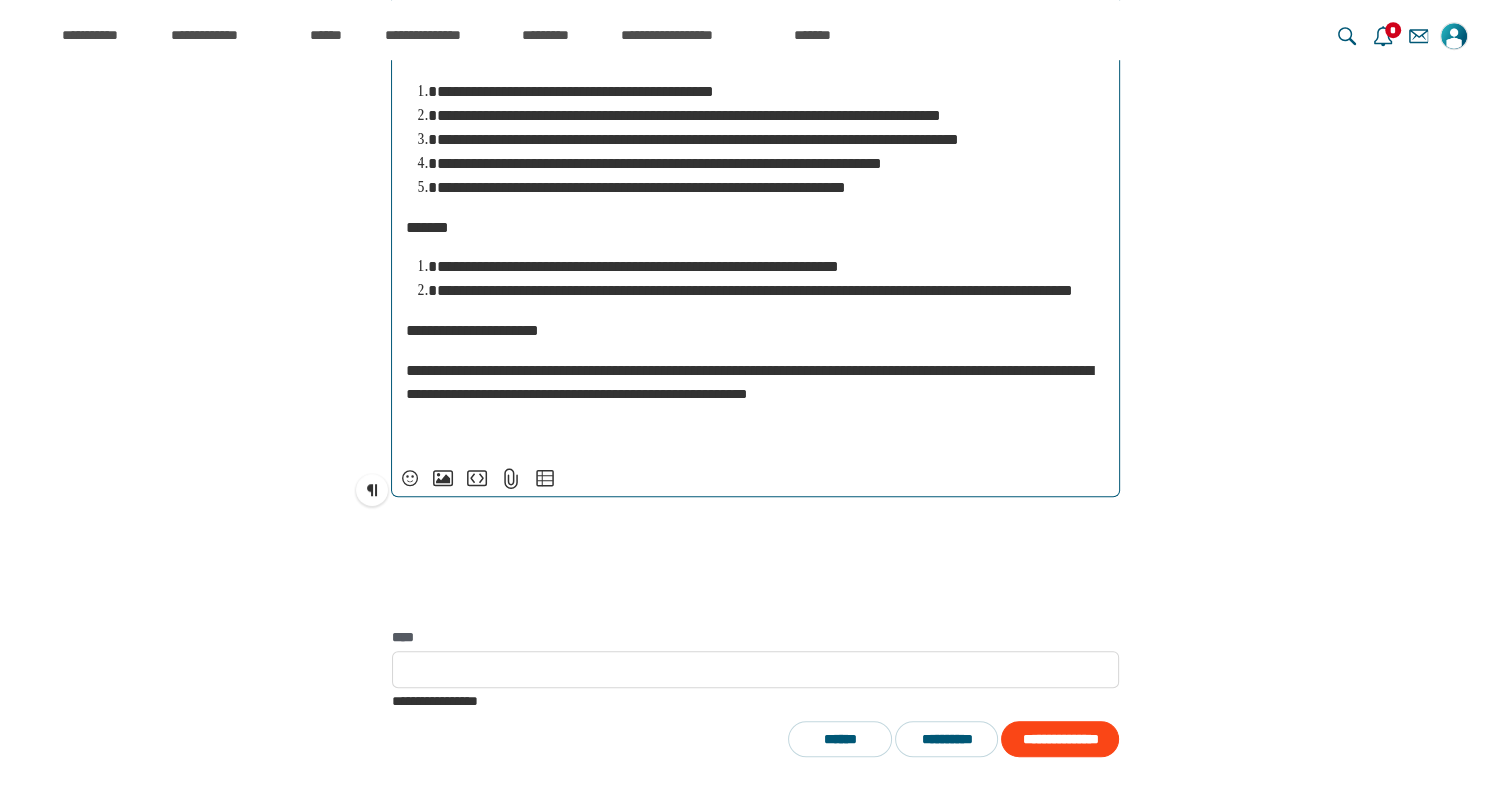 click on "**********" at bounding box center (749, 382) 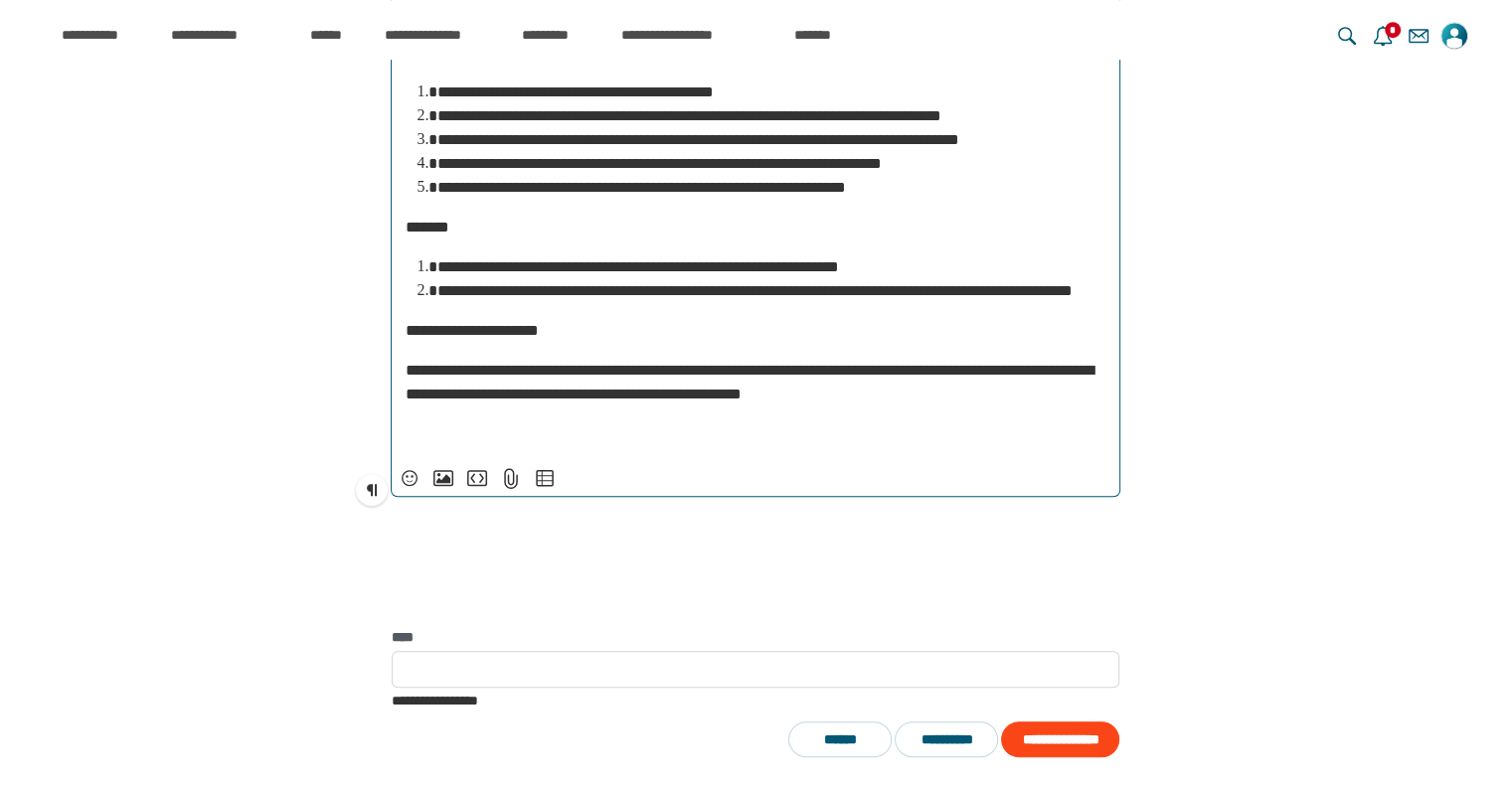 scroll, scrollTop: 4007, scrollLeft: 0, axis: vertical 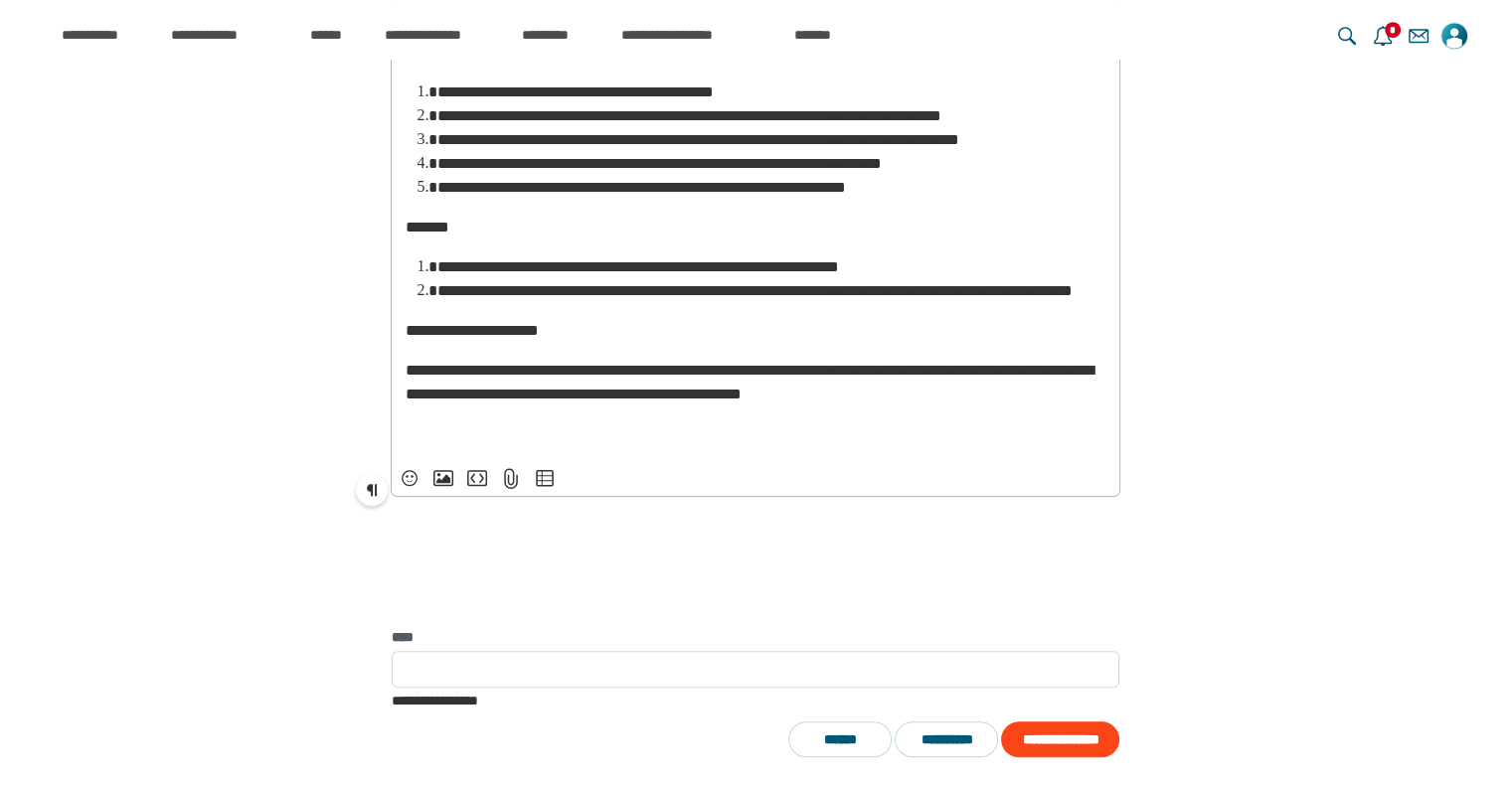 click on "**********" at bounding box center (372, 490) 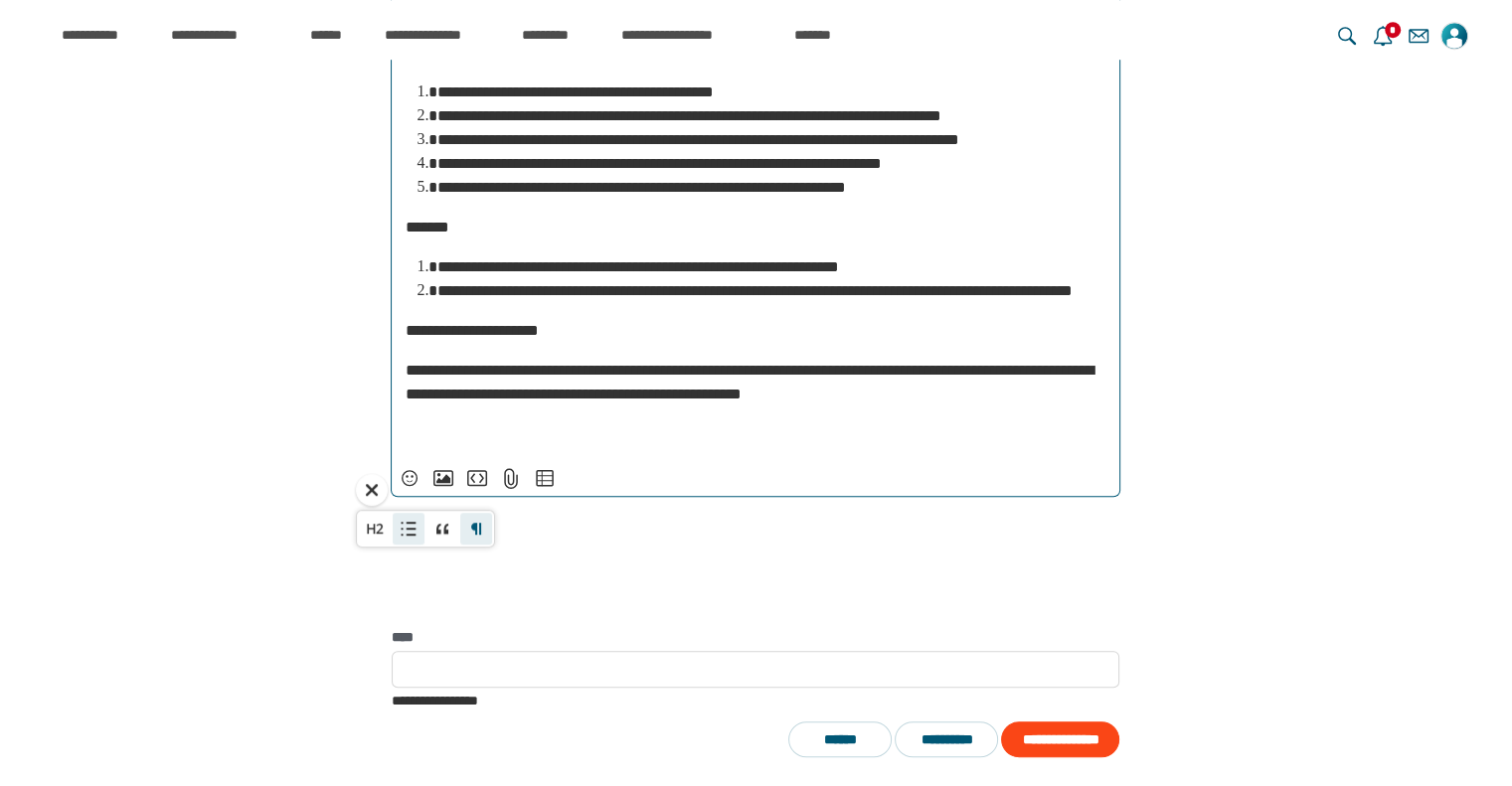 click on "**********" at bounding box center [409, 529] 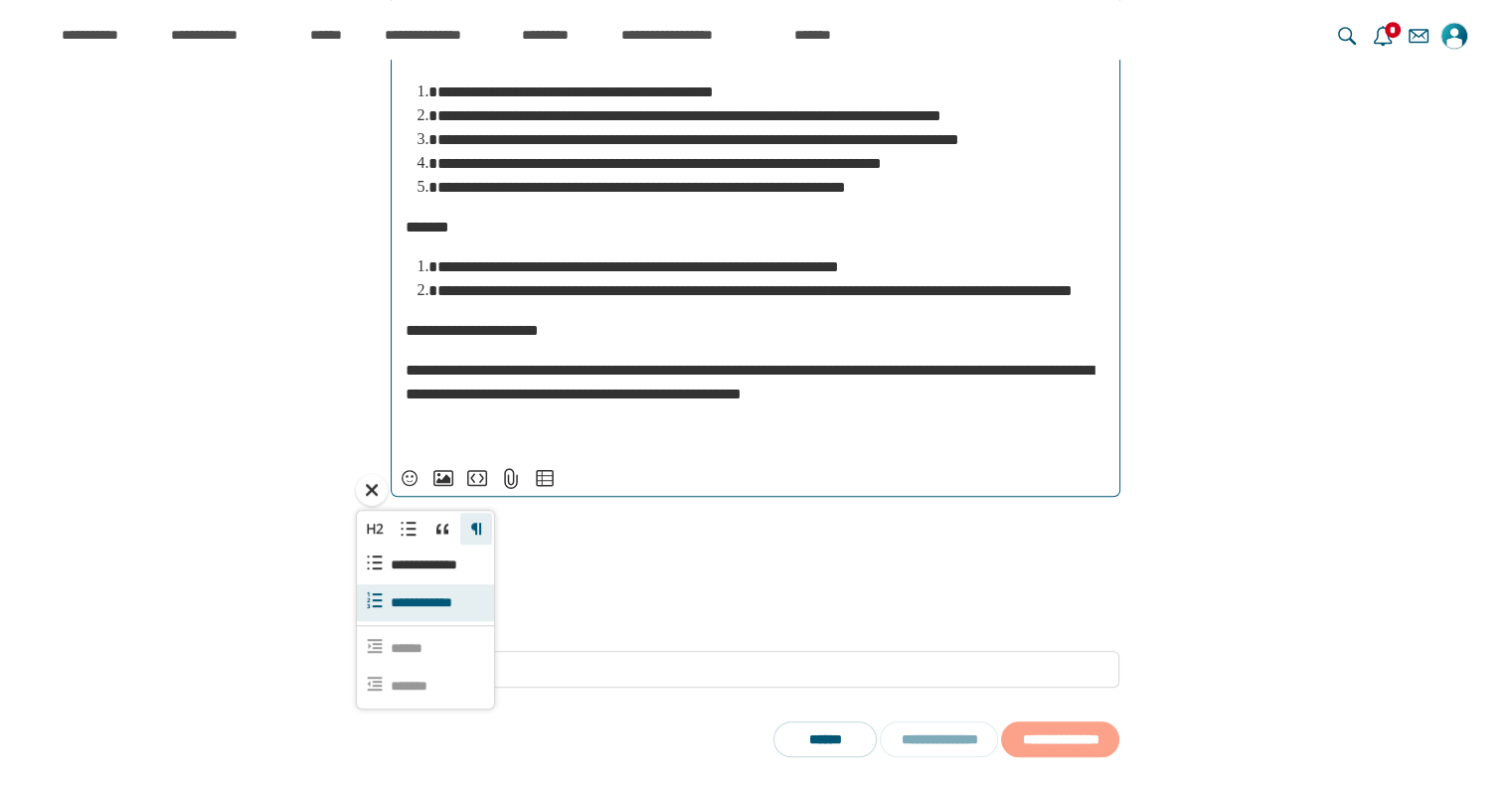 click on "**********" at bounding box center (433, 602) 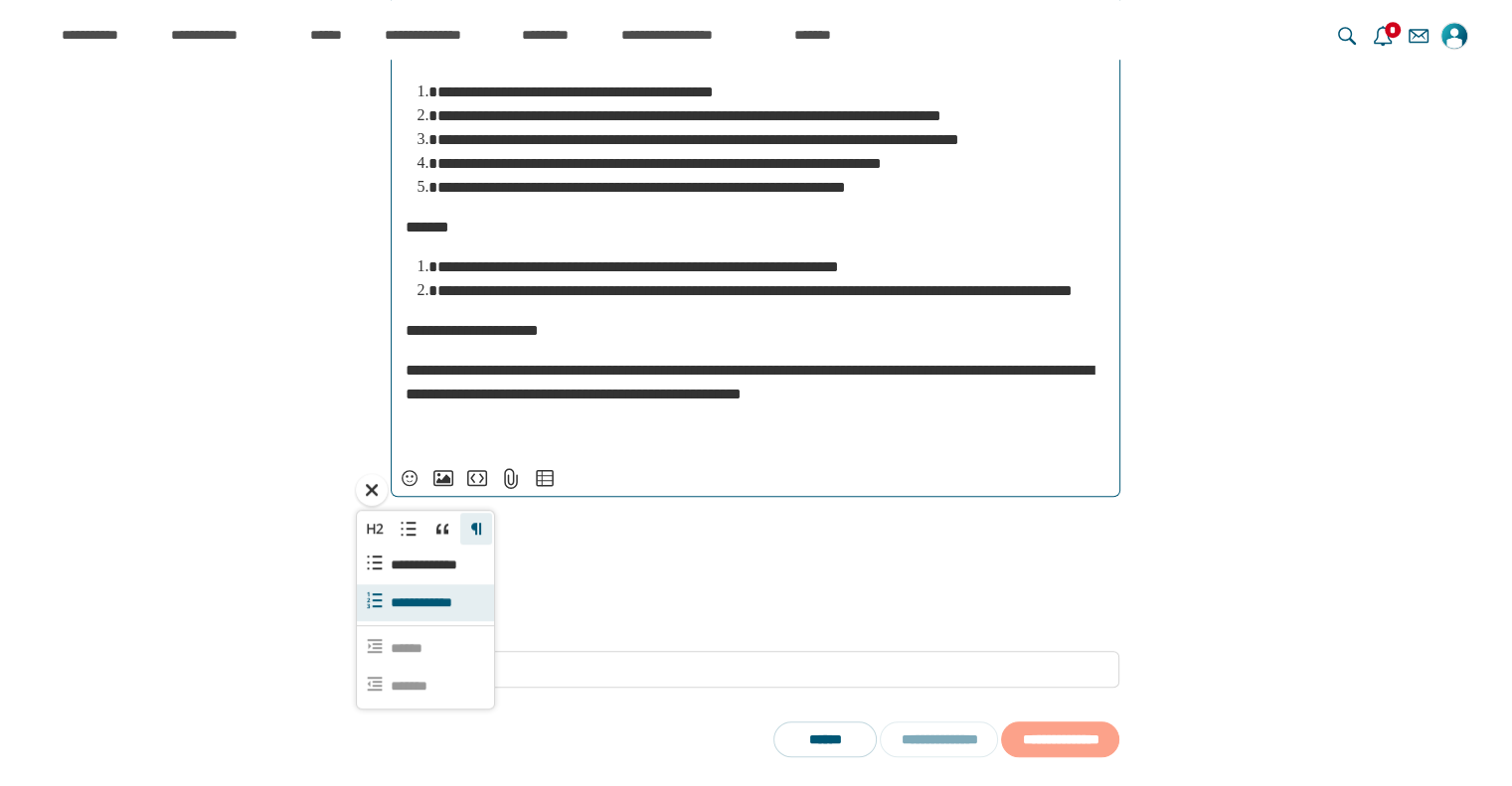 scroll, scrollTop: 4140, scrollLeft: 0, axis: vertical 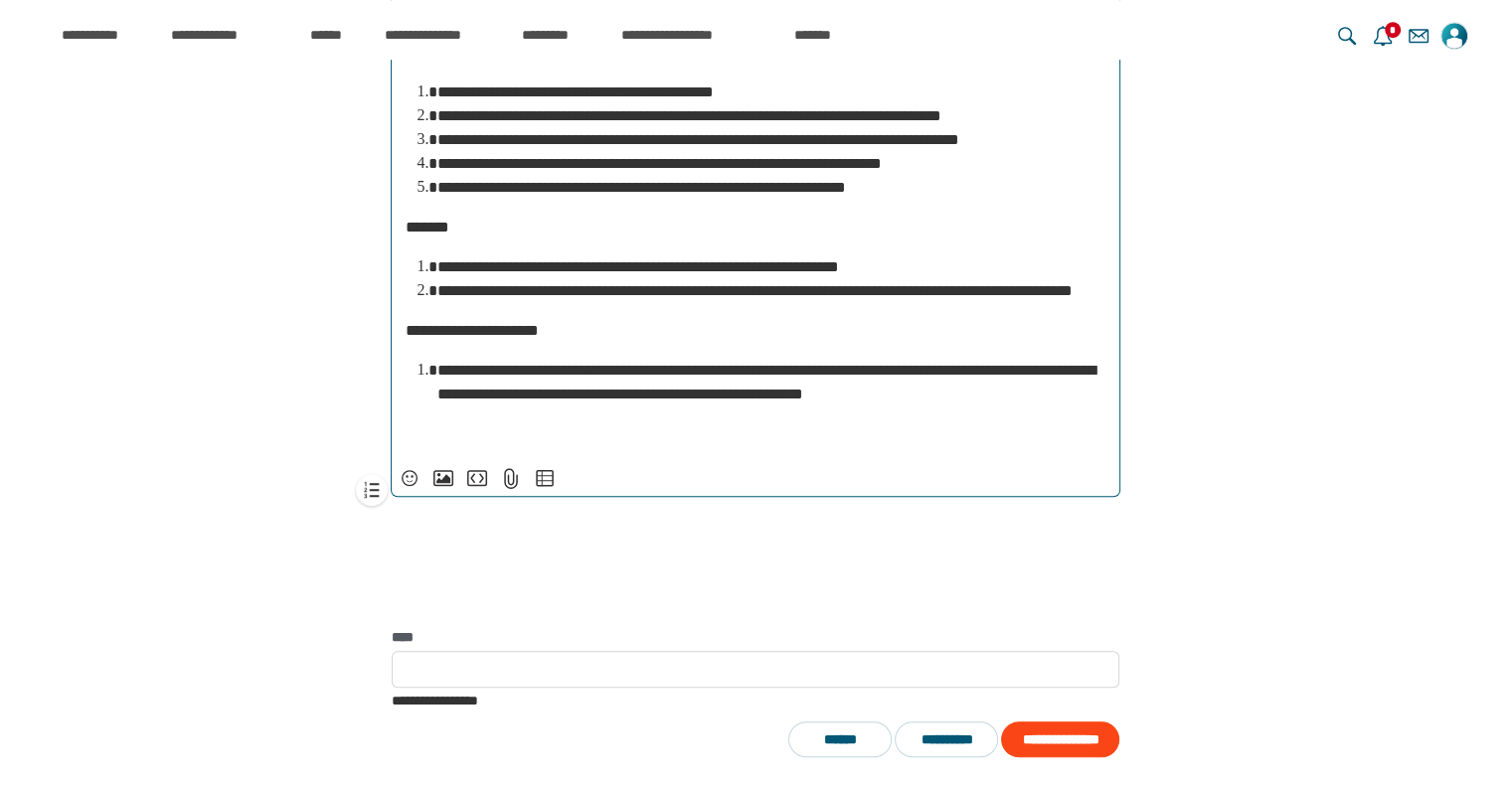click on "**********" at bounding box center (765, 382) 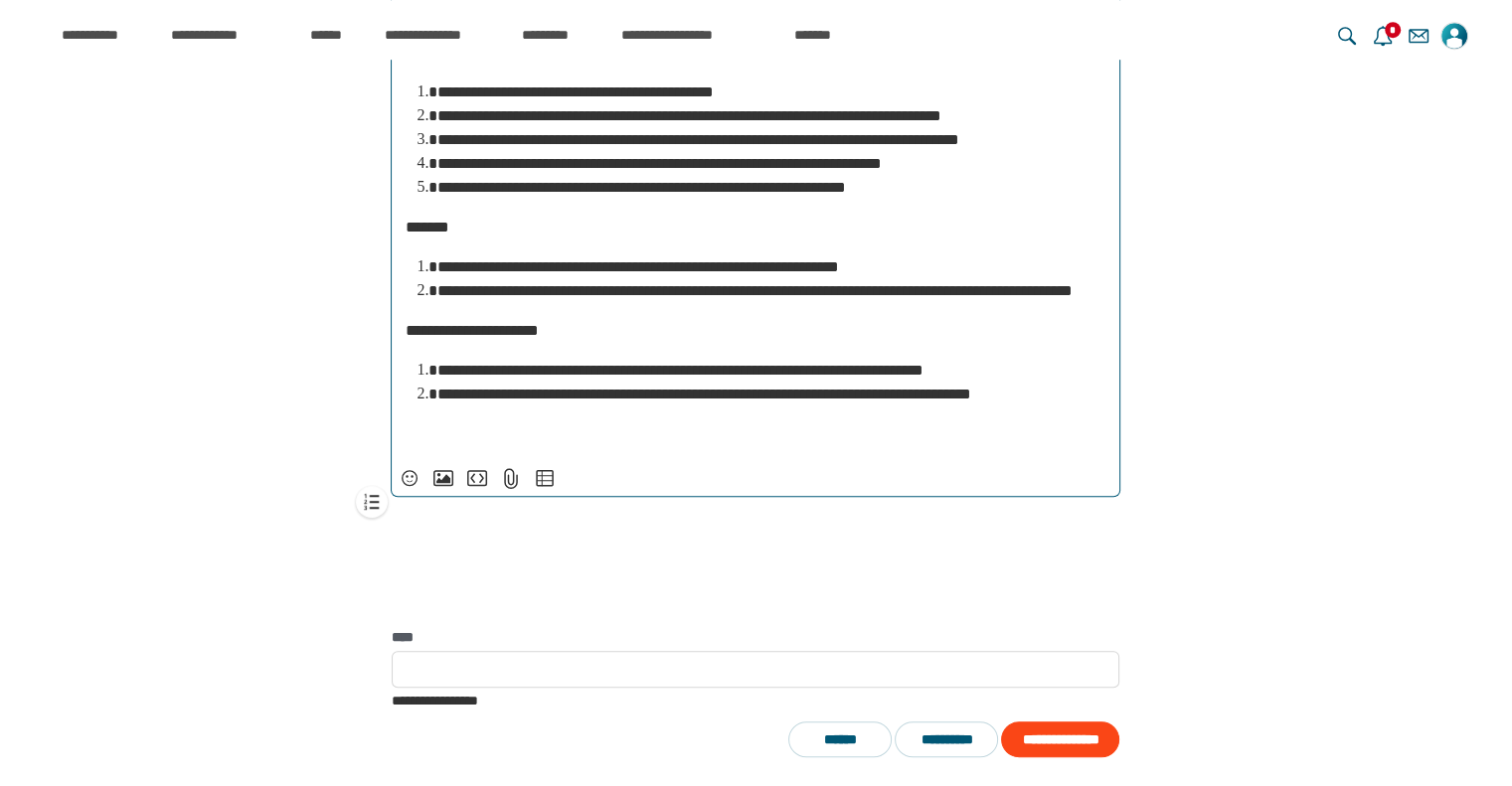 scroll, scrollTop: 4254, scrollLeft: 0, axis: vertical 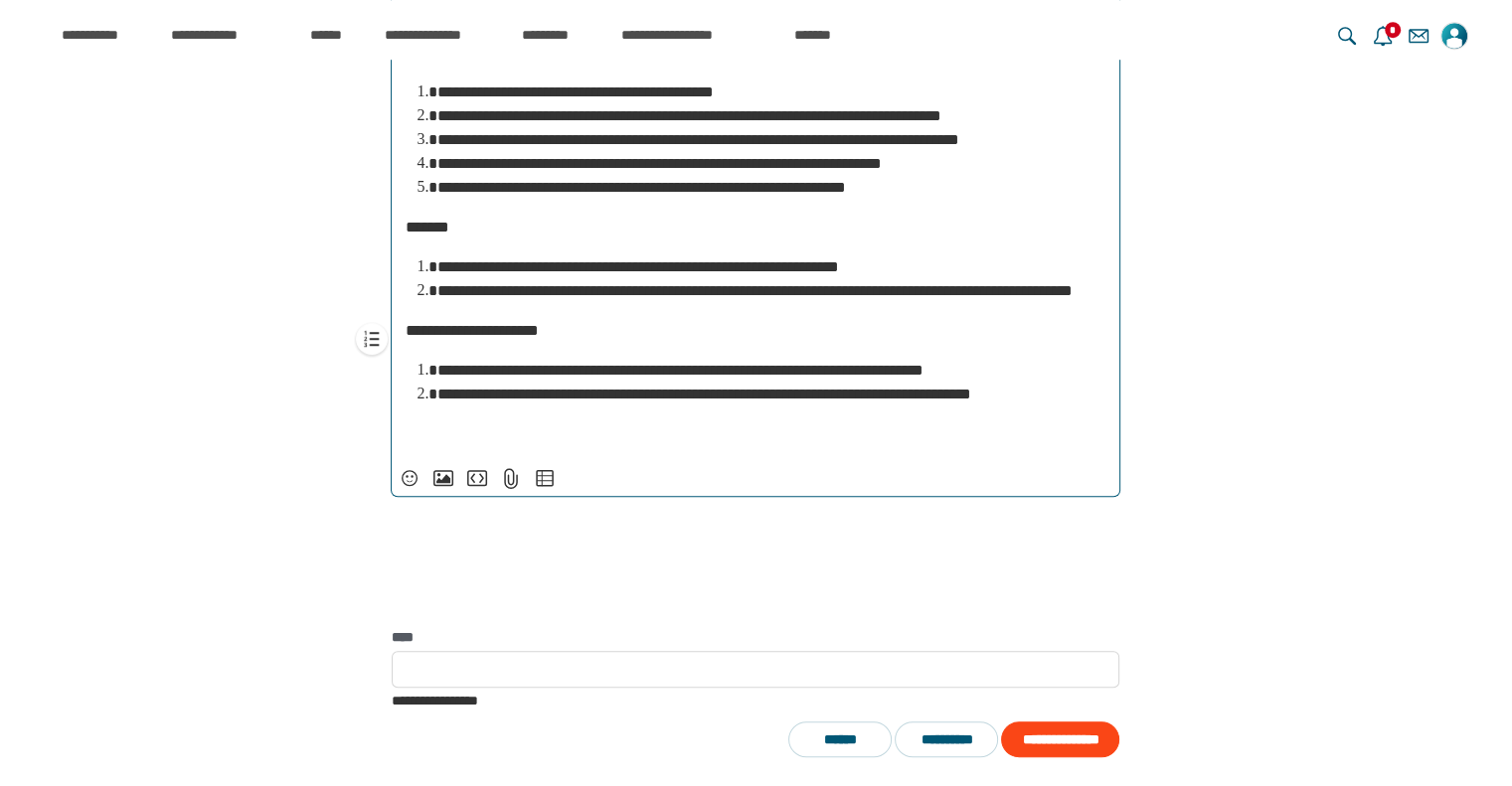 click on "**********" at bounding box center (771, 267) 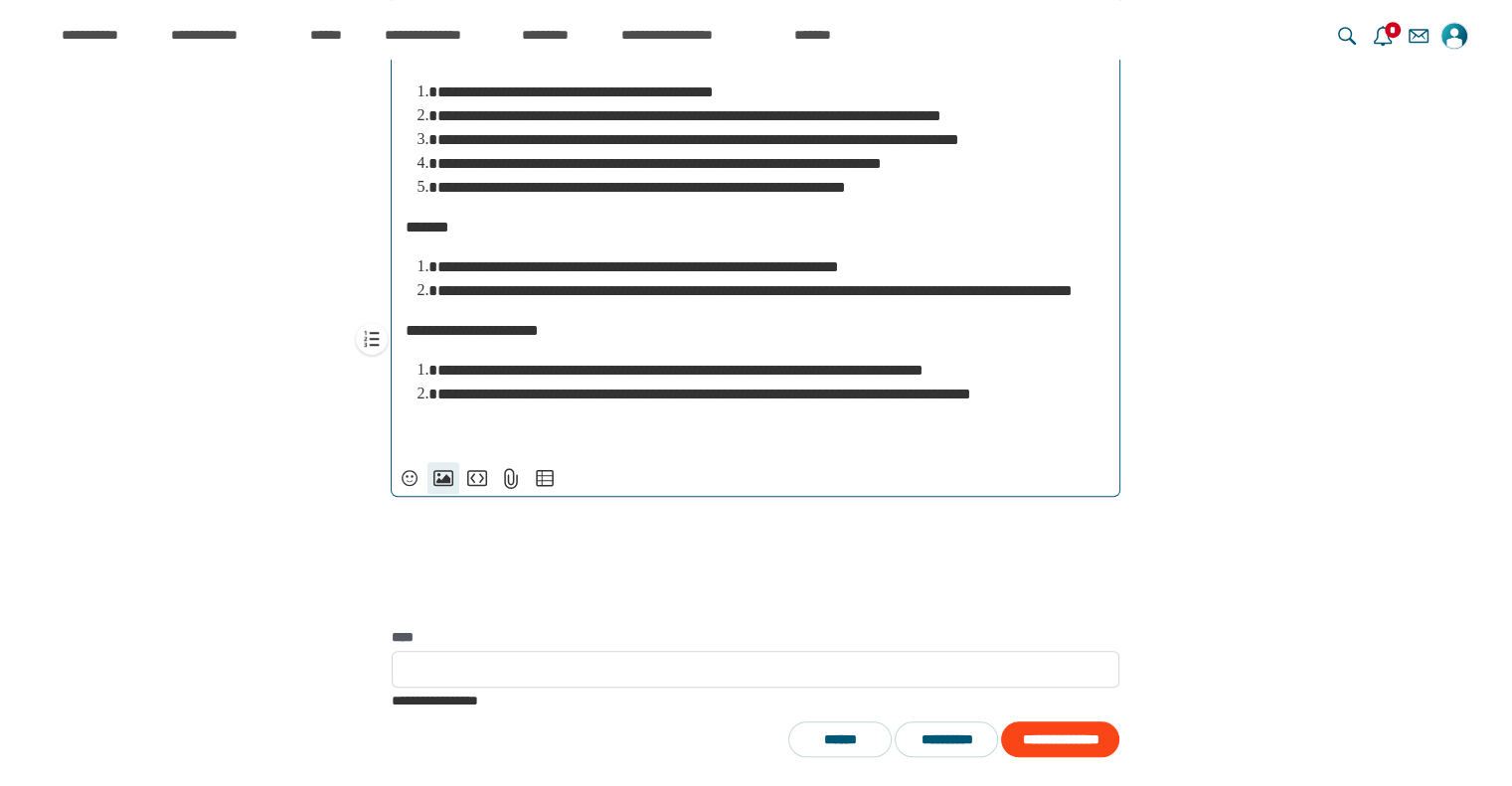 click on "**********" at bounding box center (443, 478) 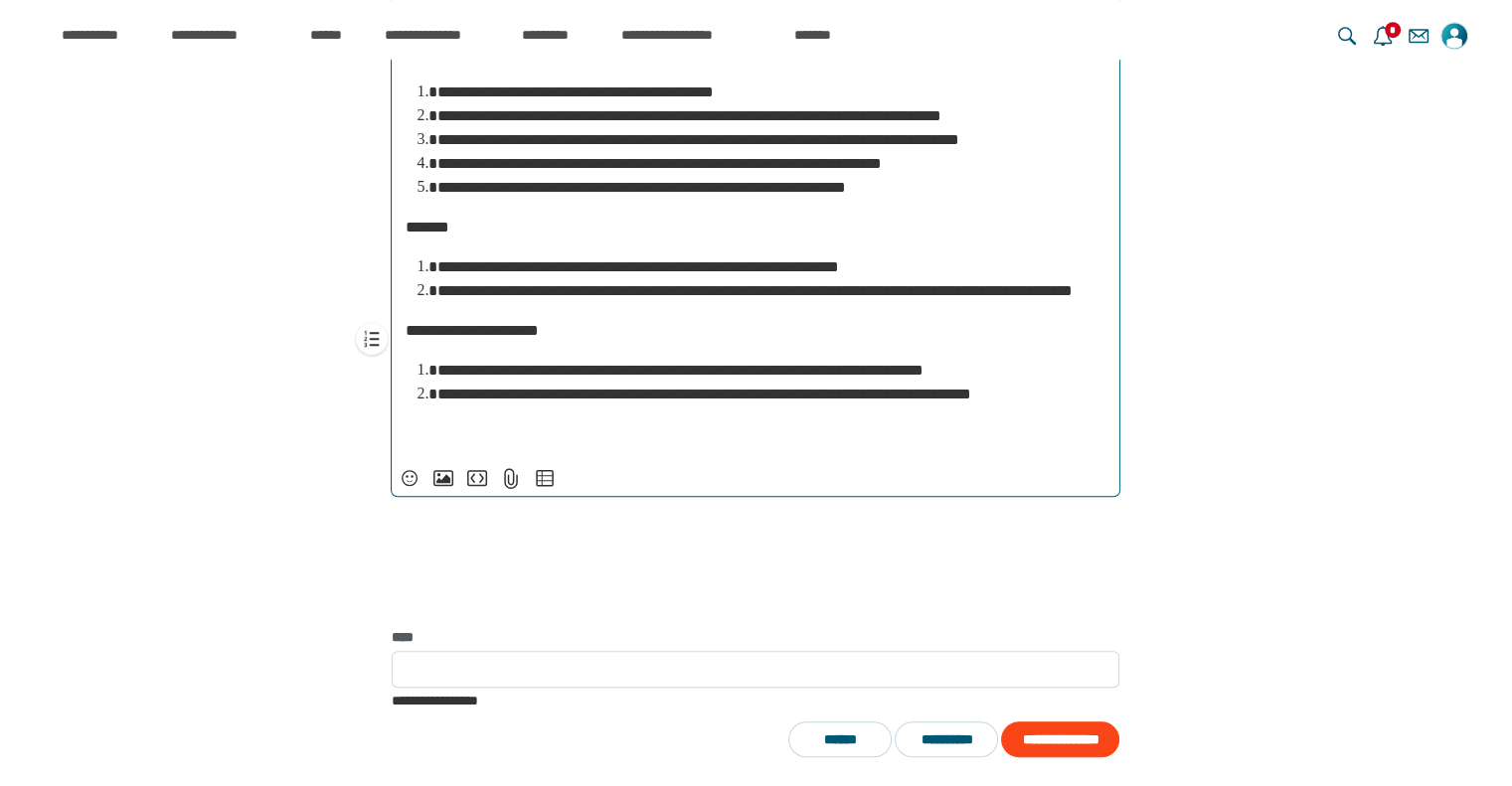 click on "**********" at bounding box center (771, 267) 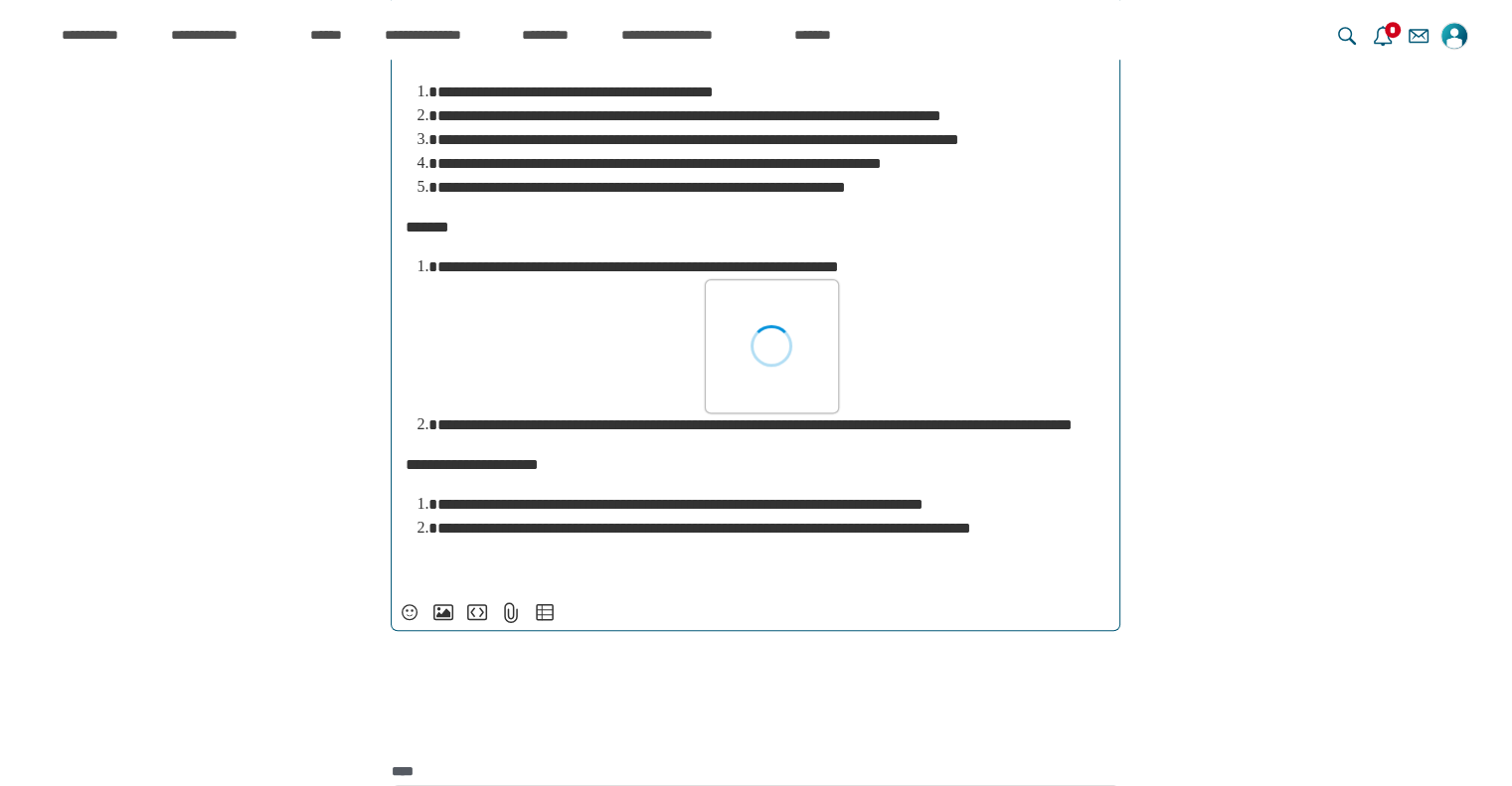 scroll, scrollTop: 5266, scrollLeft: 0, axis: vertical 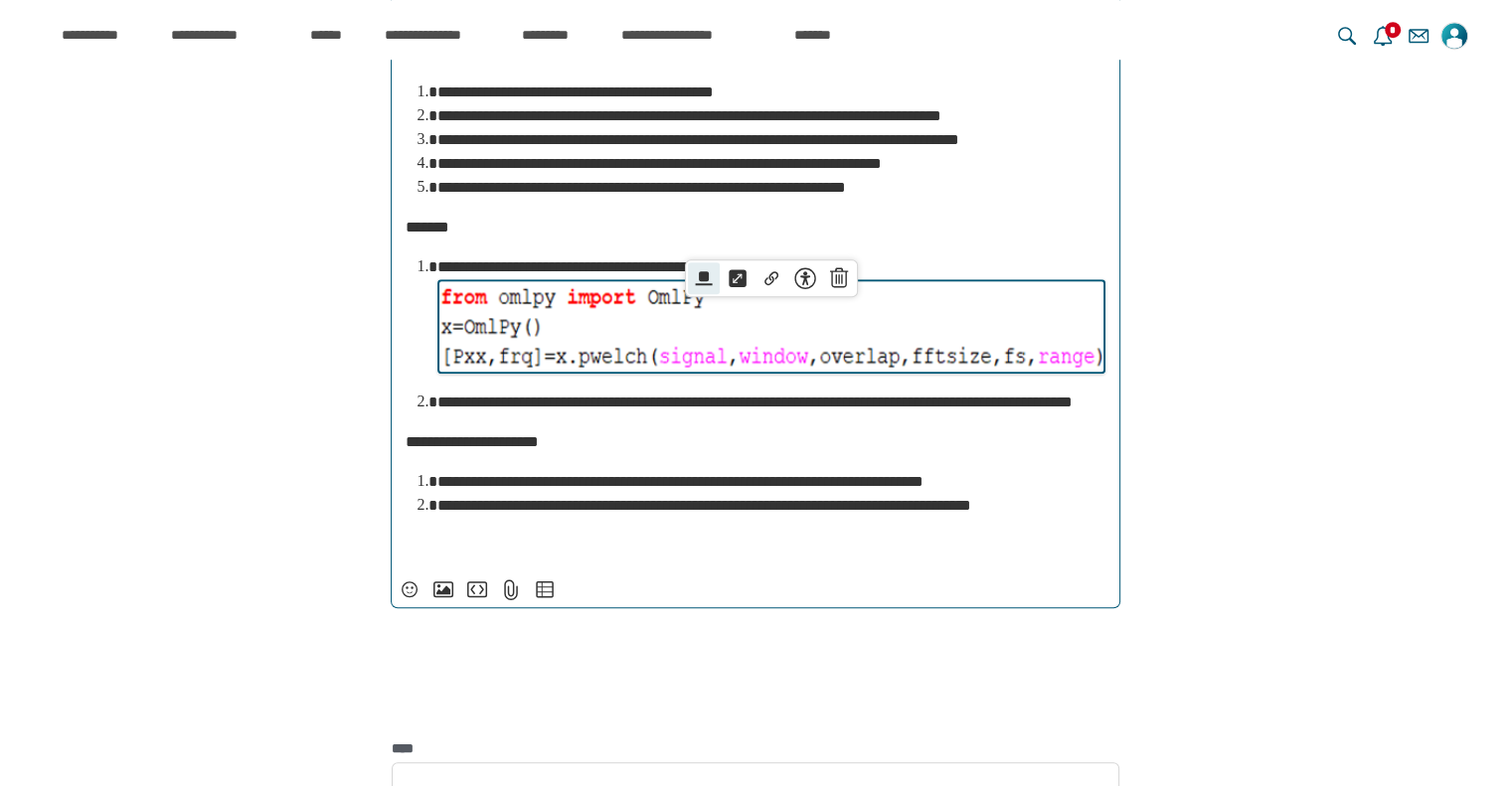 click on "******" at bounding box center [704, 278] 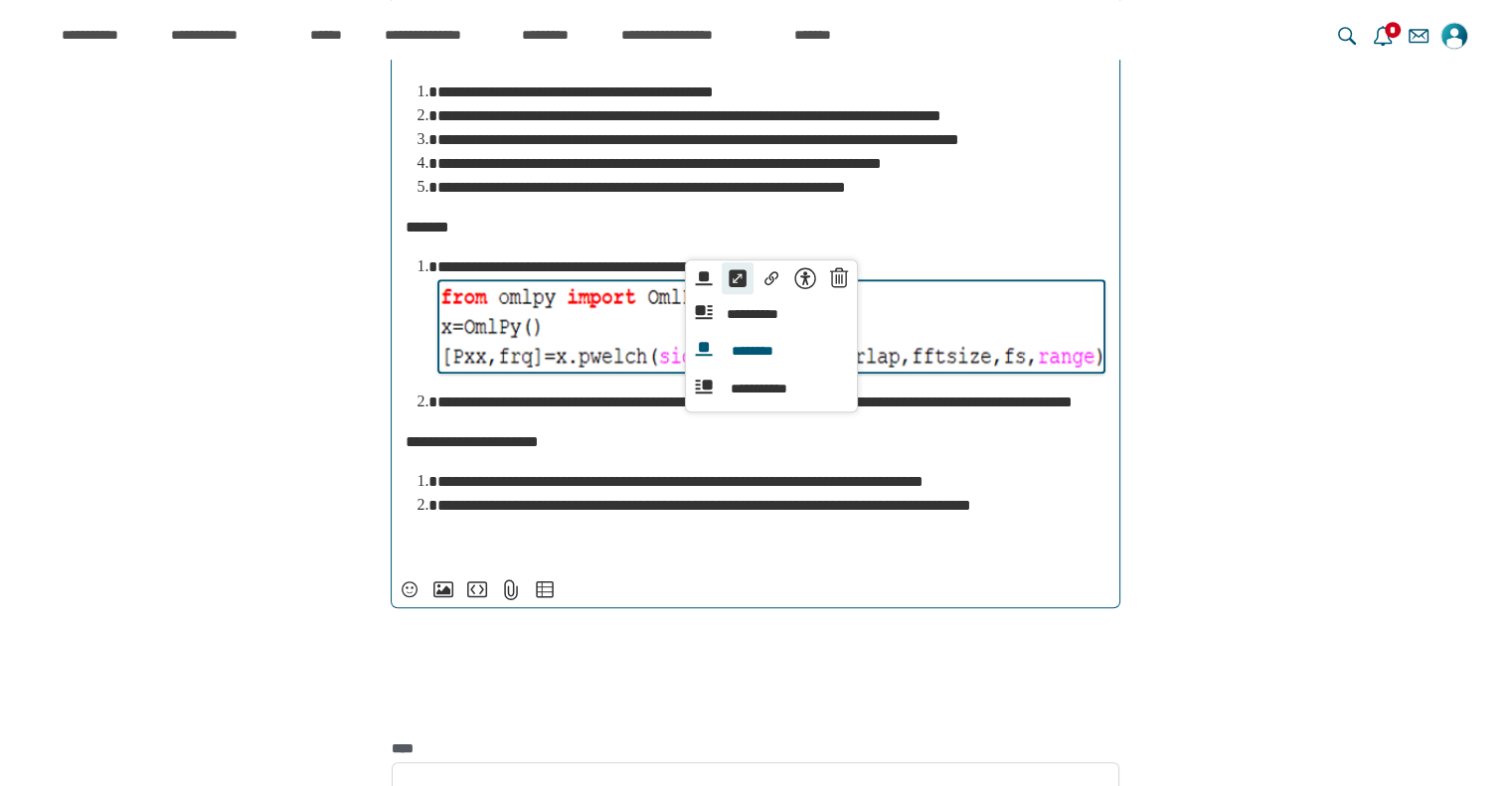 click on "*****" at bounding box center (738, 278) 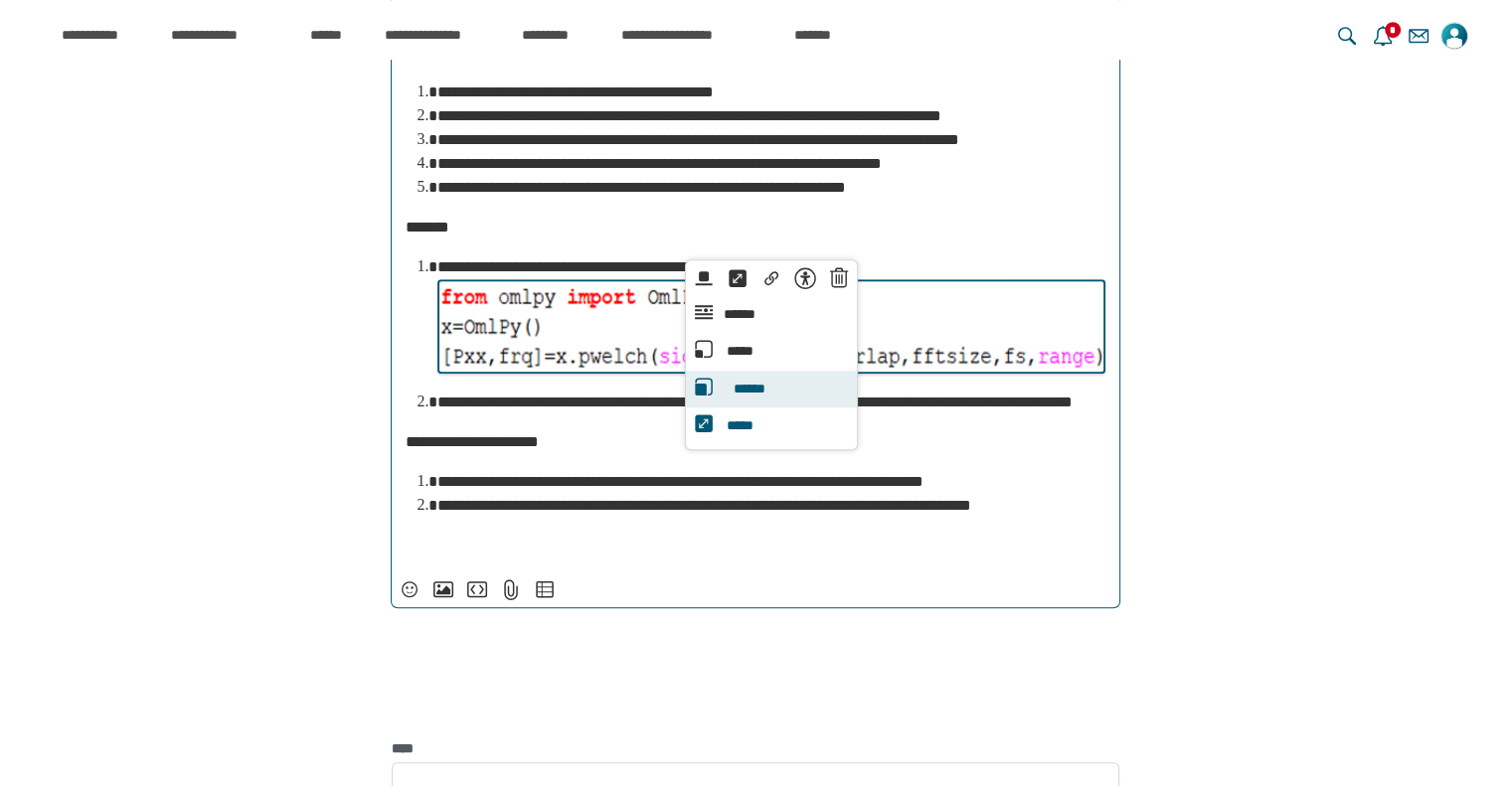 click on "******" at bounding box center [749, 390] 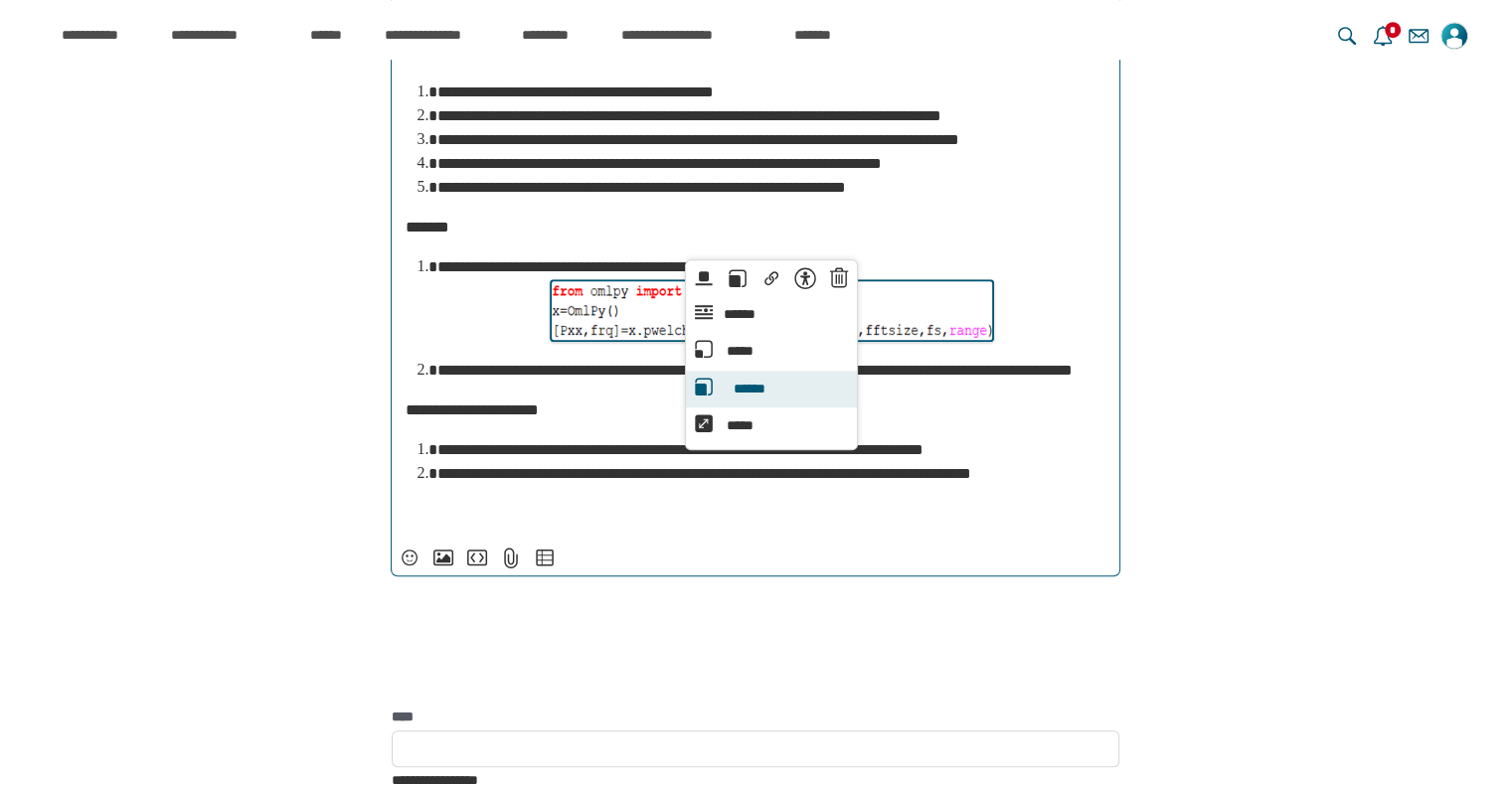 scroll, scrollTop: 5266, scrollLeft: 0, axis: vertical 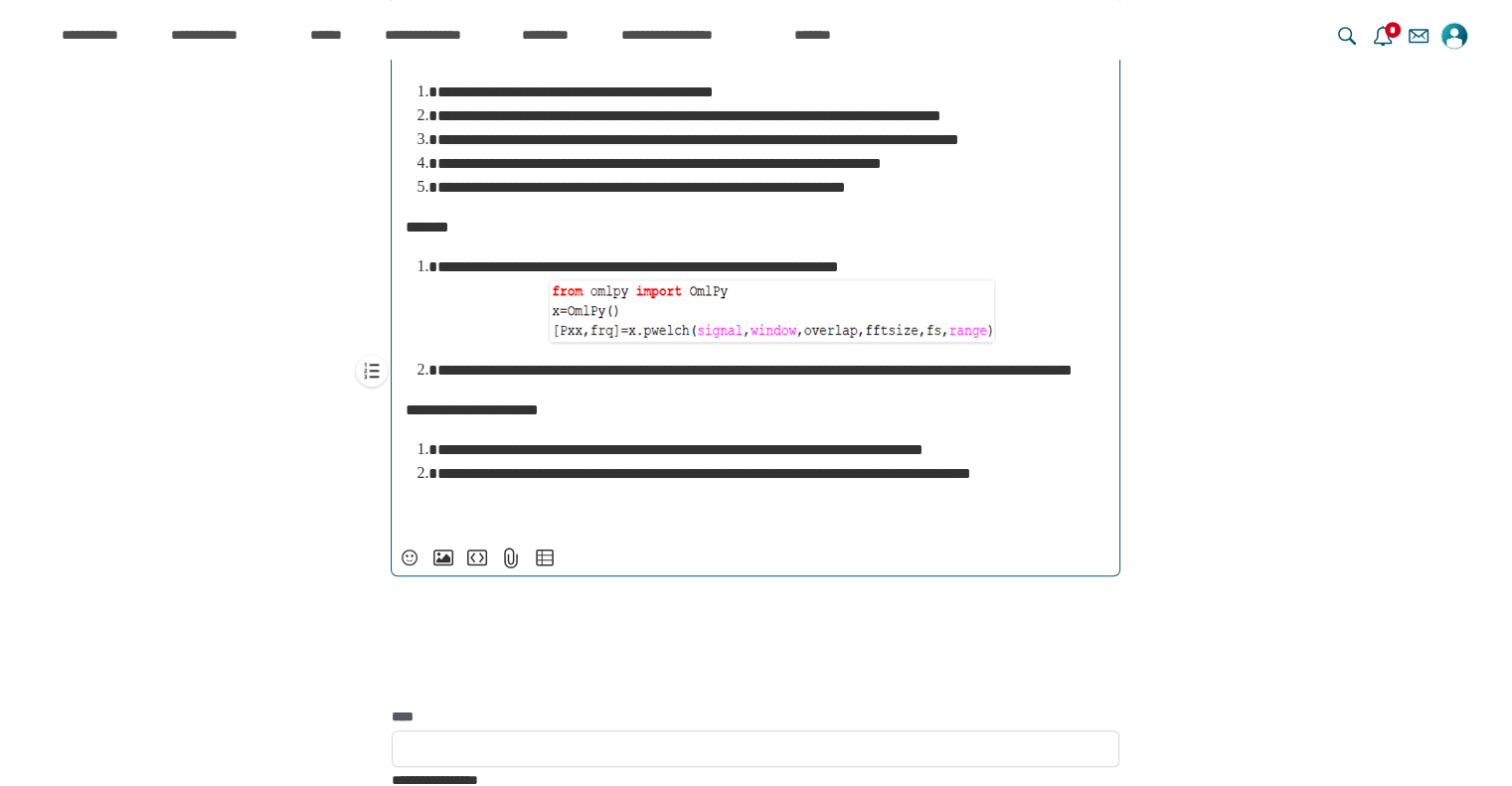 click on "**********" at bounding box center (771, 299) 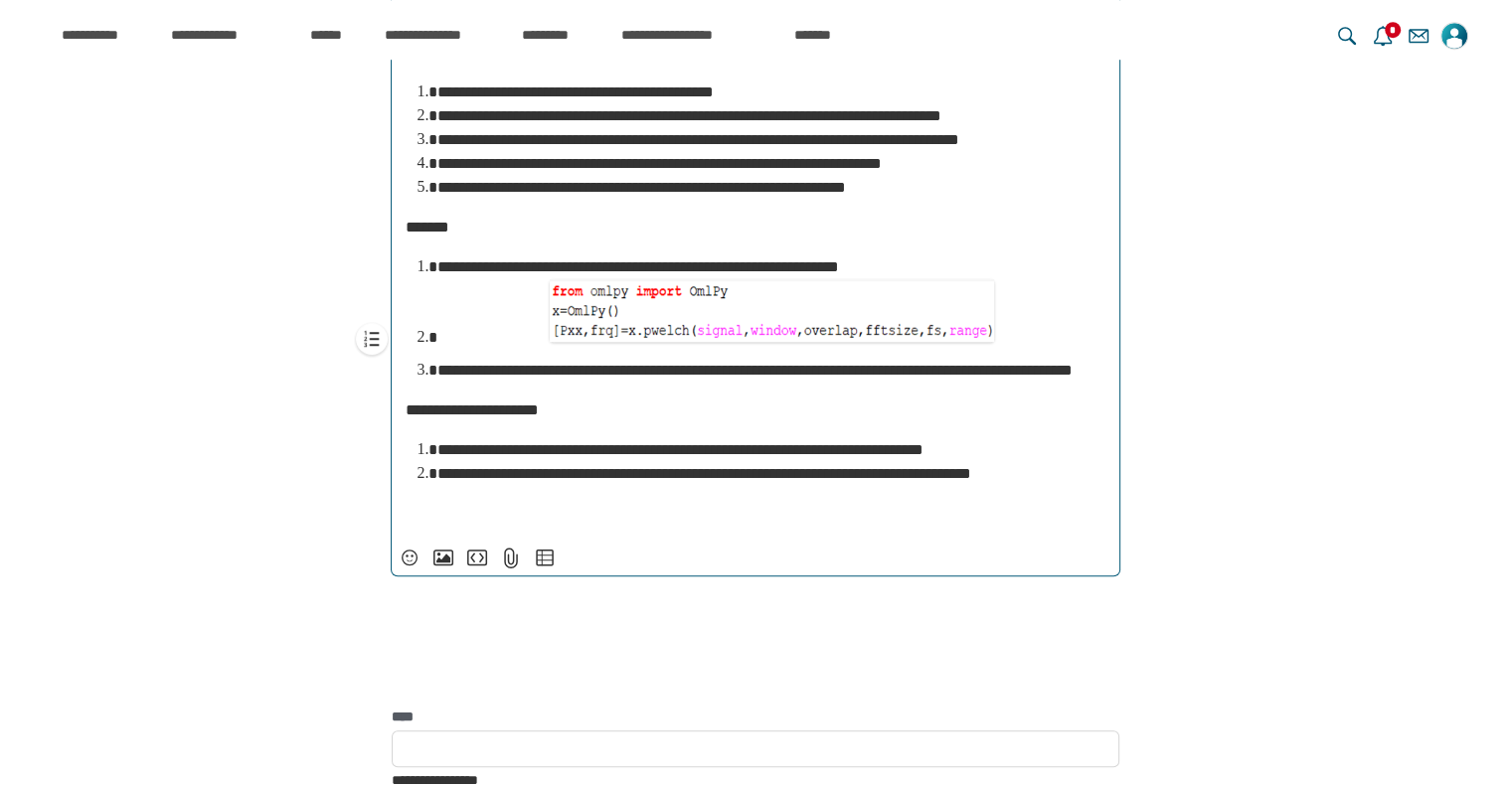 scroll, scrollTop: 5303, scrollLeft: 0, axis: vertical 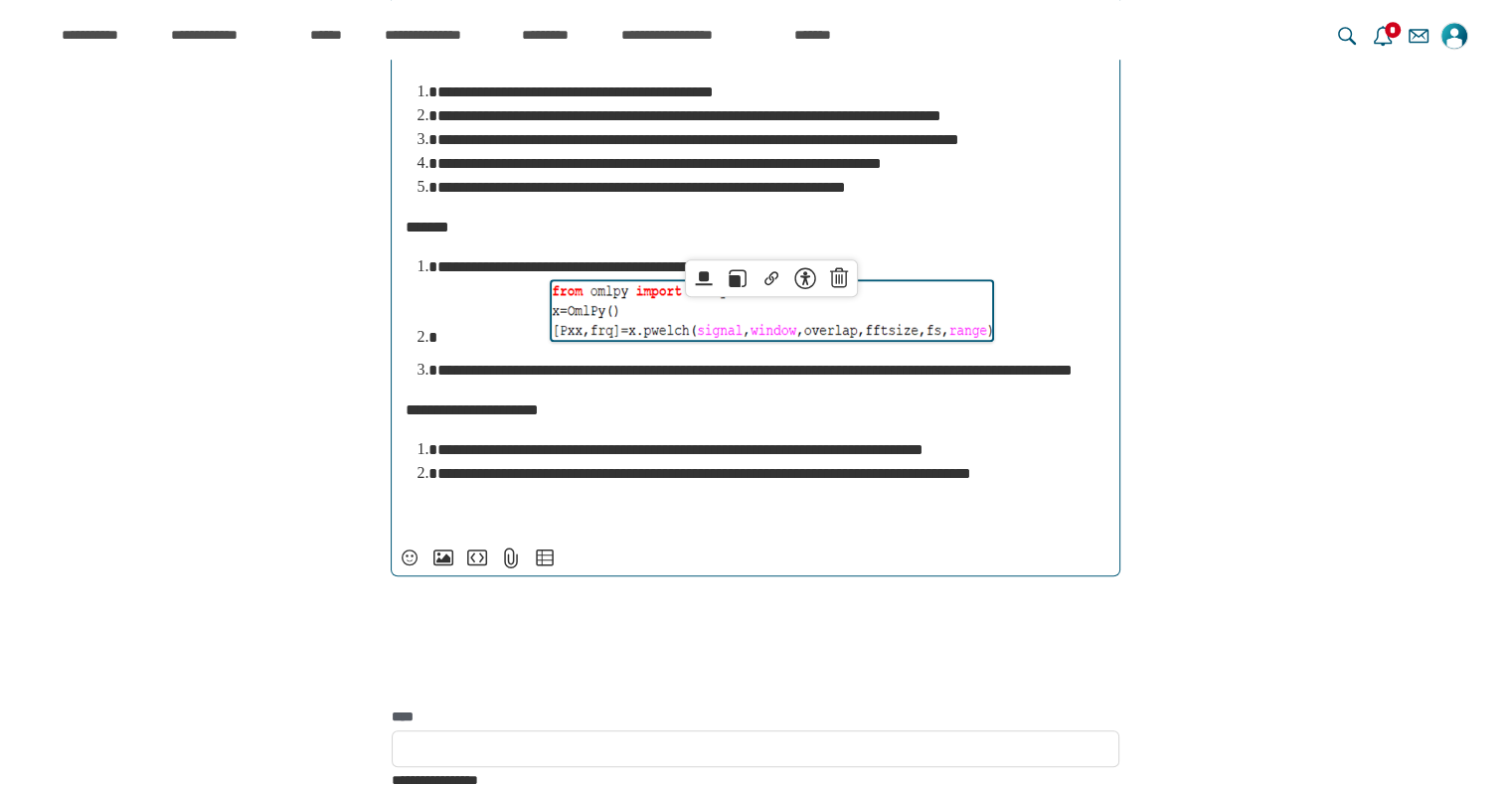 click on "**********" at bounding box center (771, 310) 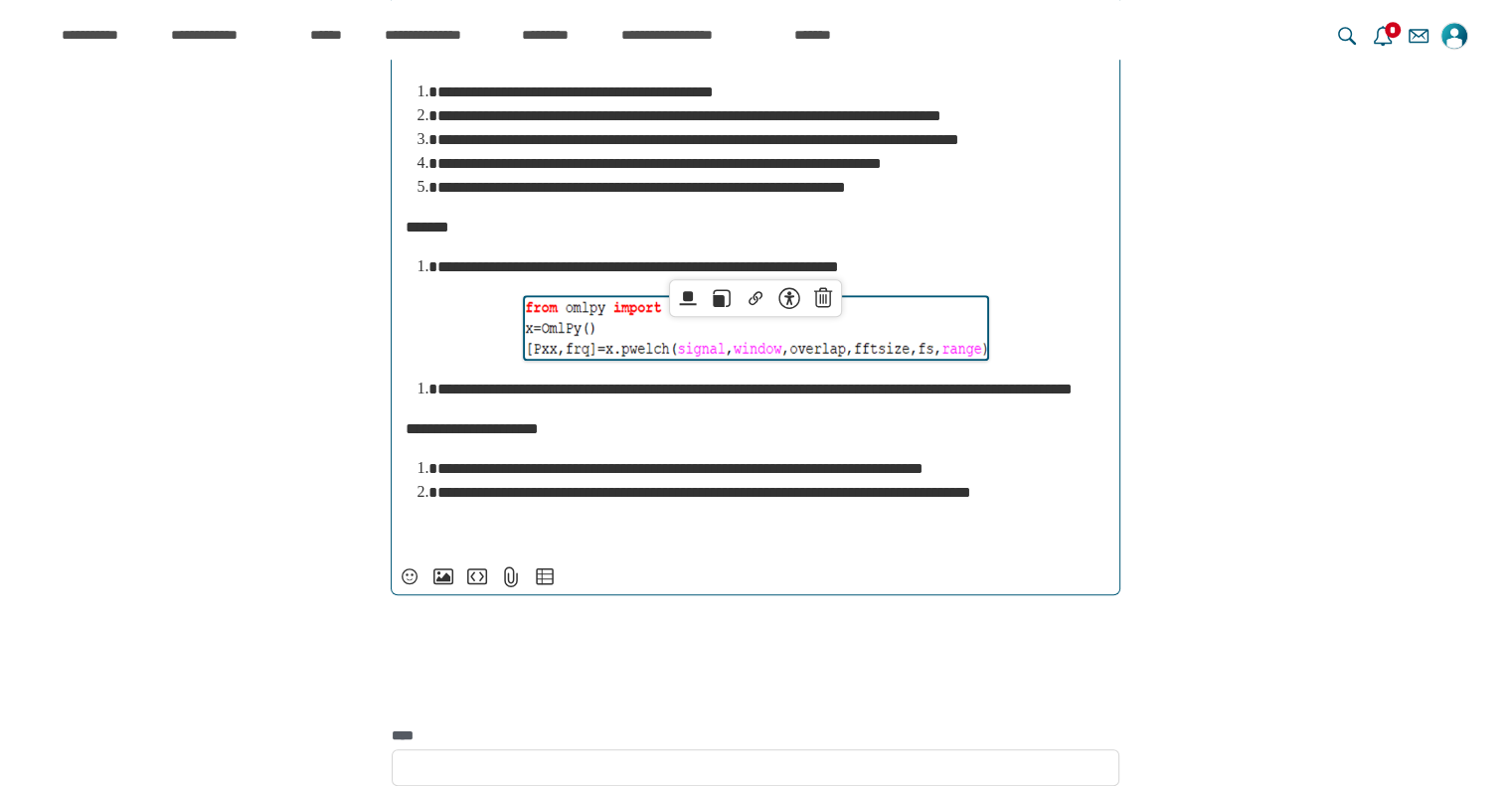 scroll, scrollTop: 5342, scrollLeft: 0, axis: vertical 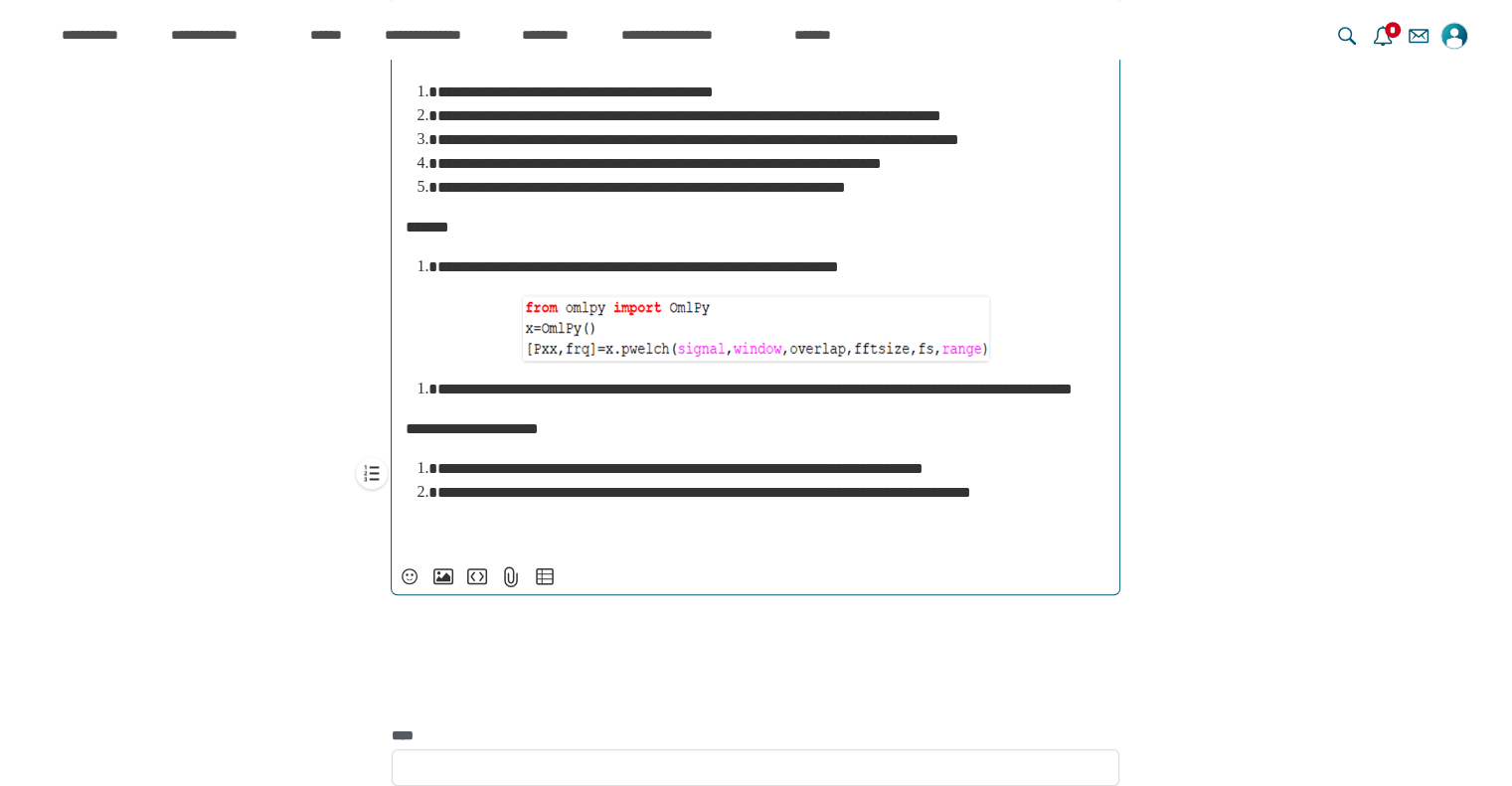 click on "**********" at bounding box center (771, 390) 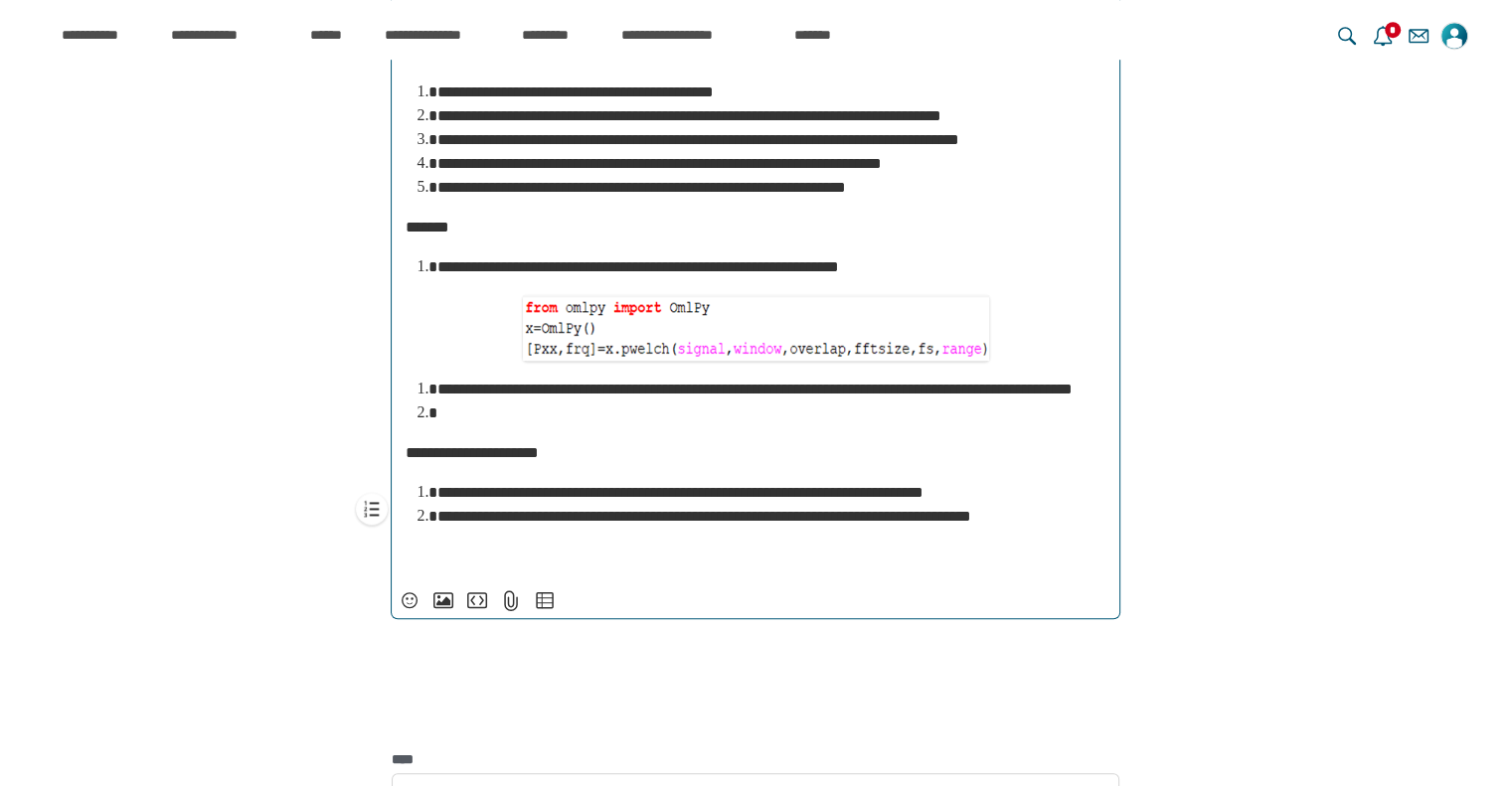 scroll, scrollTop: 5475, scrollLeft: 0, axis: vertical 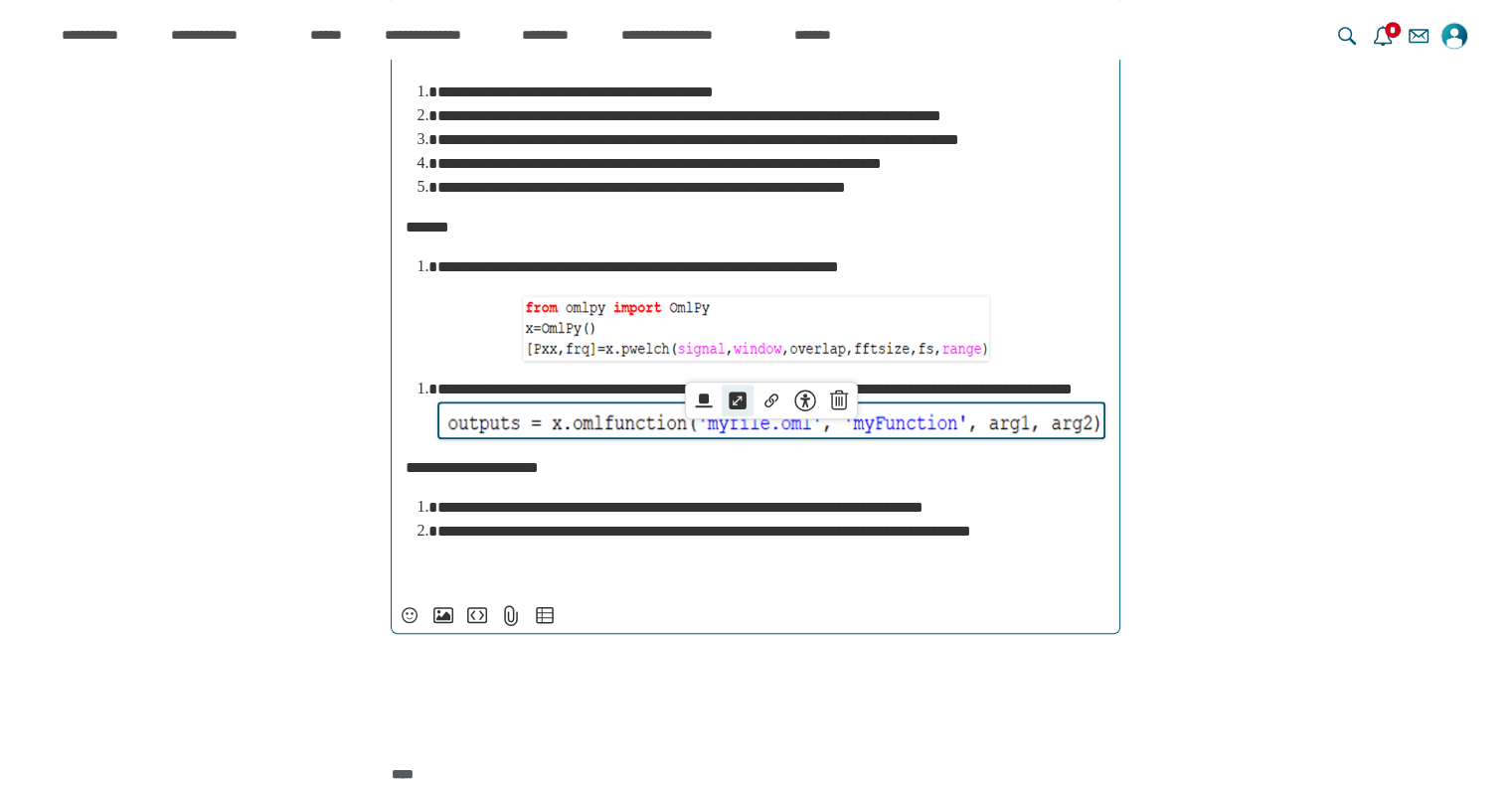 click on "*****" at bounding box center [738, 400] 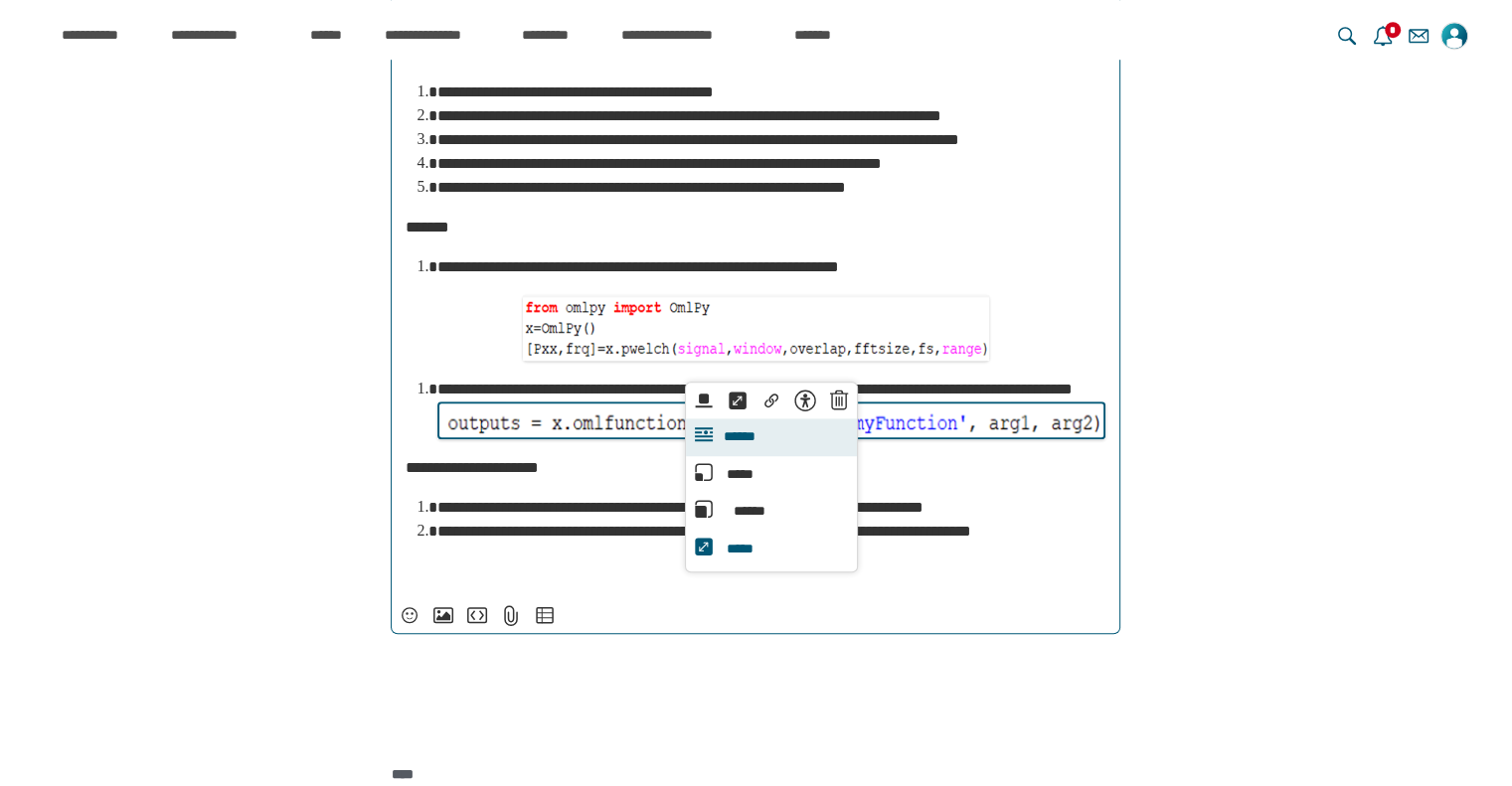 click on "******" at bounding box center (739, 437) 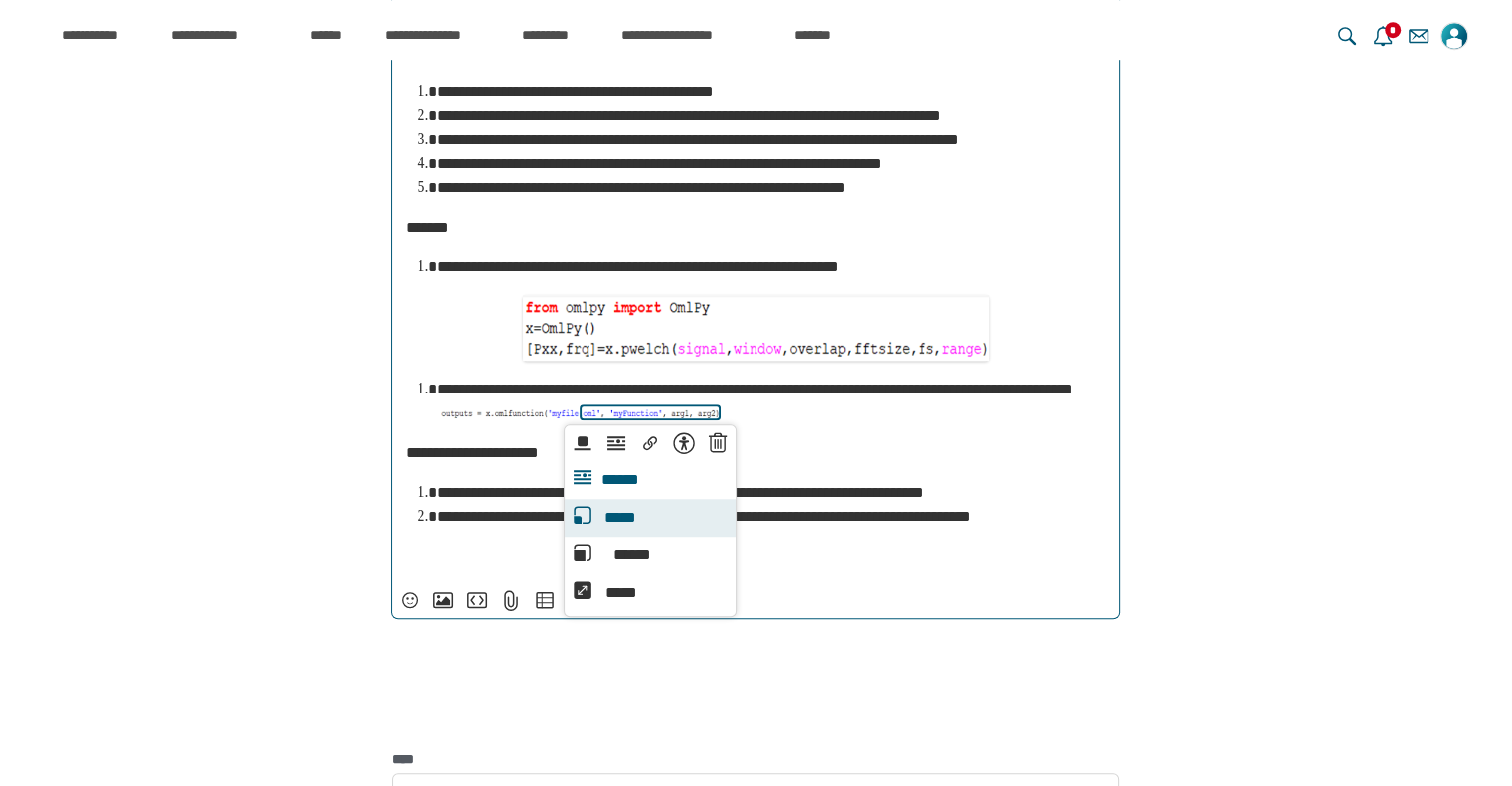 click on "****** *****" at bounding box center (650, 518) 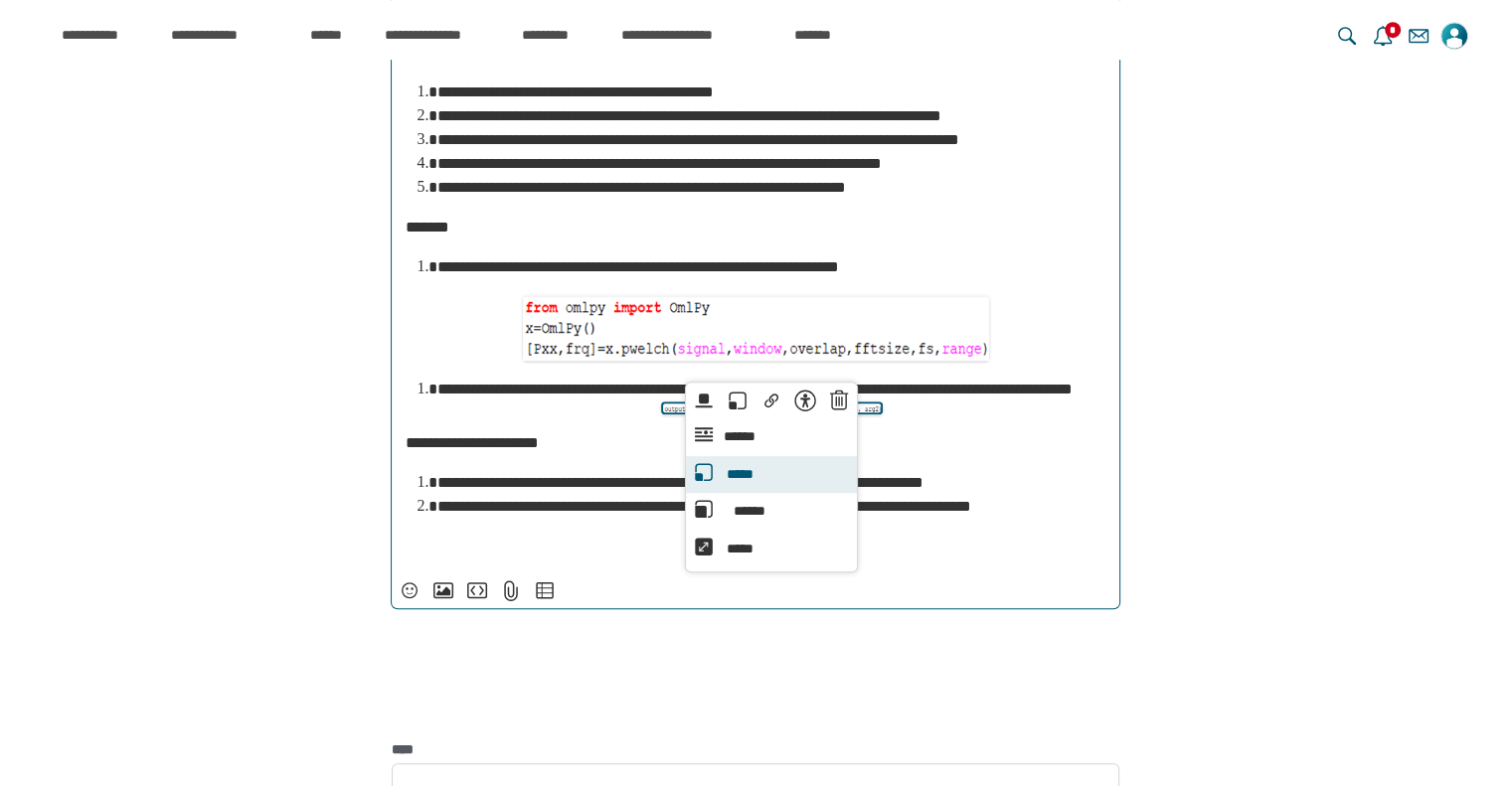 scroll, scrollTop: 6353, scrollLeft: 0, axis: vertical 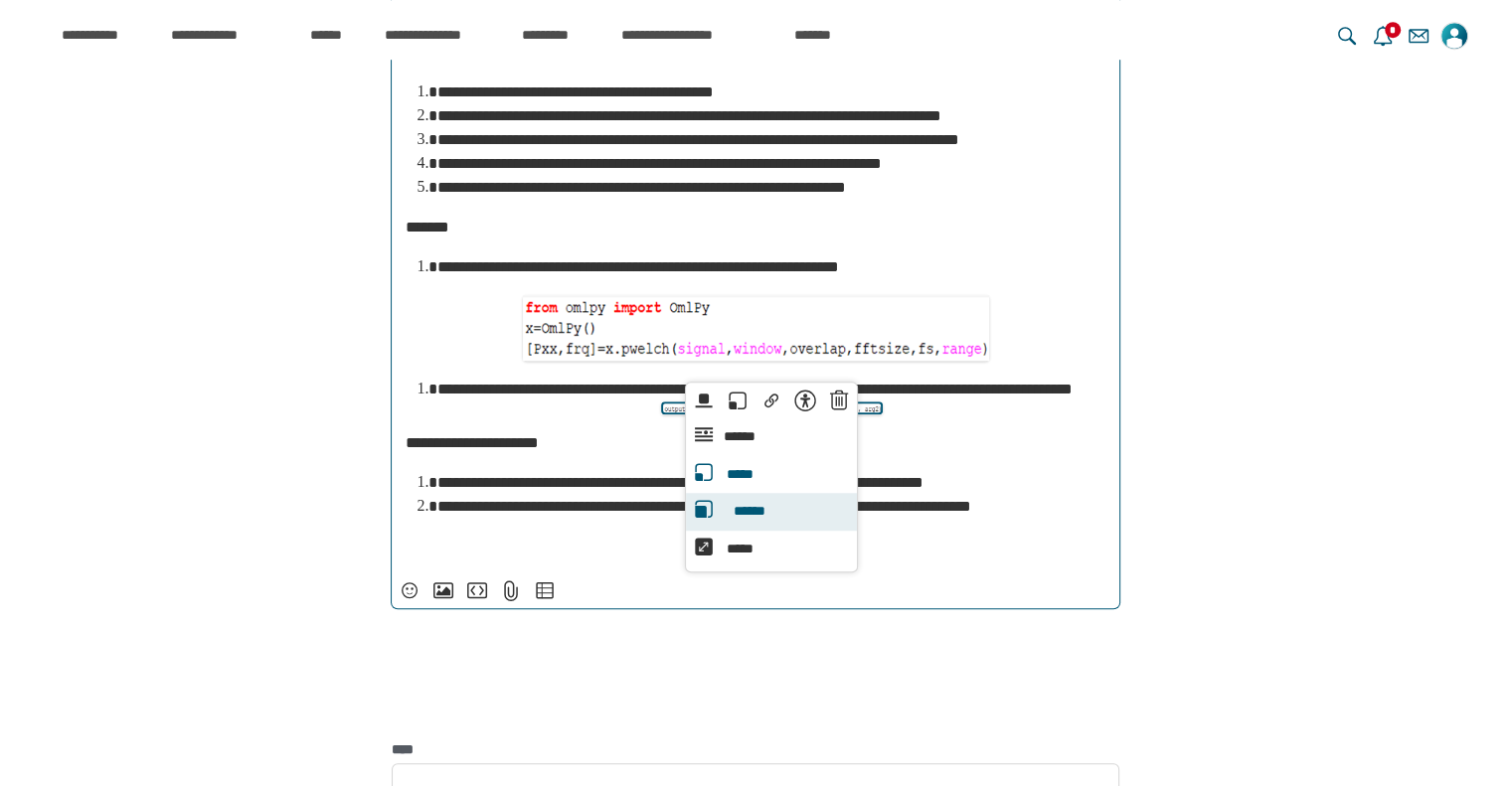 click on "****** ******" at bounding box center (771, 512) 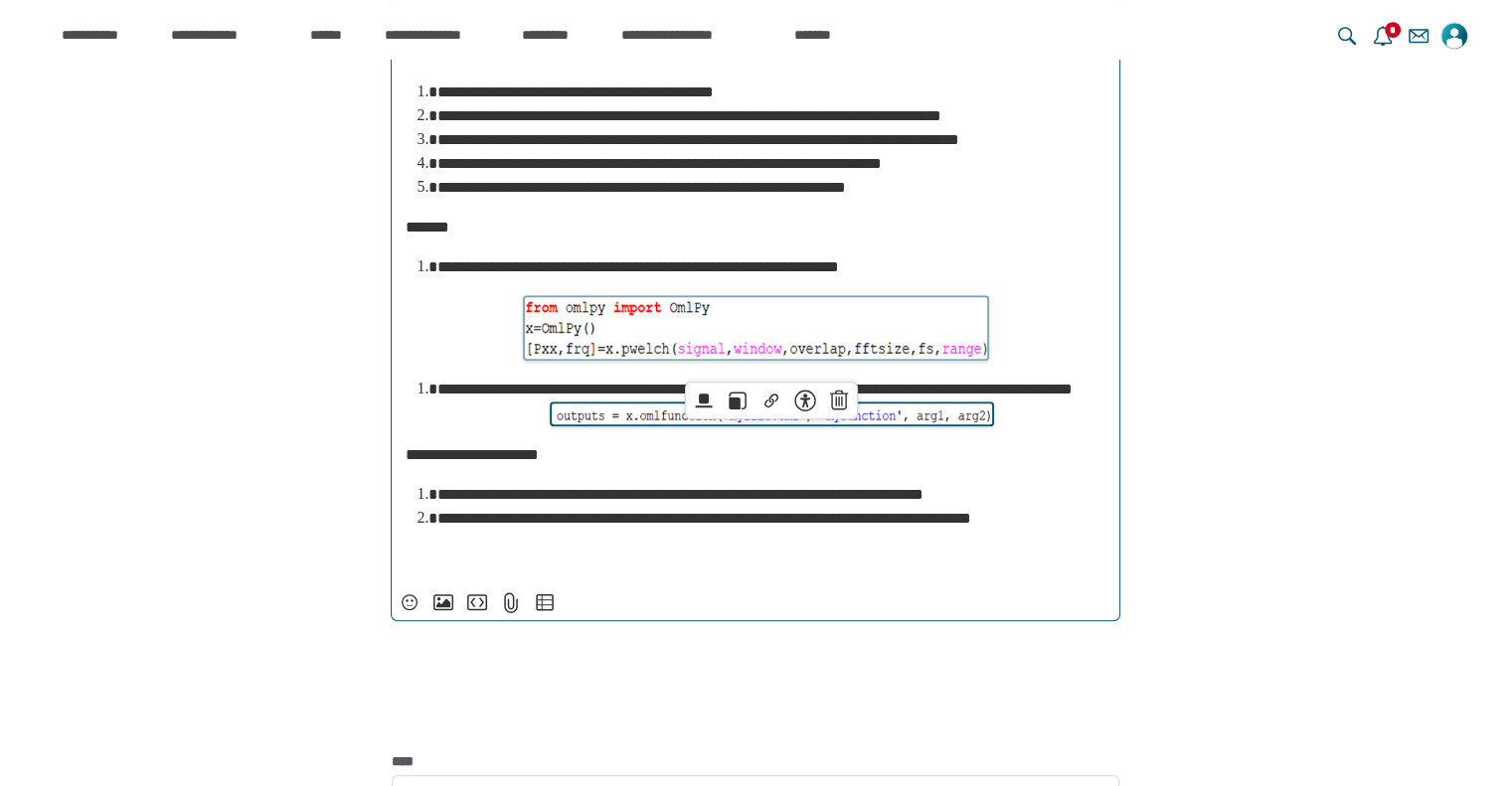 click at bounding box center [756, 328] 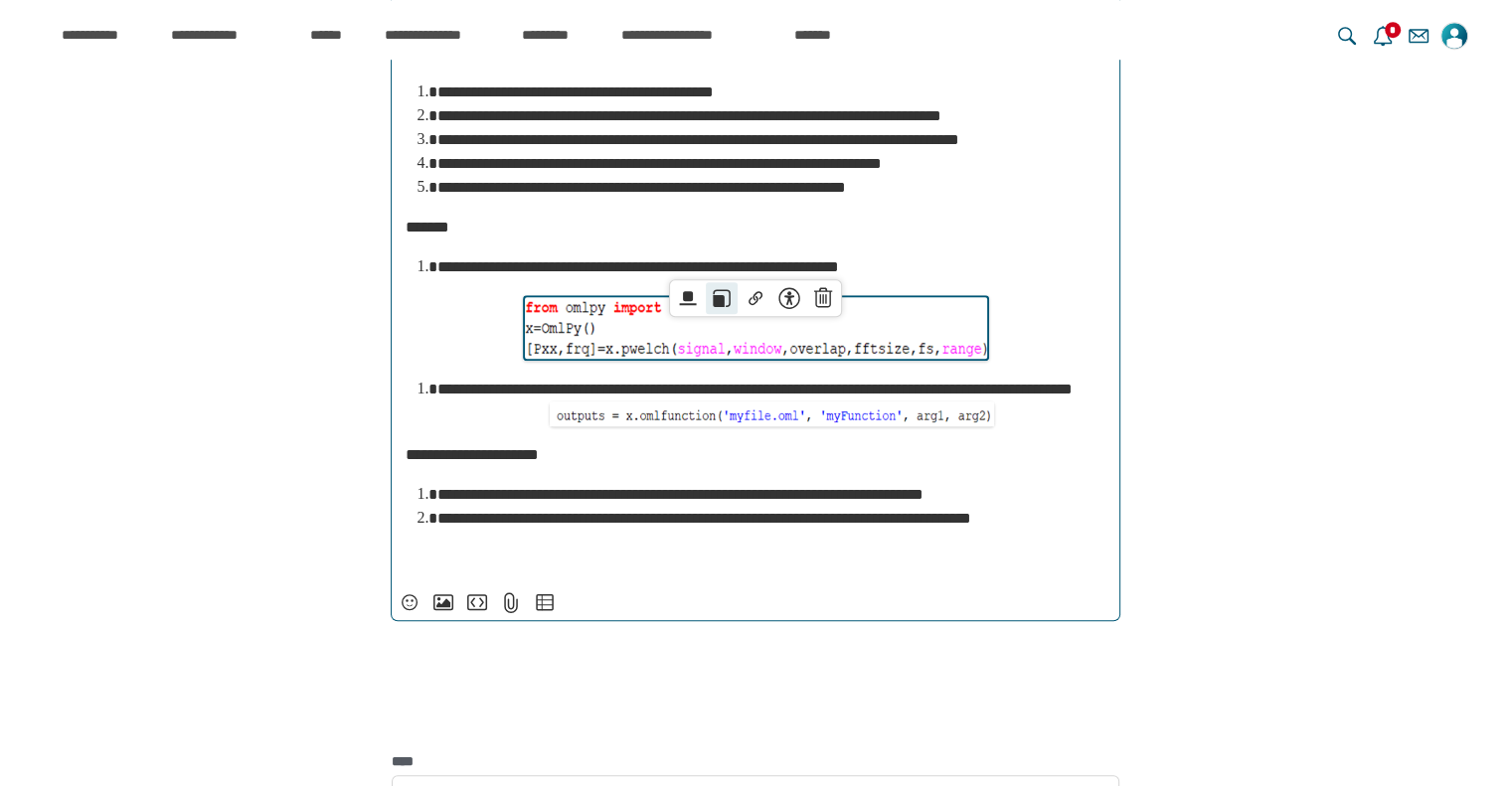click on "******" at bounding box center [722, 298] 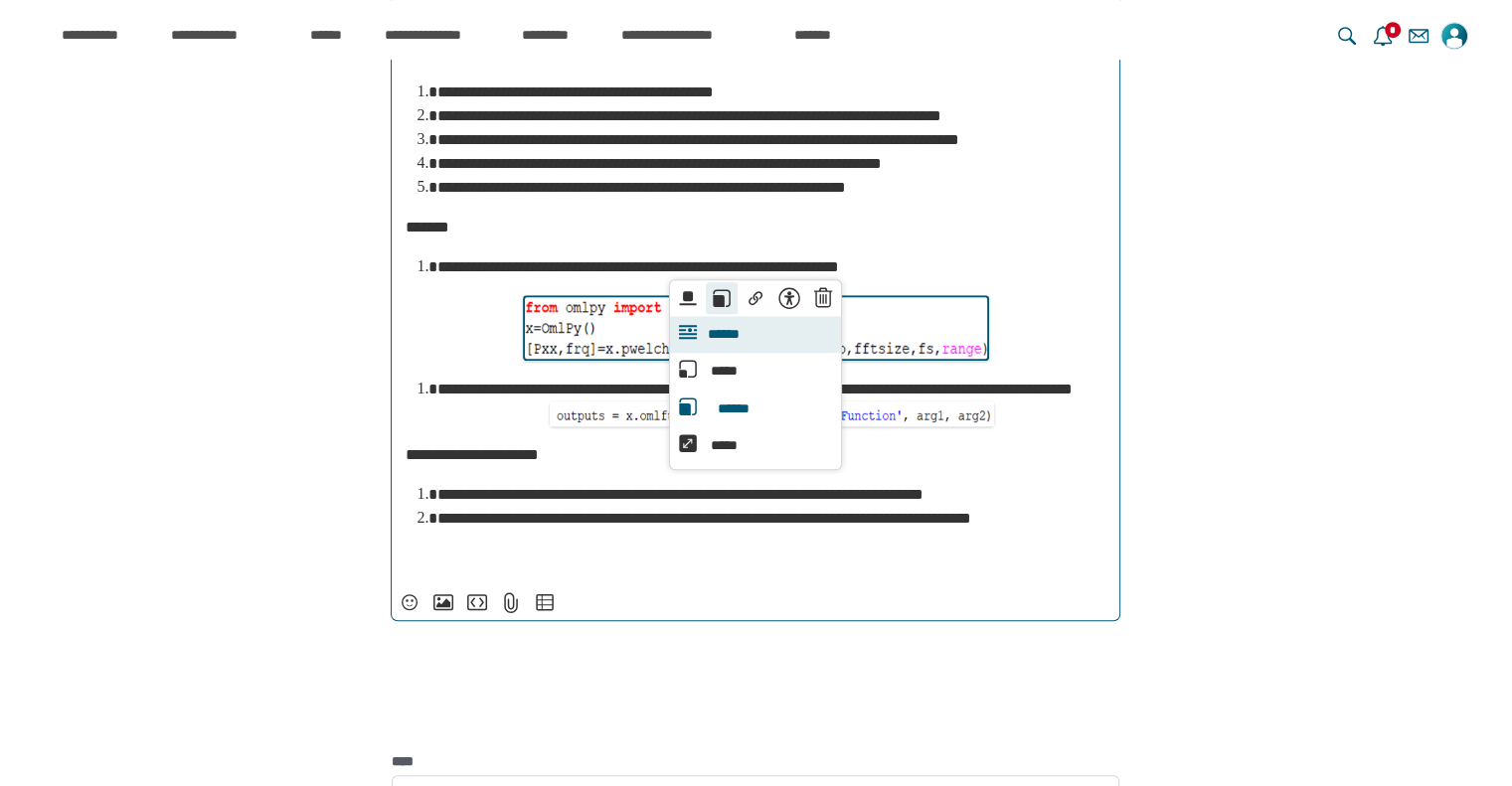type on "**********" 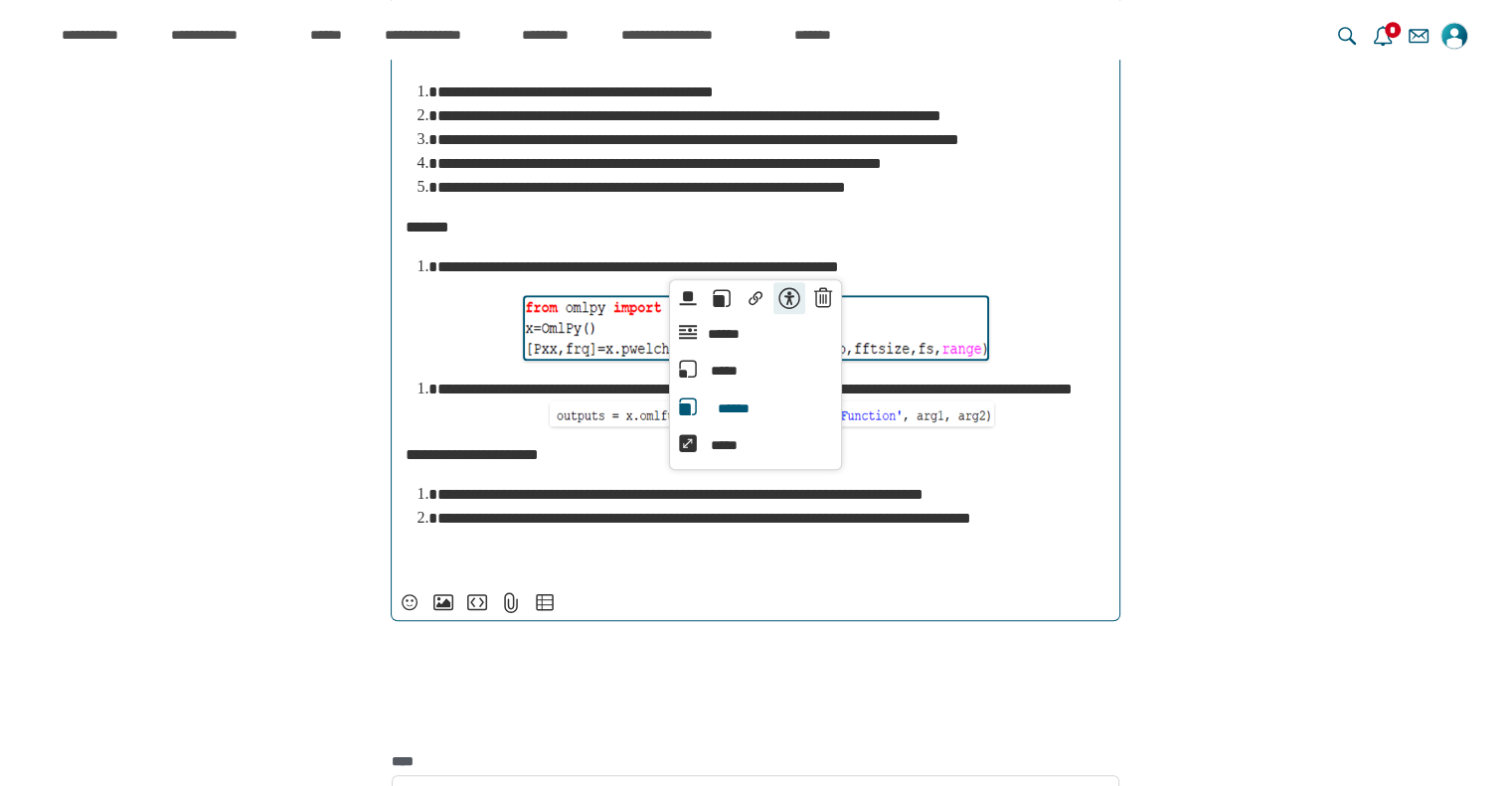 click on "**********" at bounding box center [789, 298] 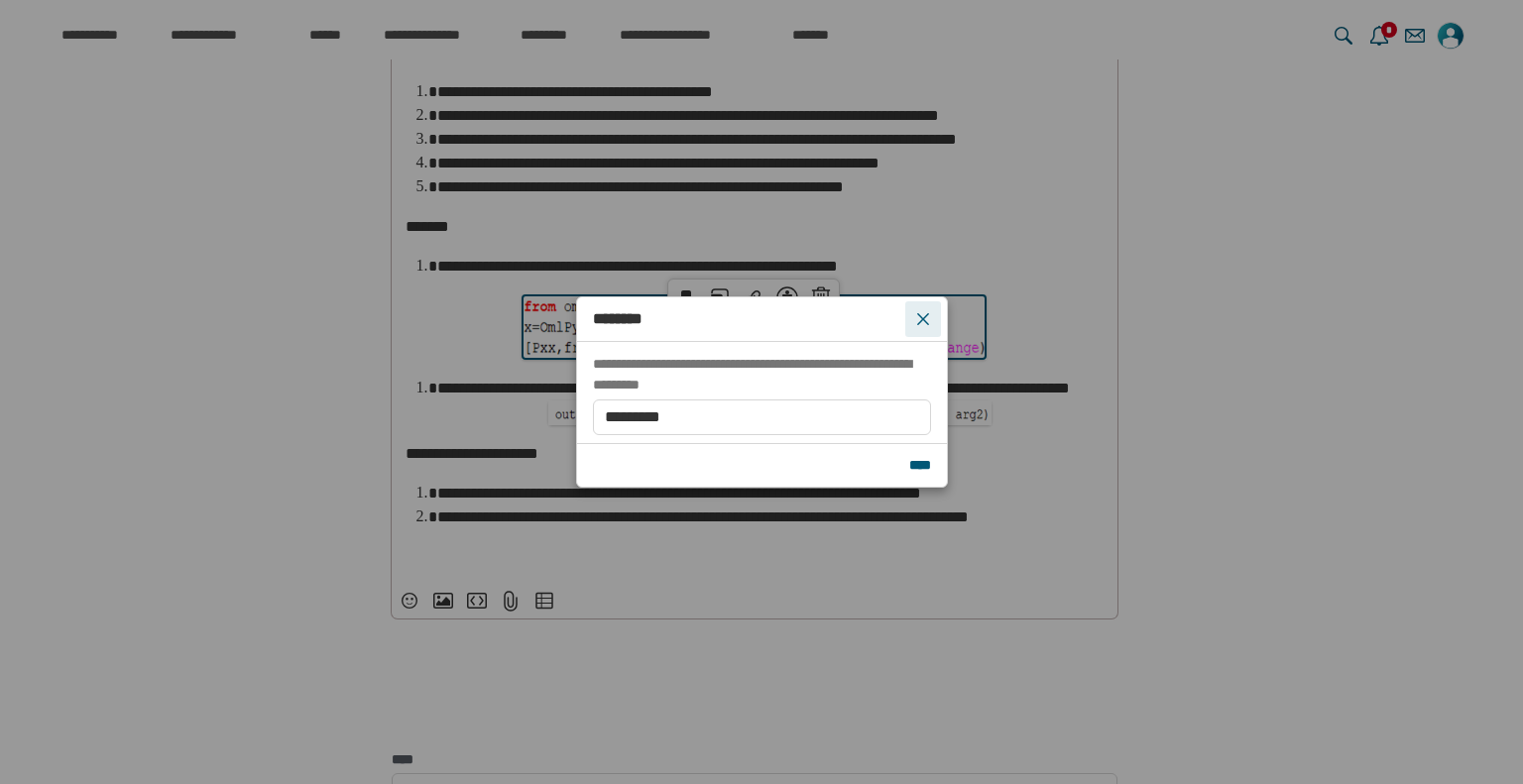 click on "*****" at bounding box center (923, 319) 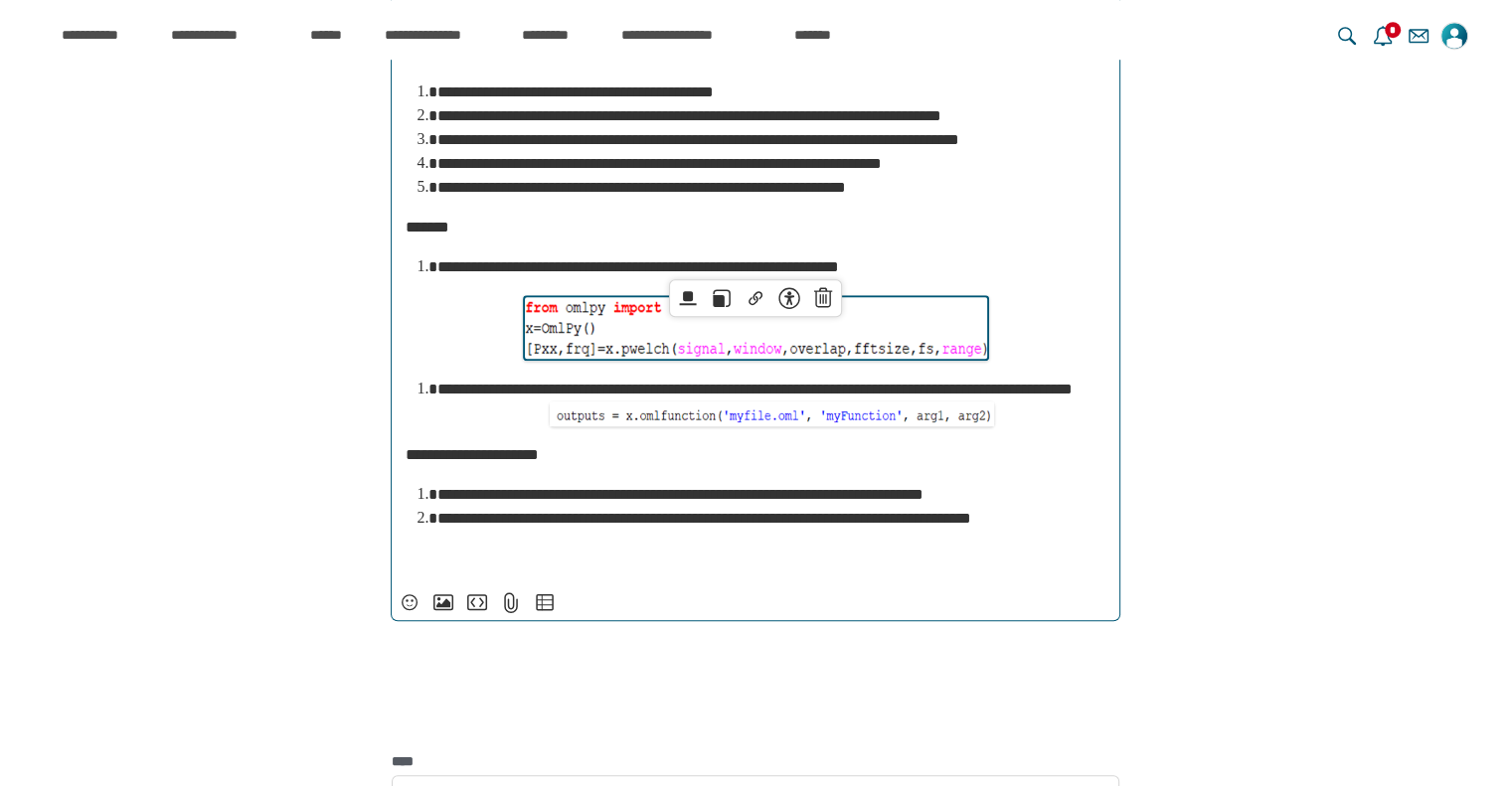 click at bounding box center (771, 414) 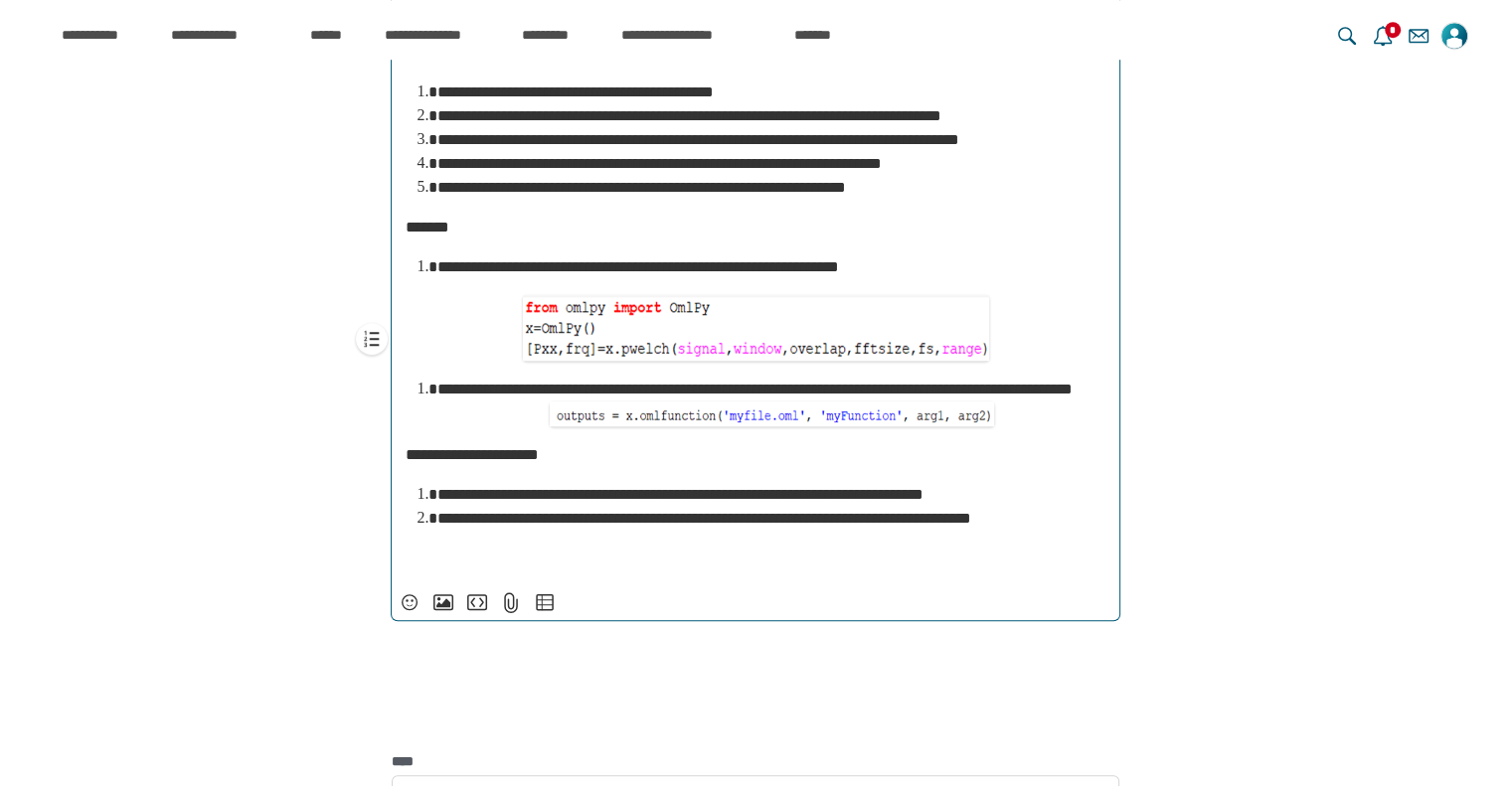 scroll, scrollTop: 6353, scrollLeft: 0, axis: vertical 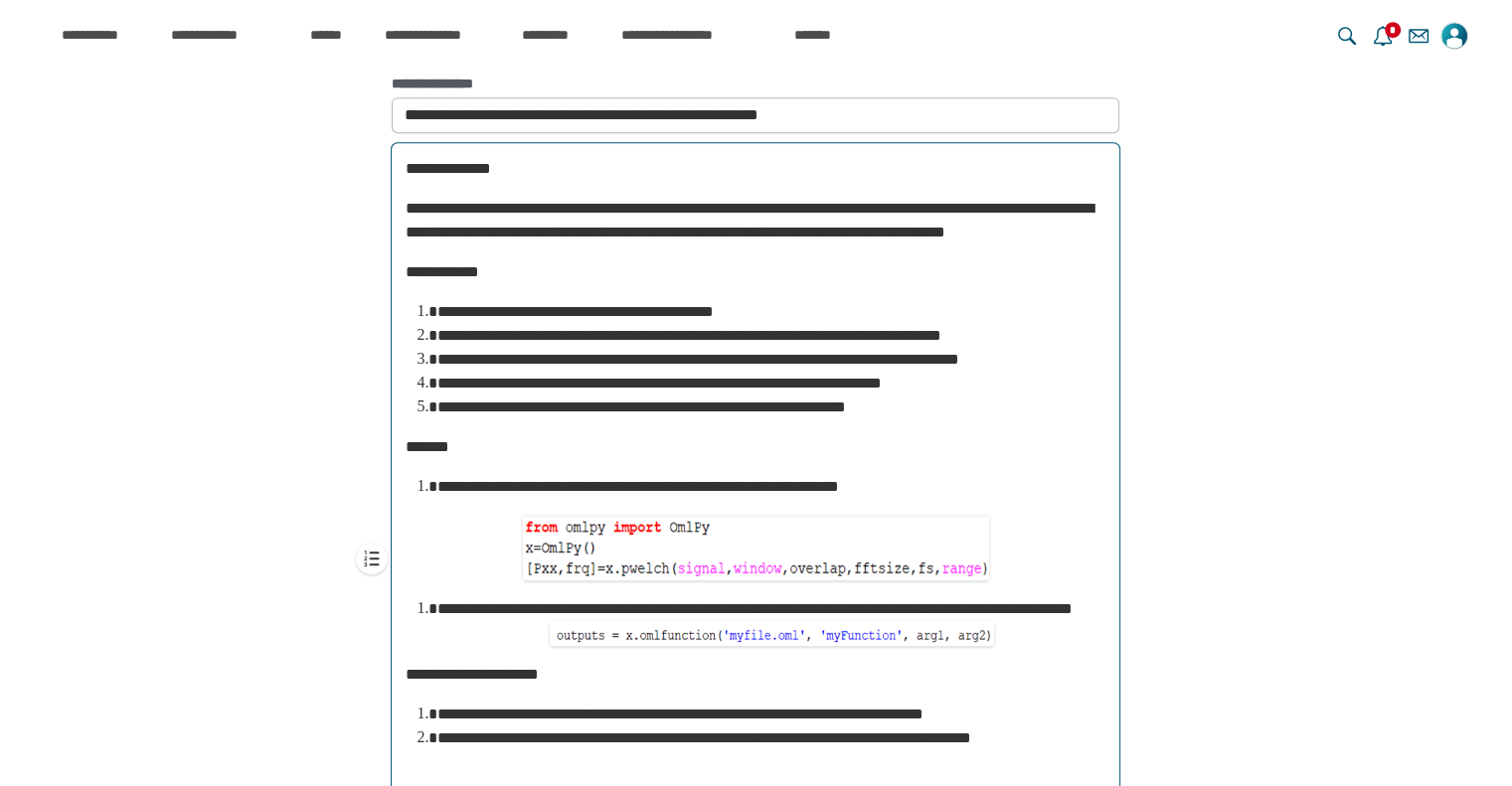 click on "**********" at bounding box center [771, 622] 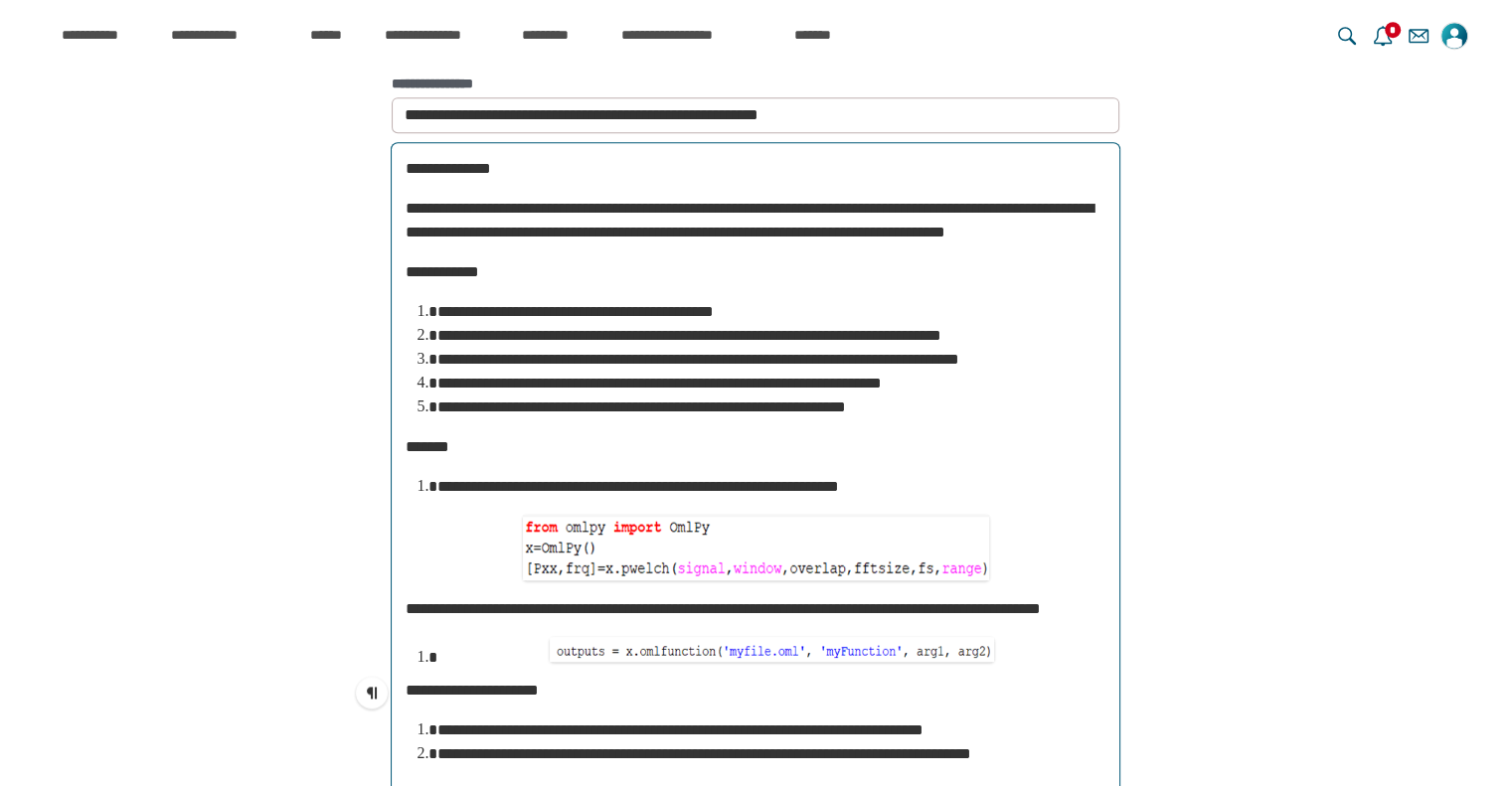 scroll, scrollTop: 6334, scrollLeft: 0, axis: vertical 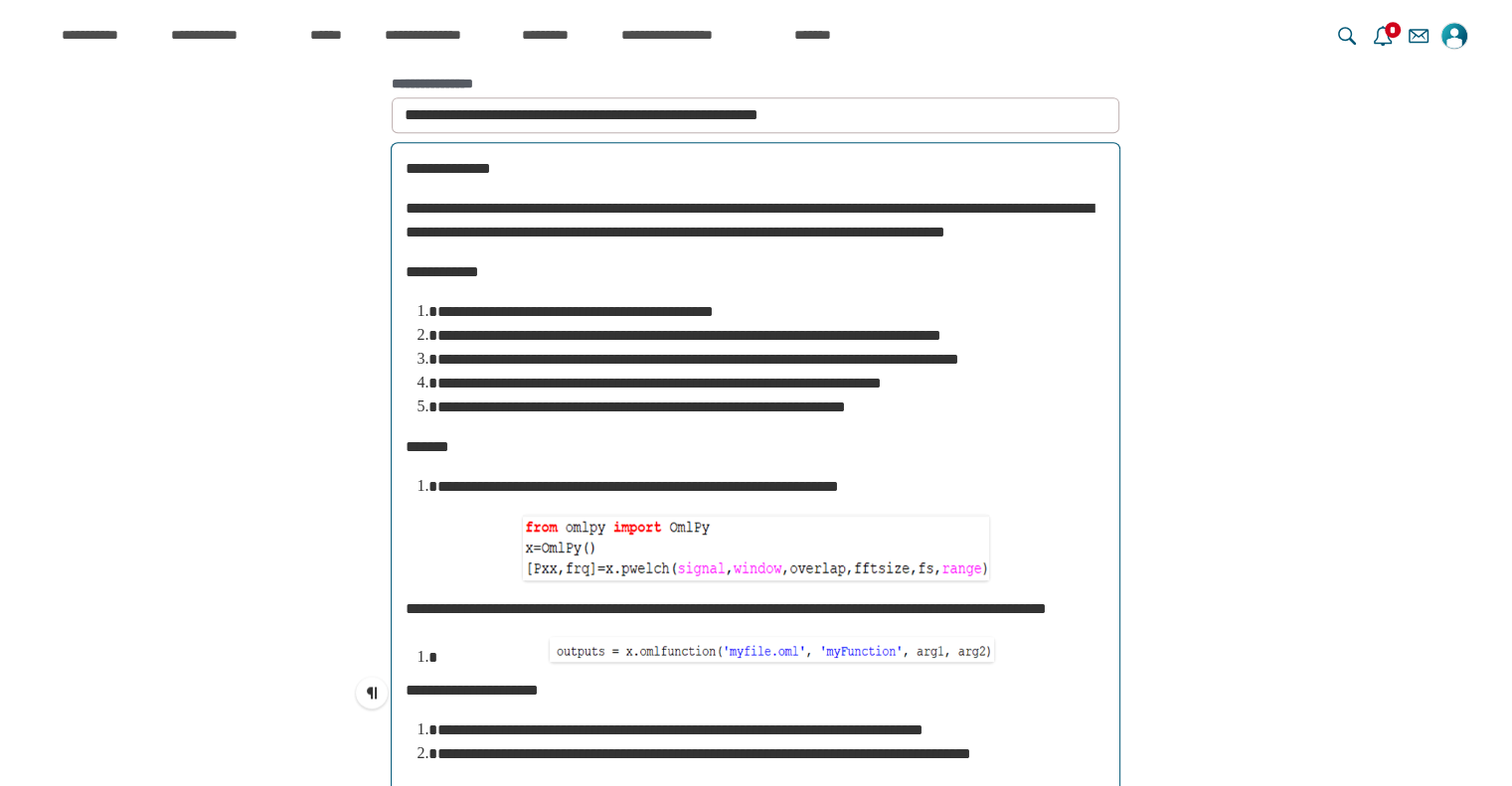 type 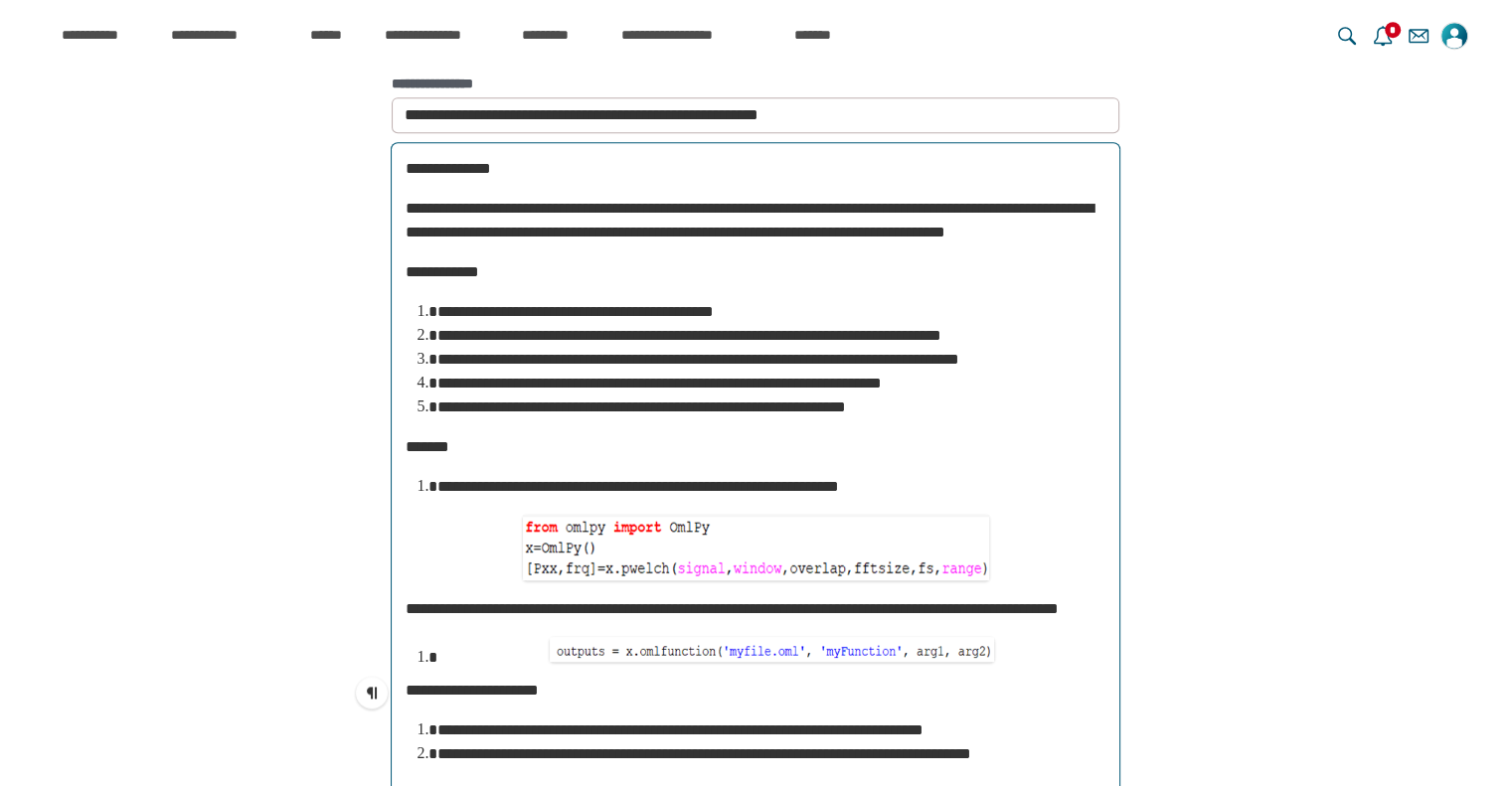 scroll, scrollTop: 6334, scrollLeft: 0, axis: vertical 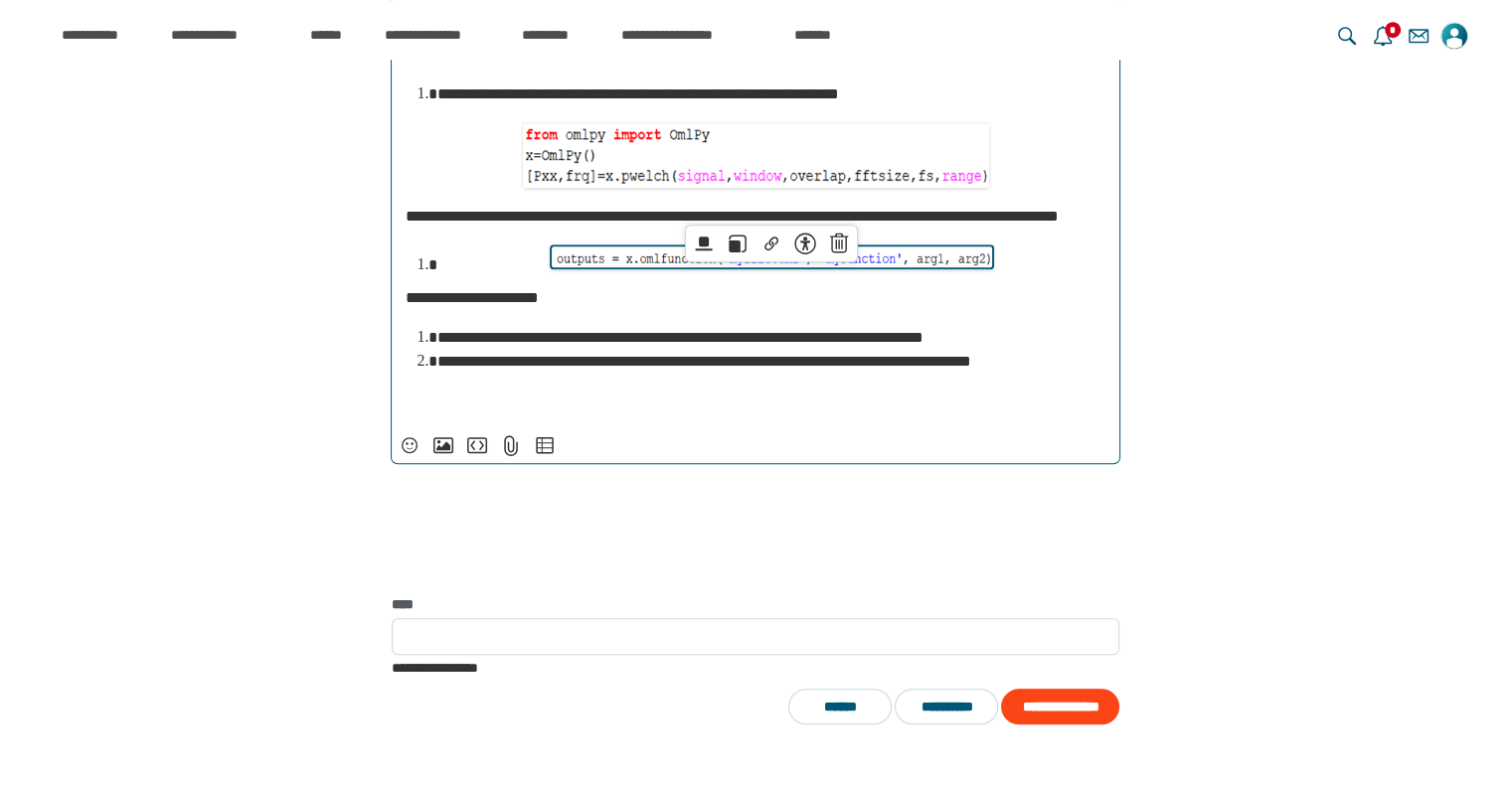click on "**********" at bounding box center (771, 257) 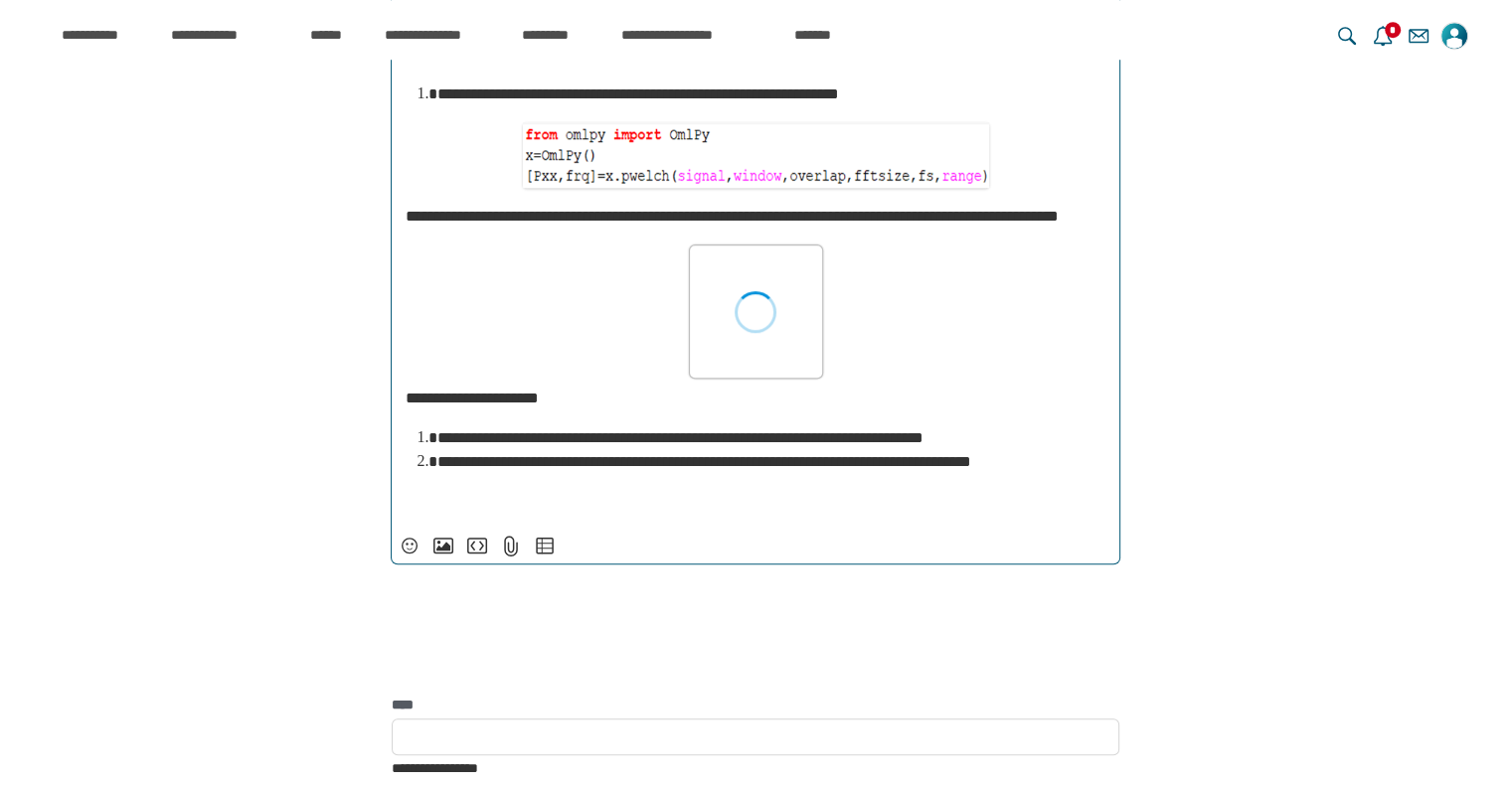 scroll, scrollTop: 6181, scrollLeft: 0, axis: vertical 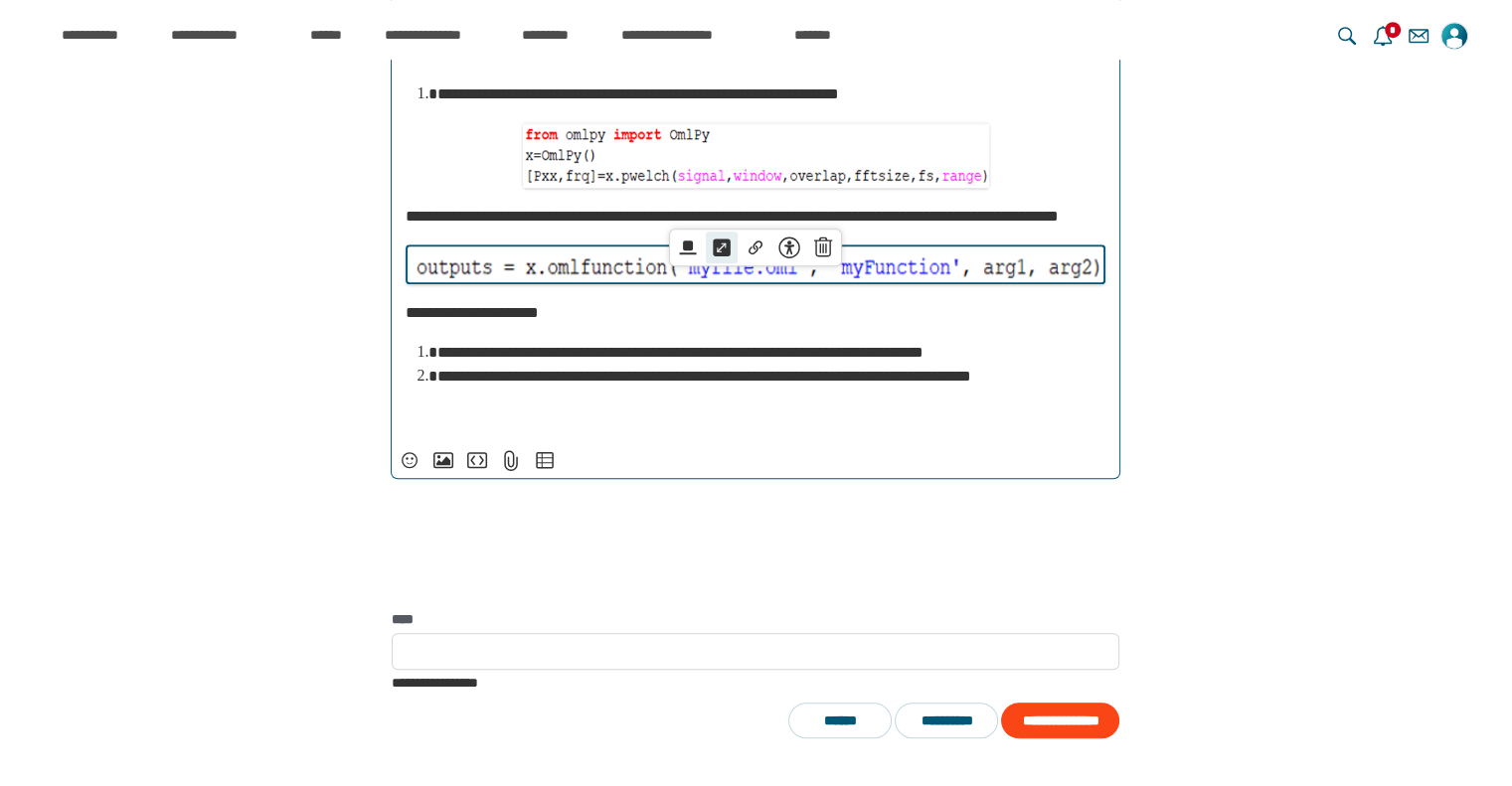 click on "*****" at bounding box center (722, 247) 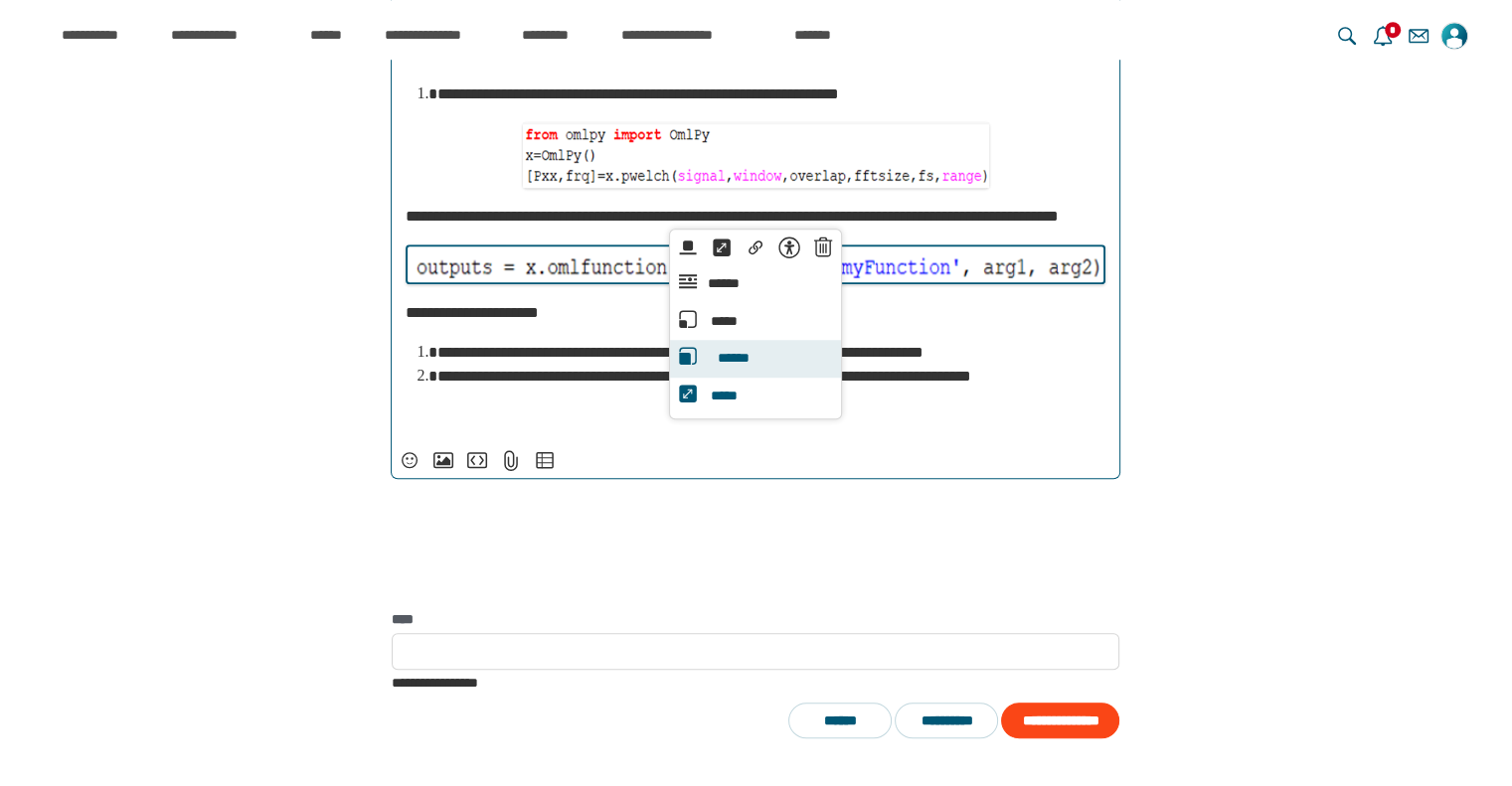click on "******" at bounding box center (733, 359) 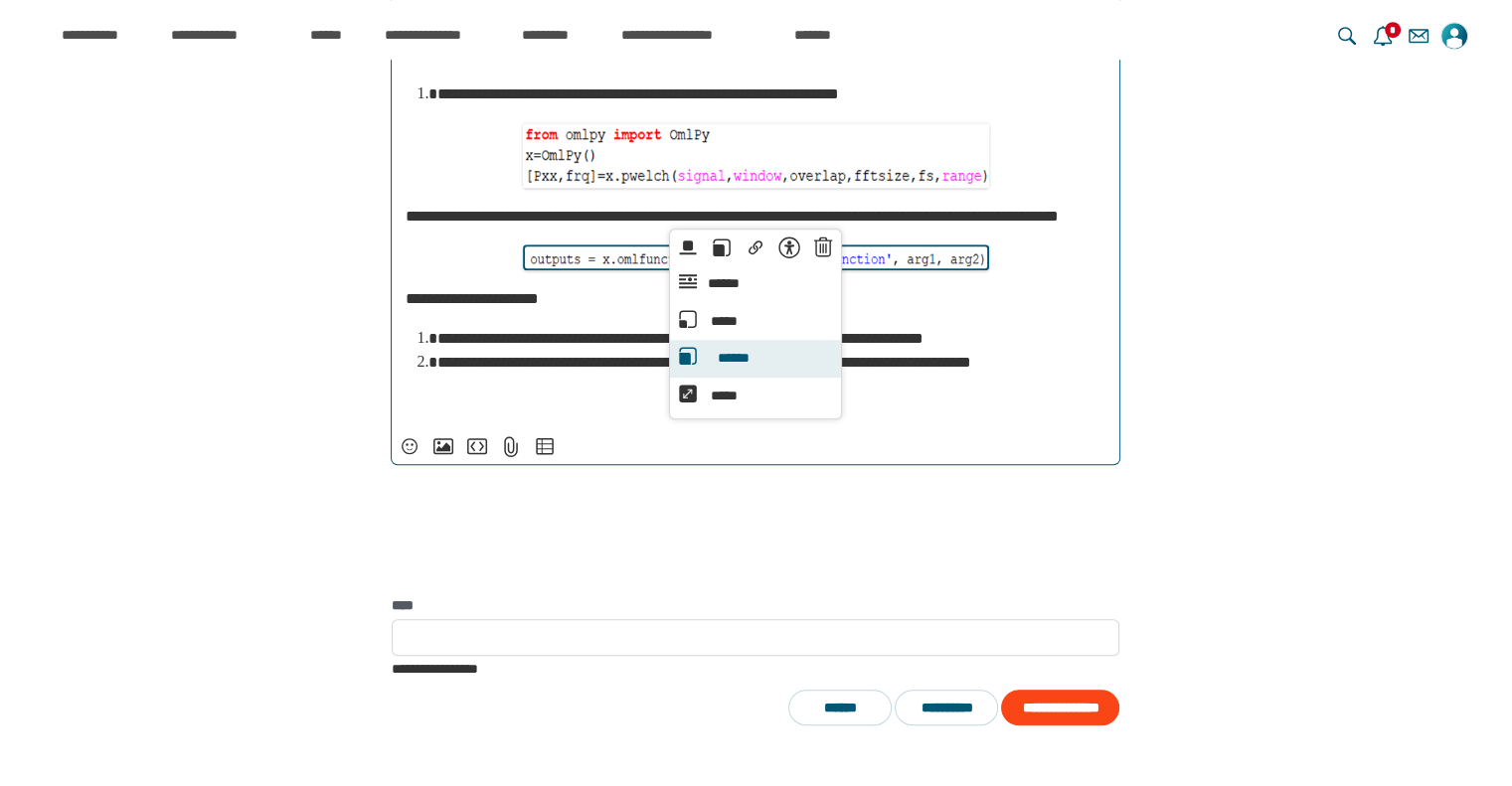 scroll, scrollTop: 6181, scrollLeft: 0, axis: vertical 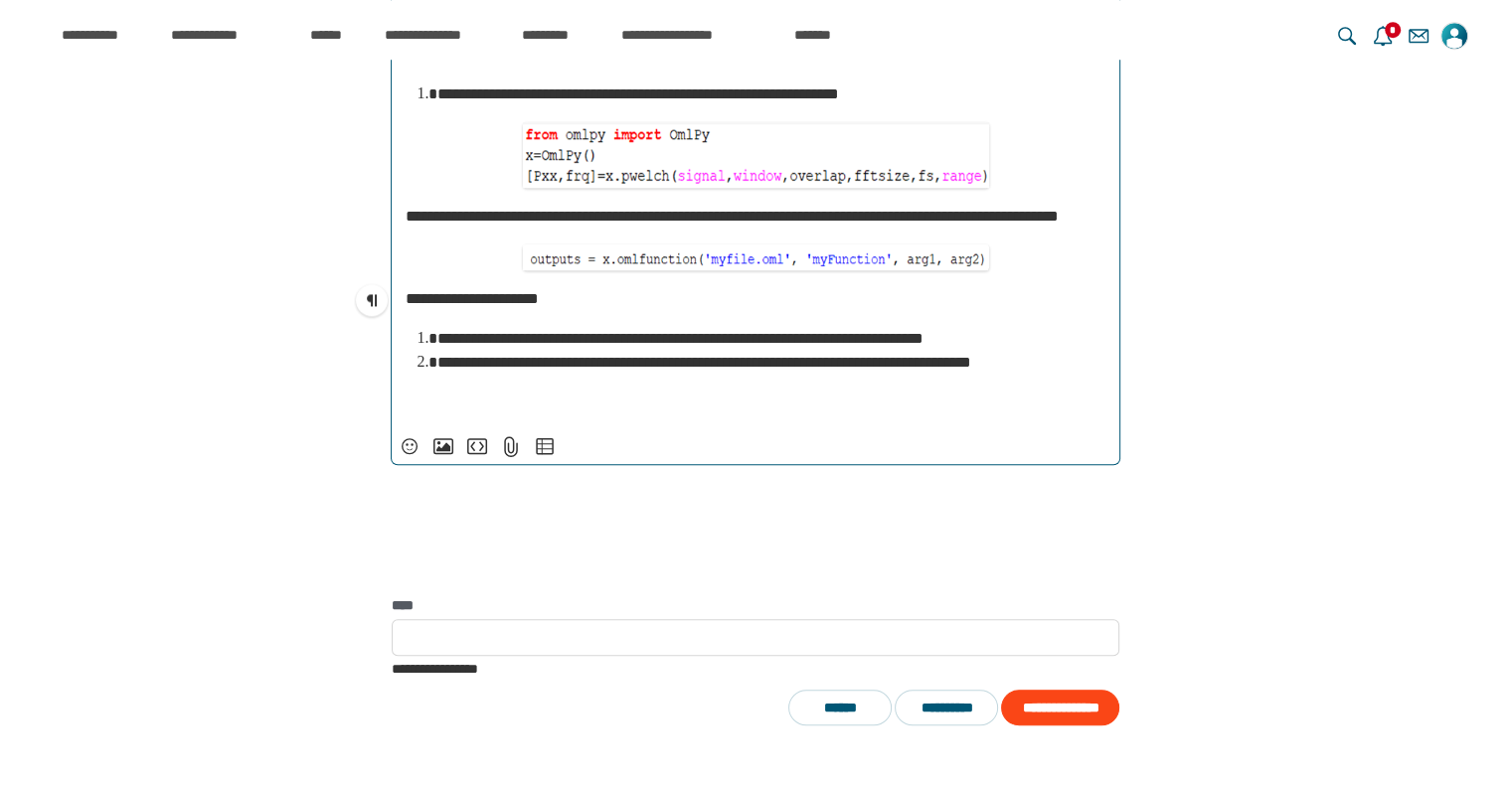click on "**********" at bounding box center [732, 216] 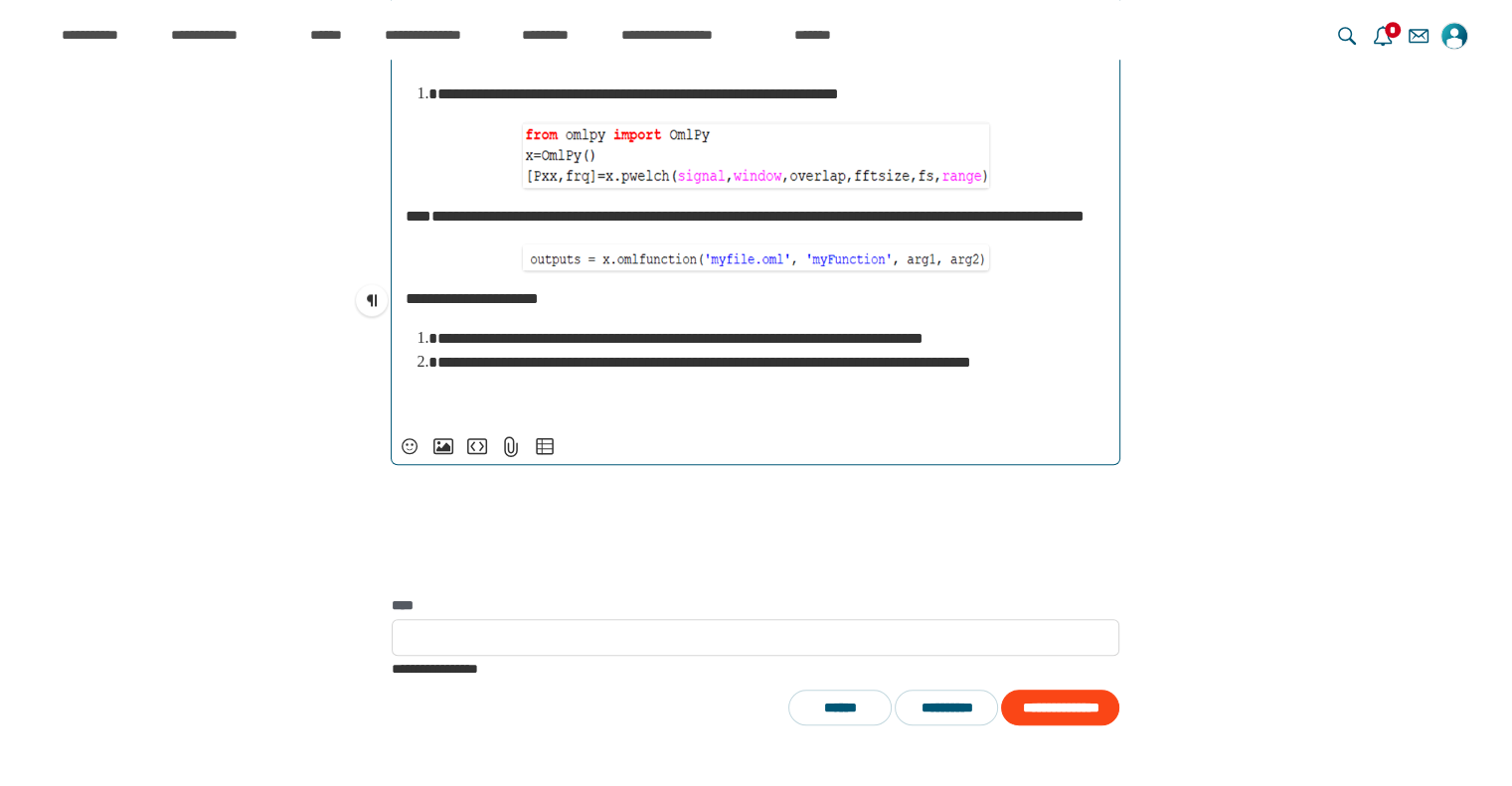 scroll, scrollTop: 6181, scrollLeft: 0, axis: vertical 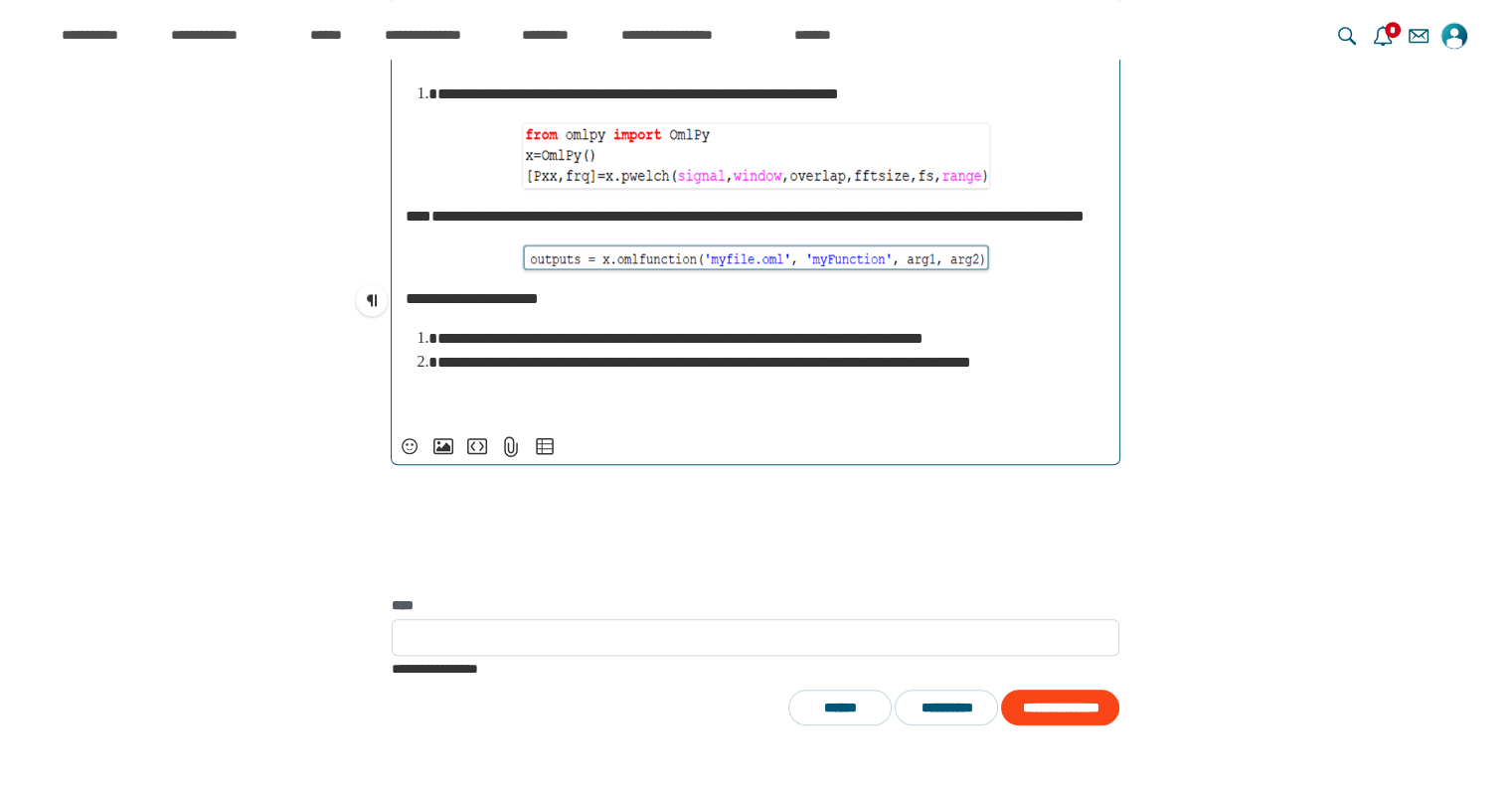 click at bounding box center [756, 257] 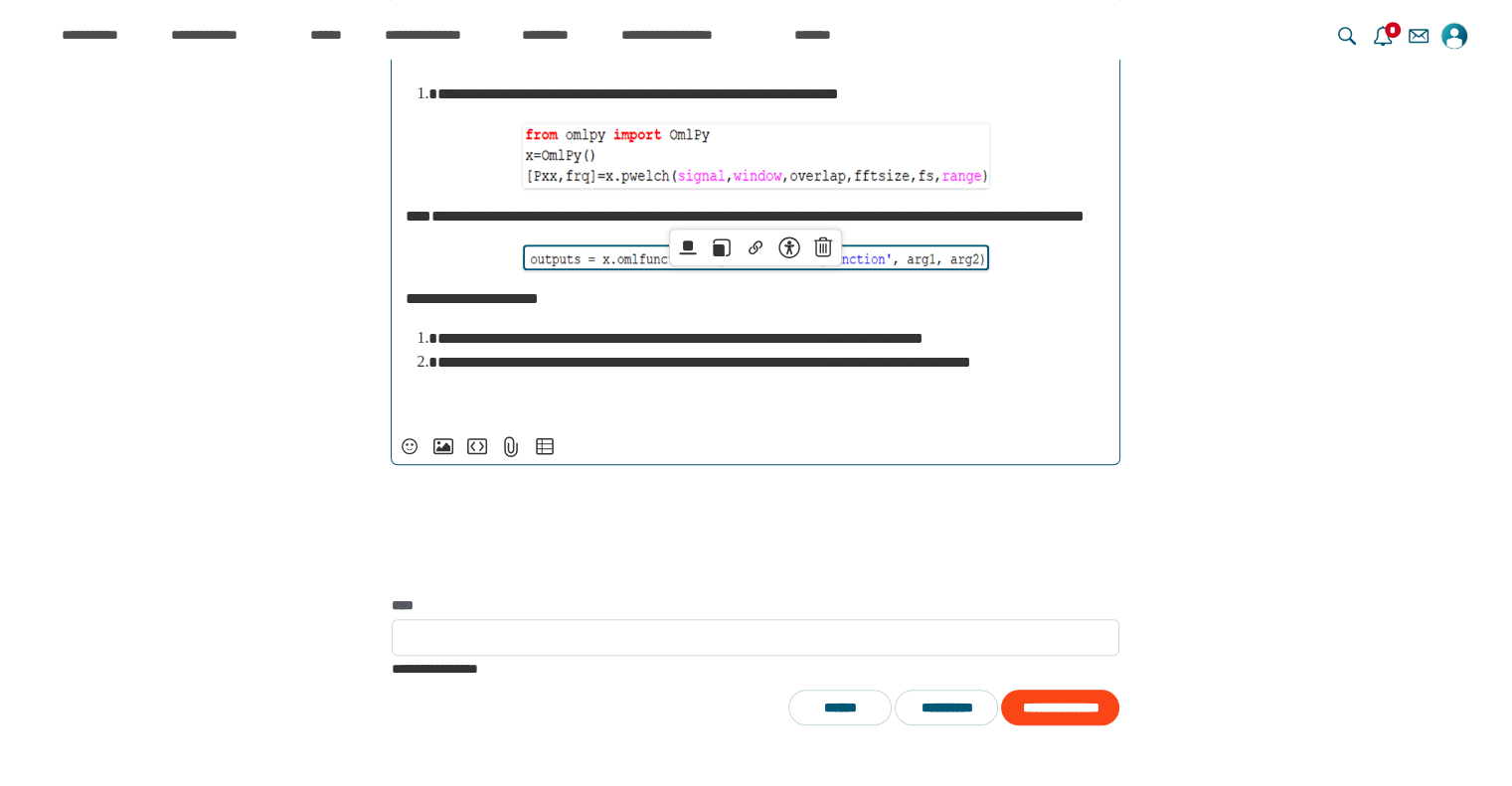 scroll, scrollTop: 5208, scrollLeft: 0, axis: vertical 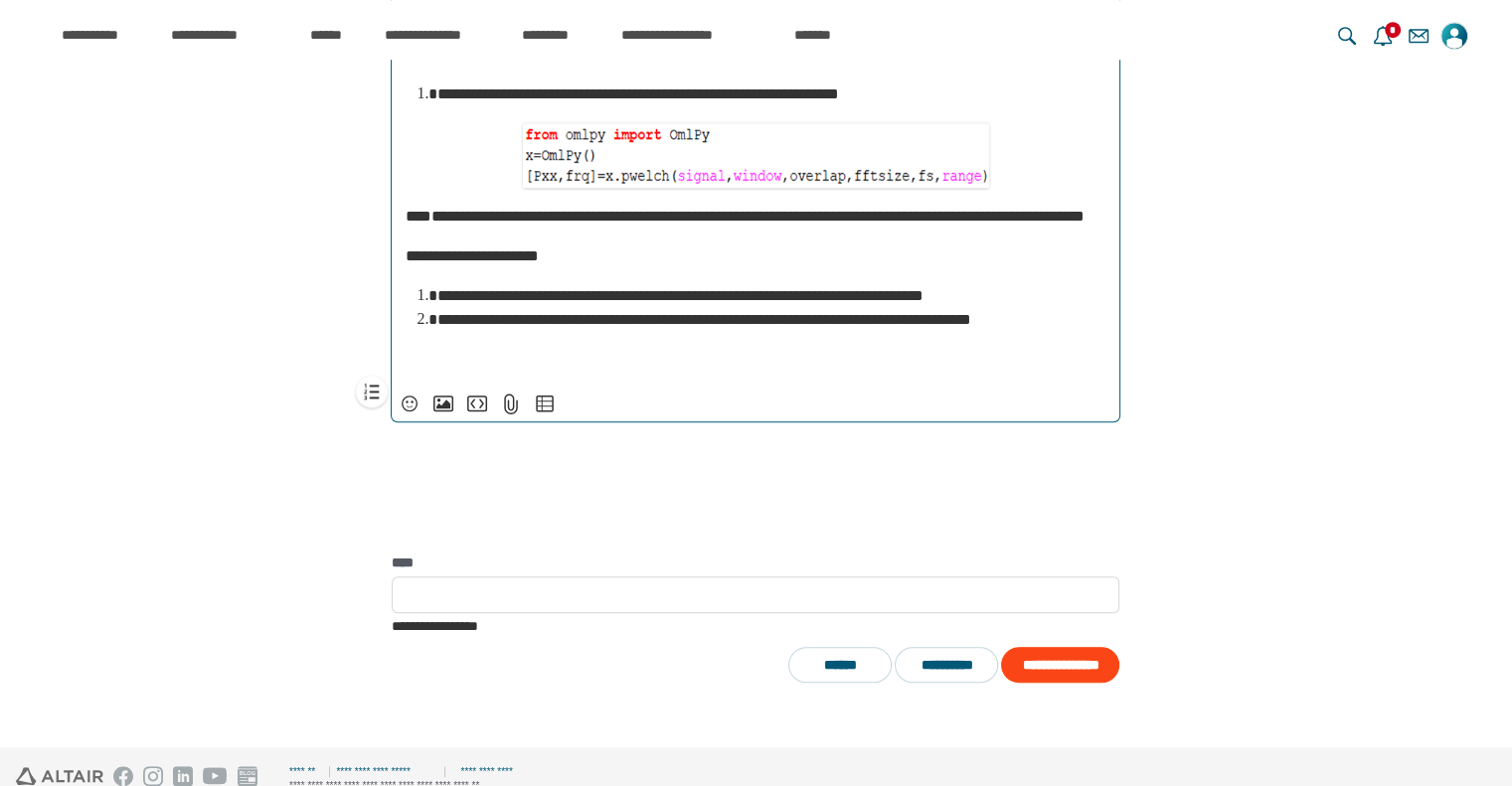 click on "**********" at bounding box center (771, 296) 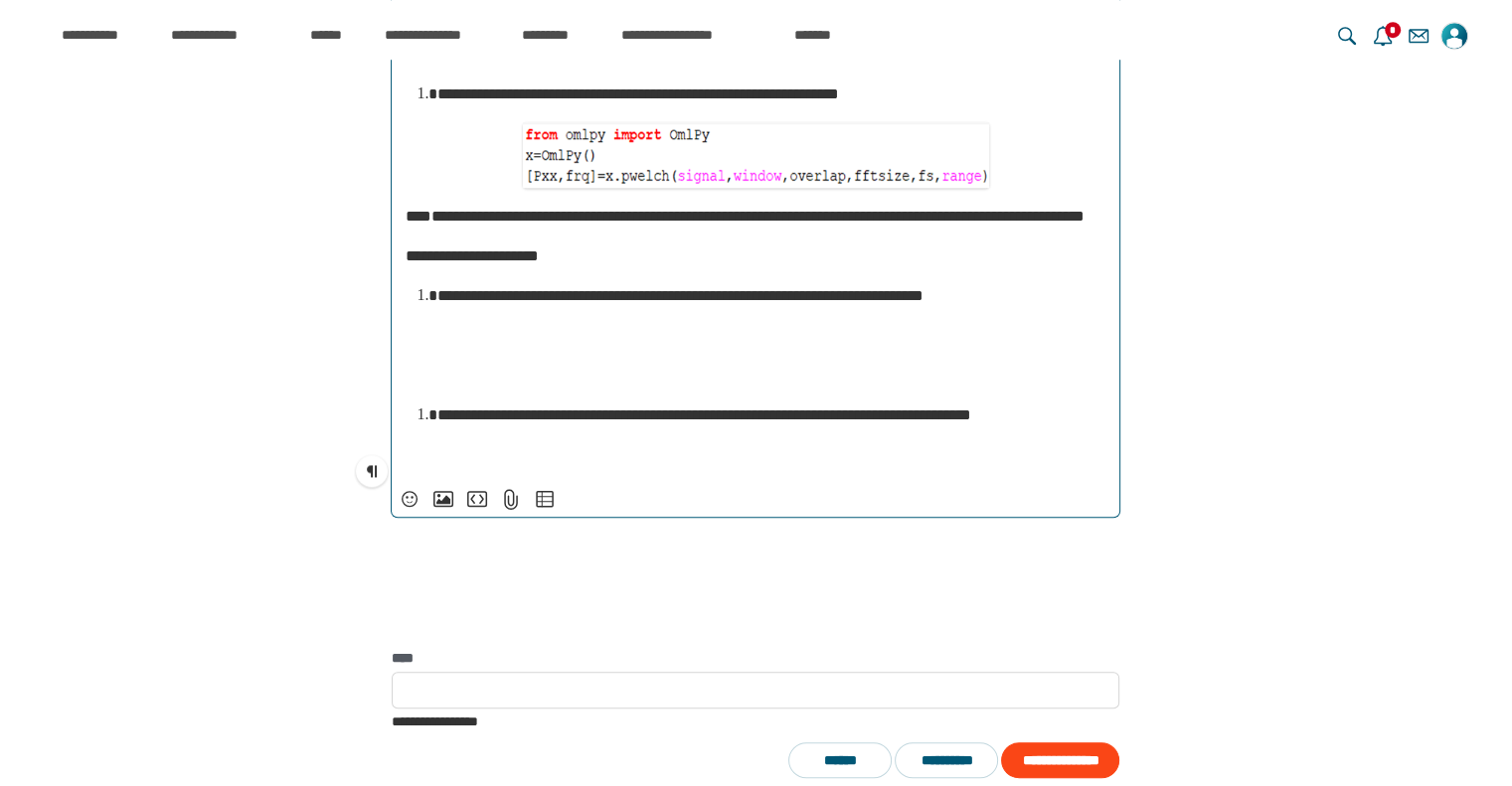 scroll, scrollTop: 5437, scrollLeft: 0, axis: vertical 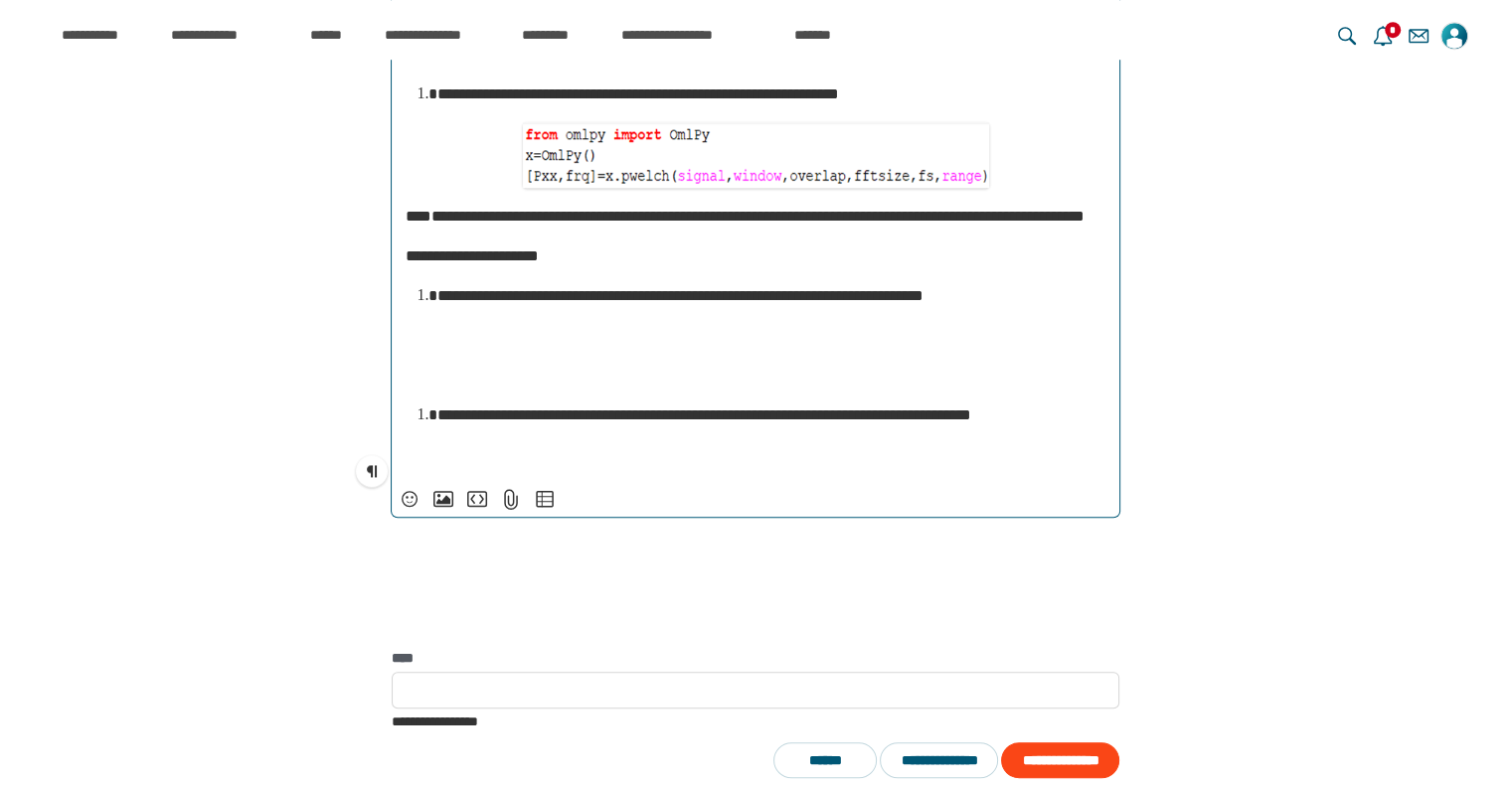 type on "**********" 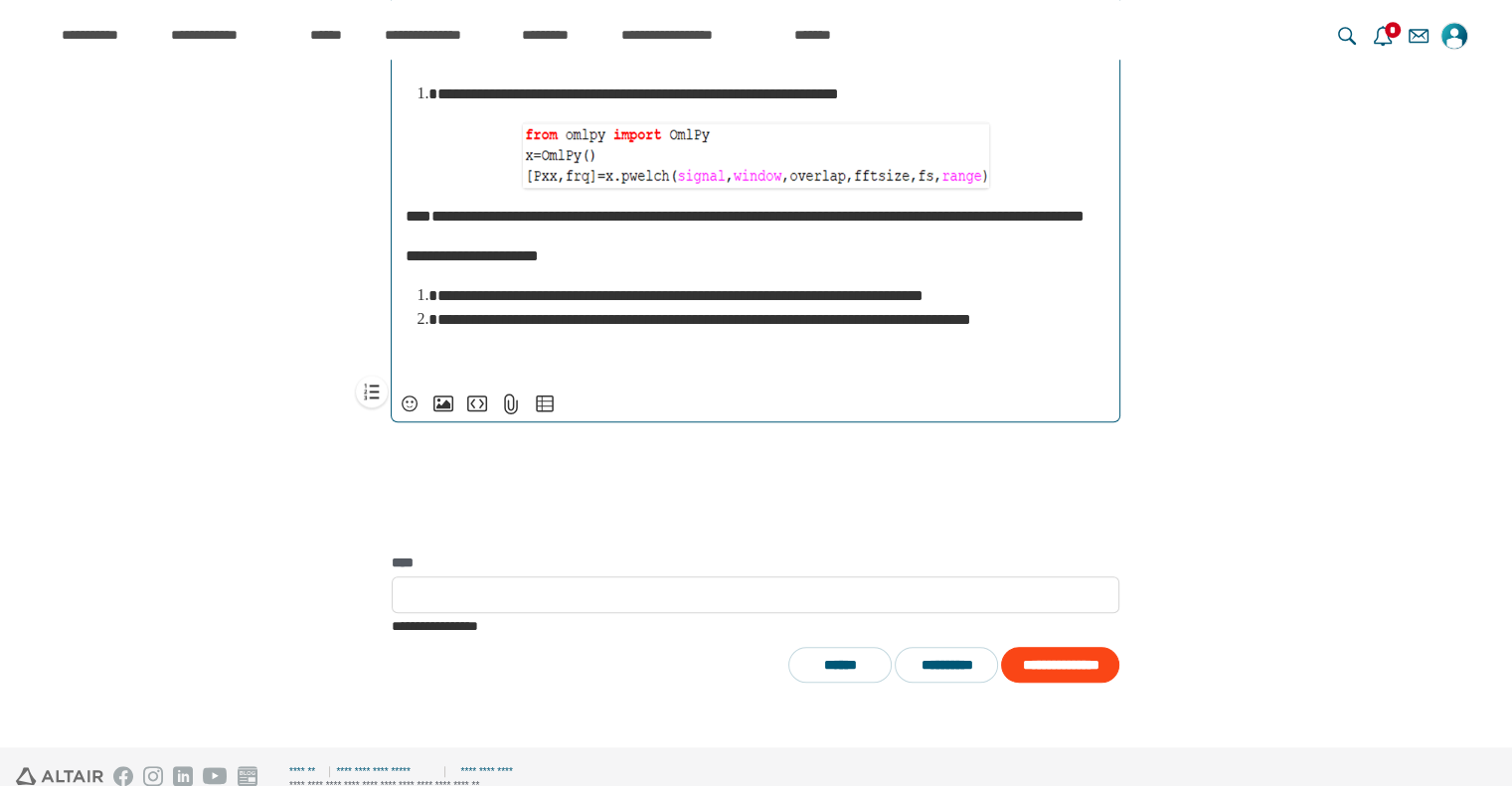 scroll, scrollTop: 5208, scrollLeft: 0, axis: vertical 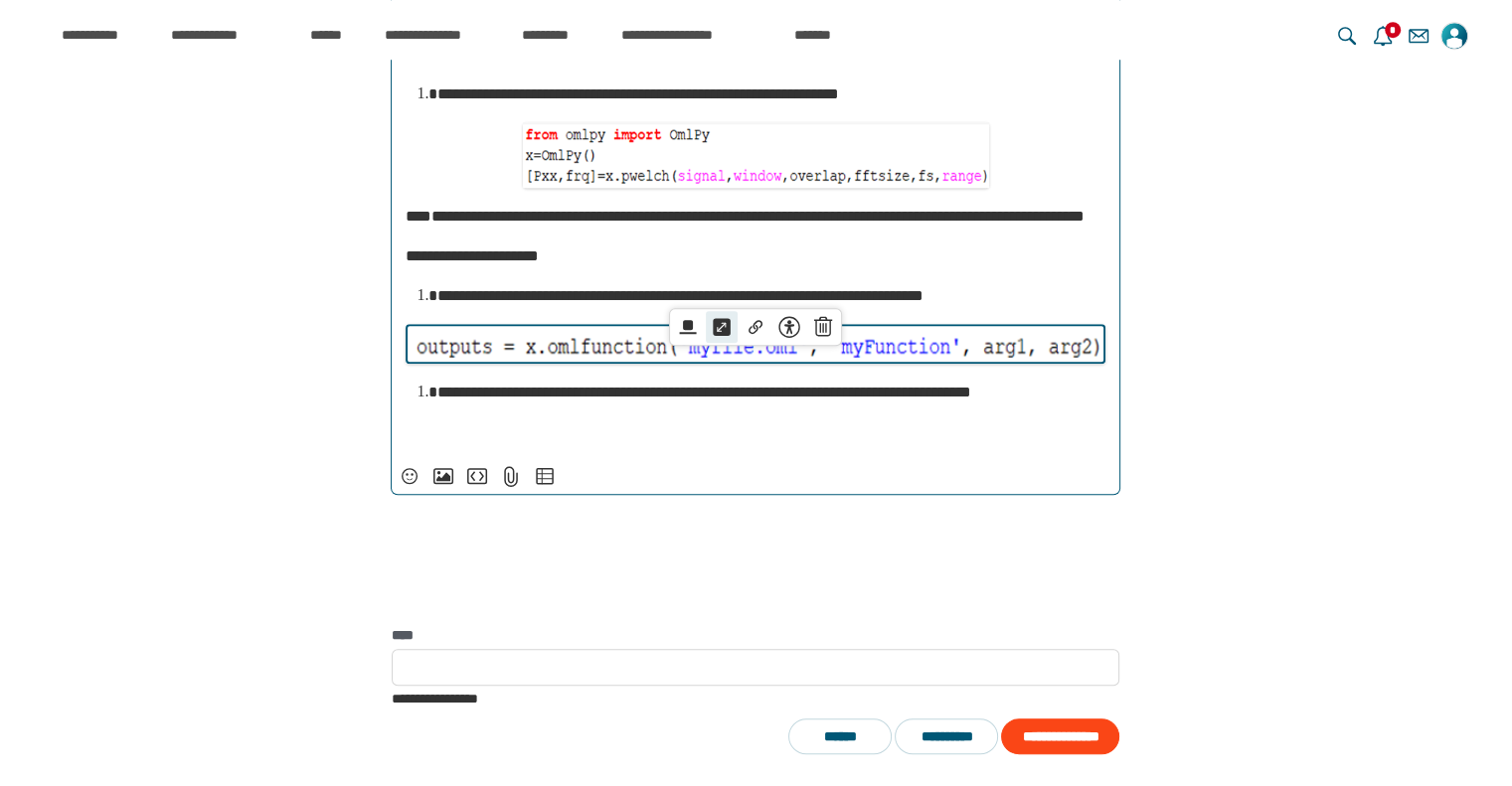 click on "*****" at bounding box center [722, 327] 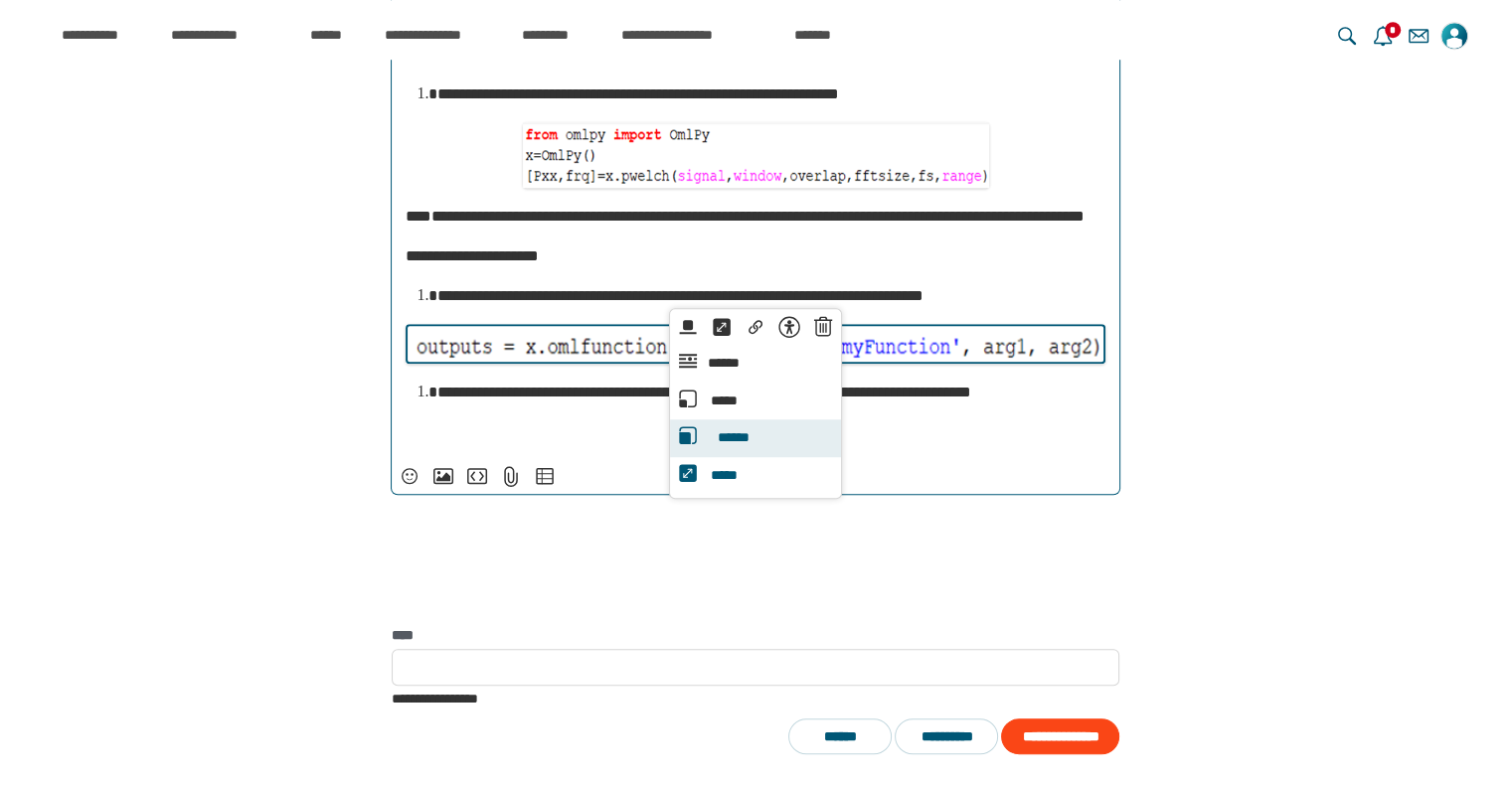 click on "******" at bounding box center [733, 438] 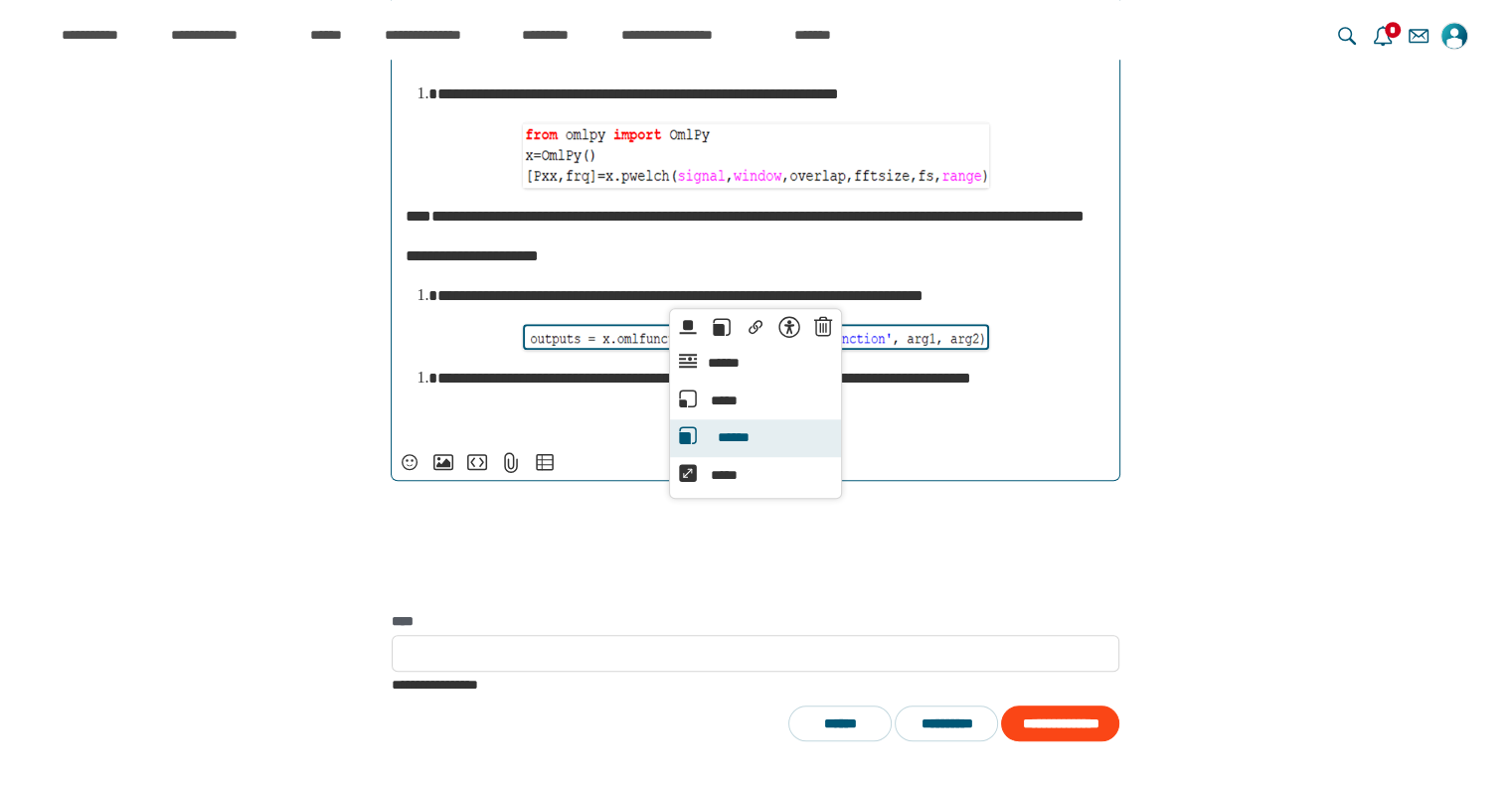 scroll, scrollTop: 6296, scrollLeft: 0, axis: vertical 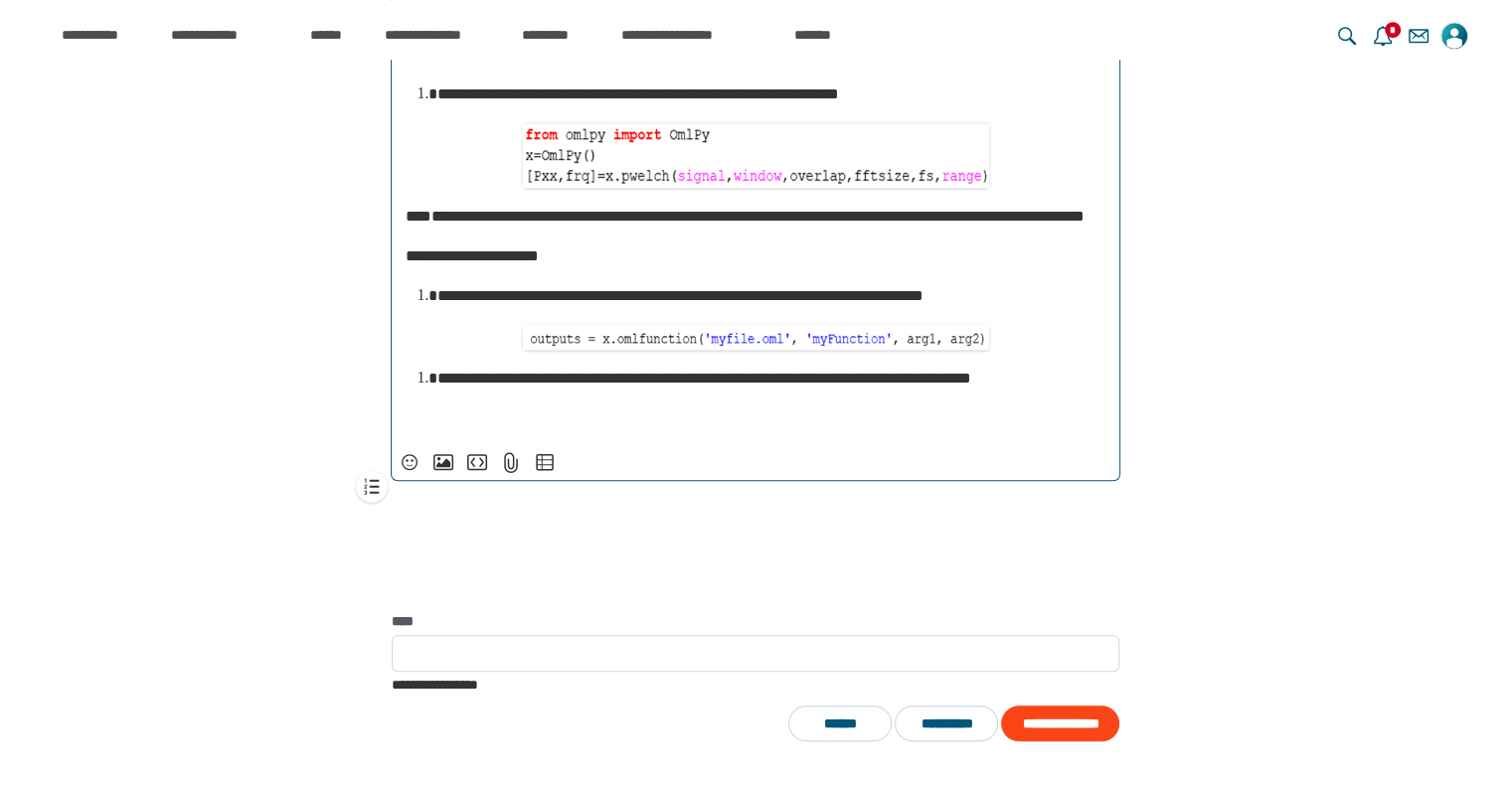 click on "**********" at bounding box center [704, 378] 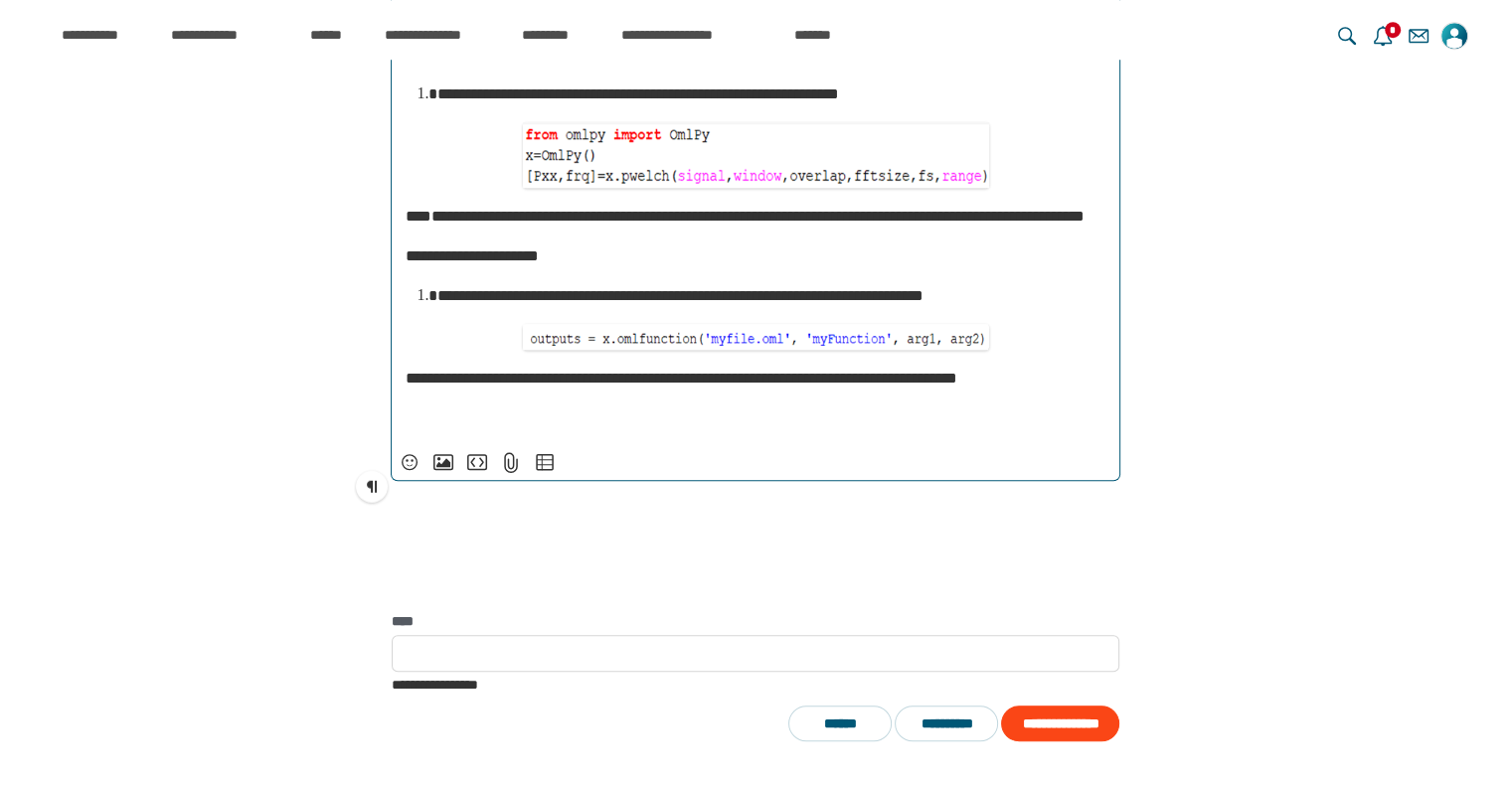 scroll, scrollTop: 6181, scrollLeft: 0, axis: vertical 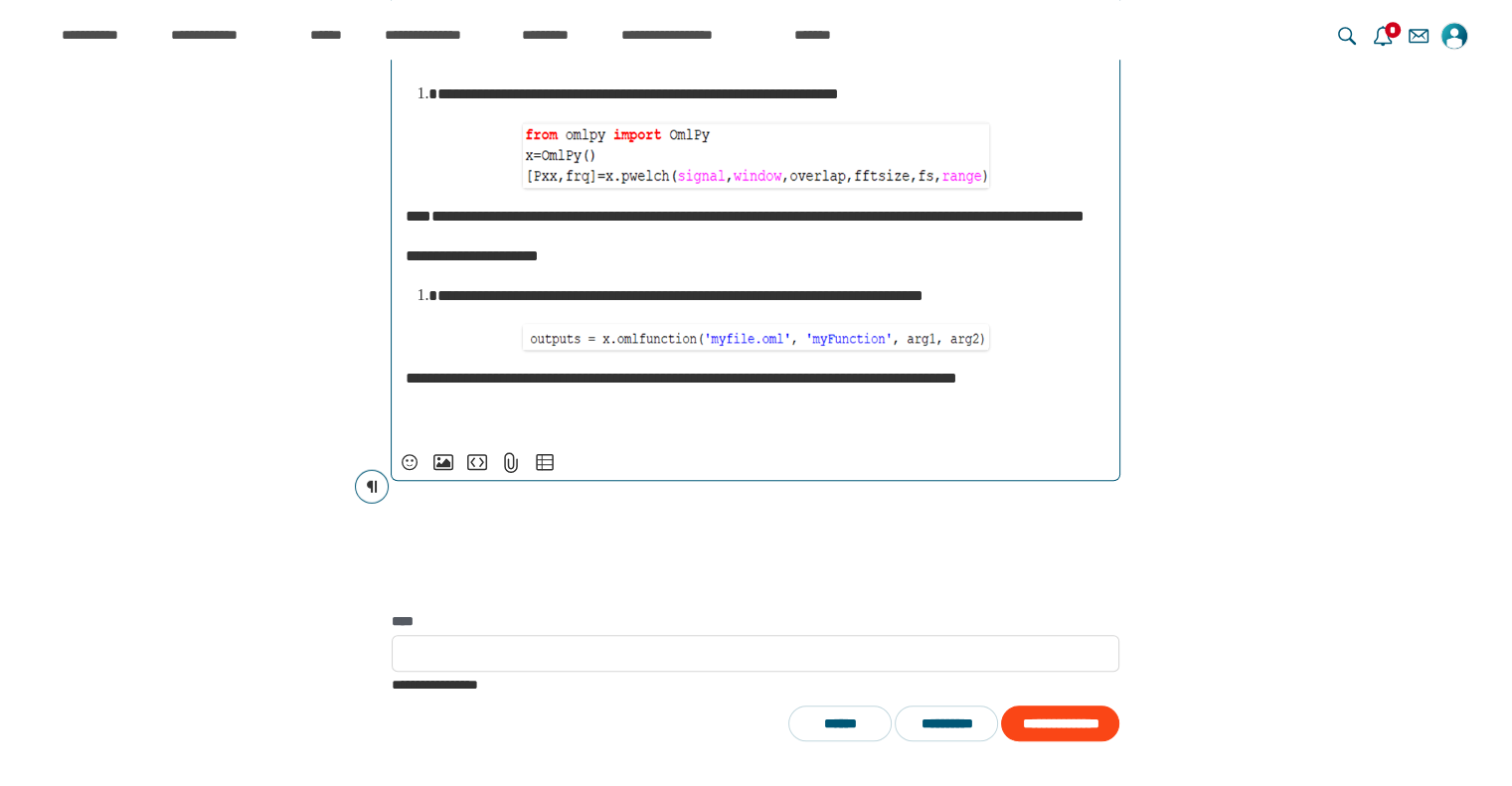 type 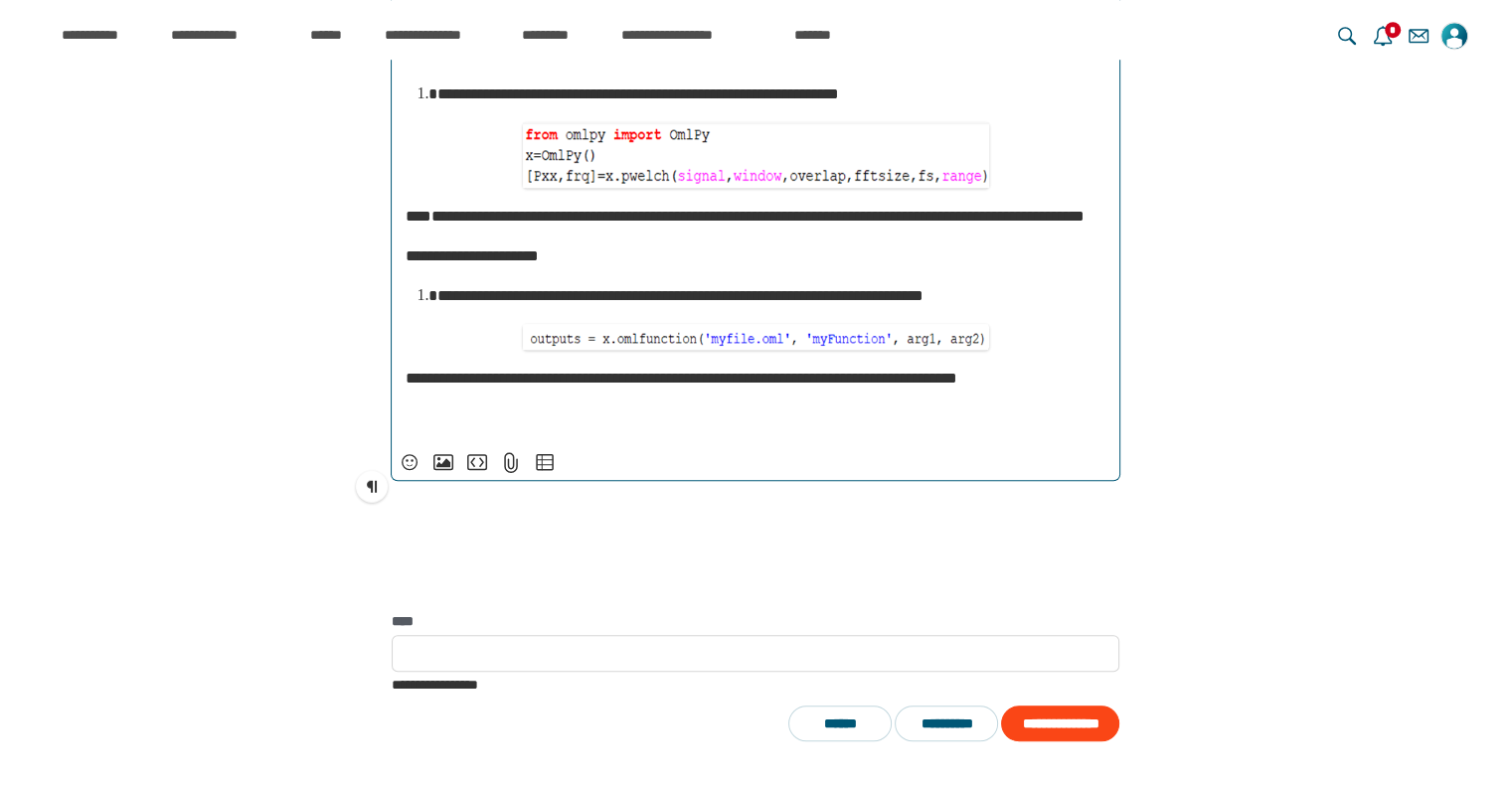 click on "**********" at bounding box center [681, 378] 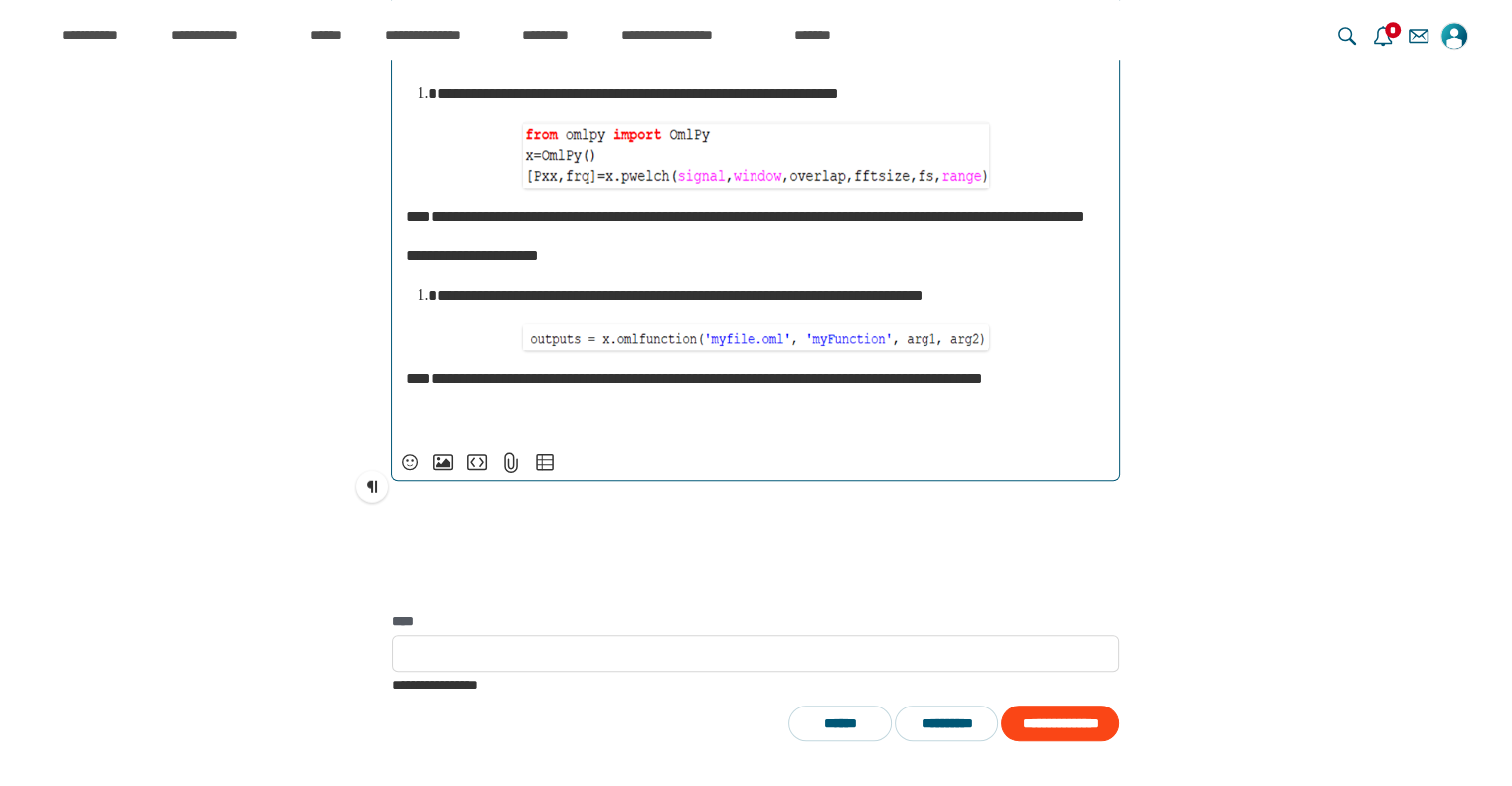 scroll, scrollTop: 6181, scrollLeft: 0, axis: vertical 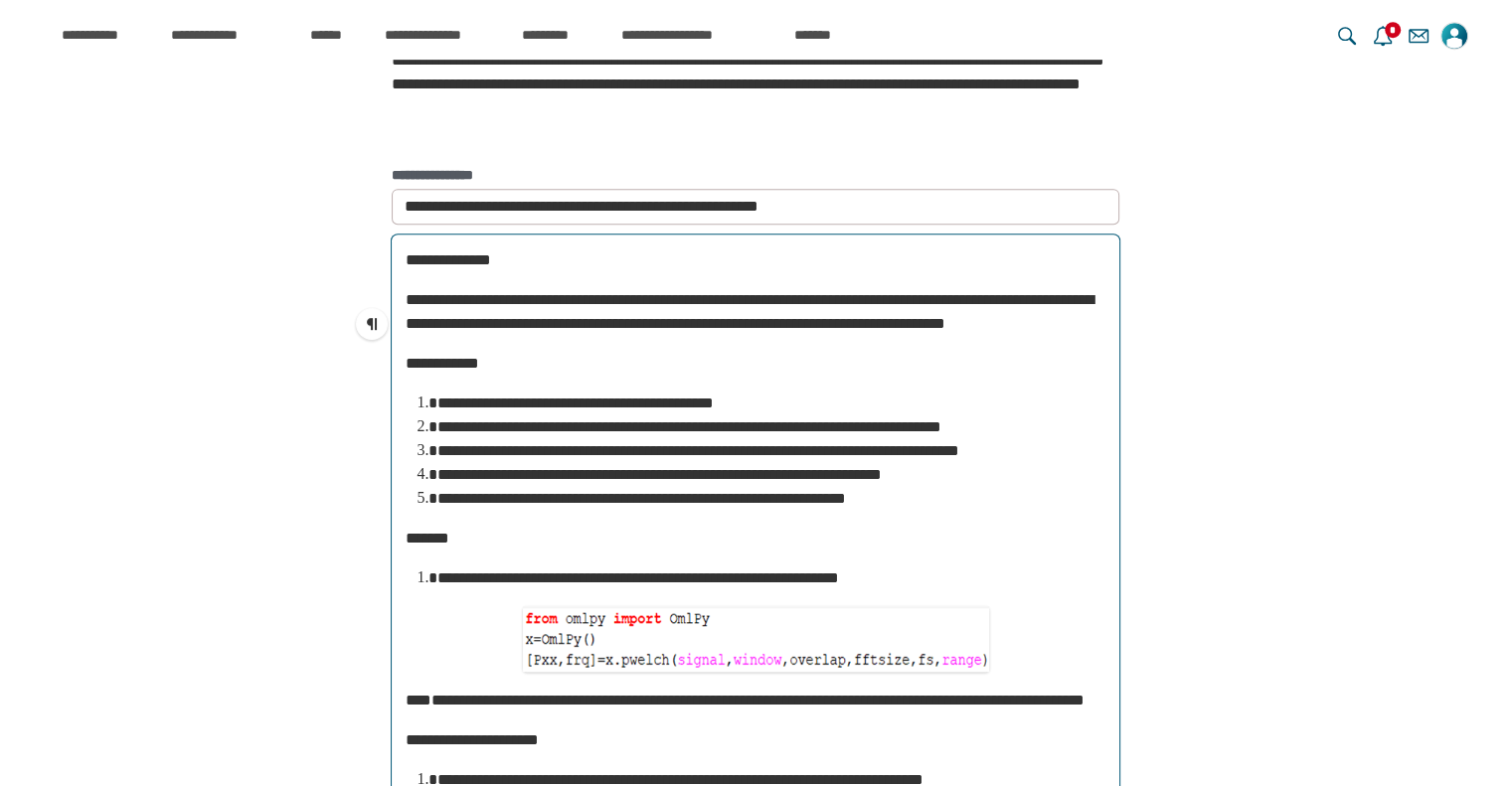 click on "**********" at bounding box center (749, 311) 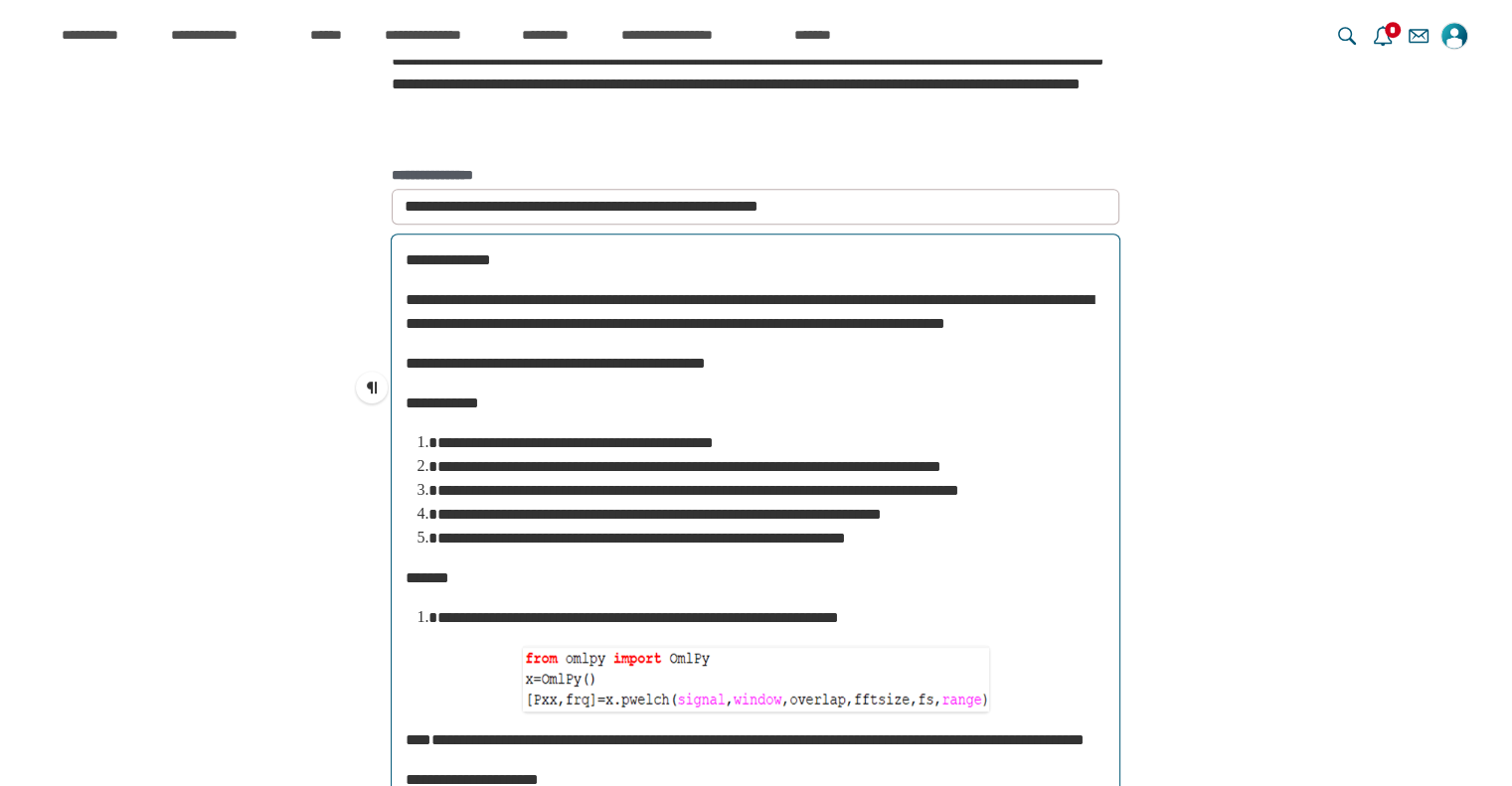 scroll, scrollTop: 6353, scrollLeft: 0, axis: vertical 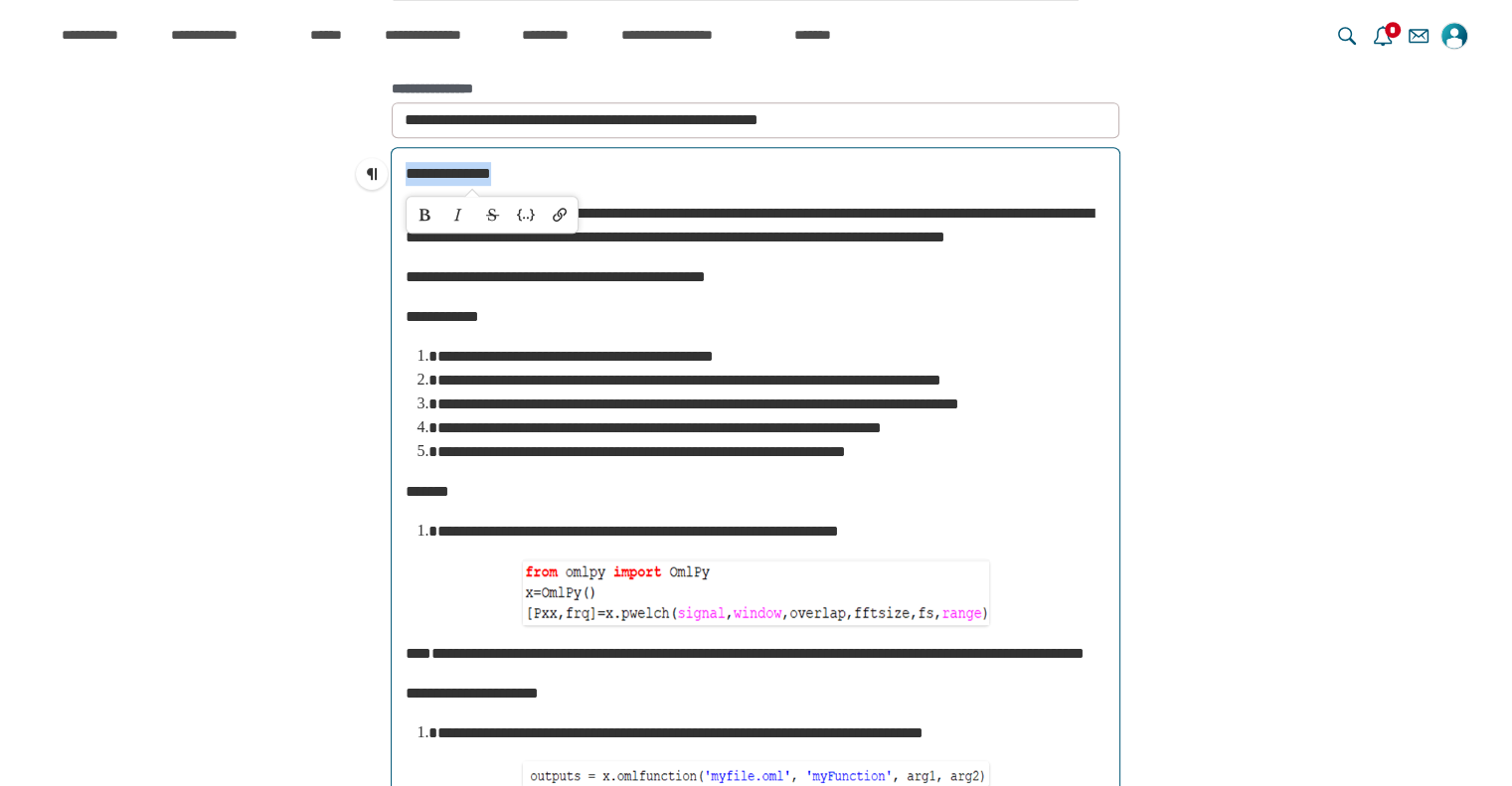 drag, startPoint x: 540, startPoint y: 180, endPoint x: 399, endPoint y: 177, distance: 141.0319 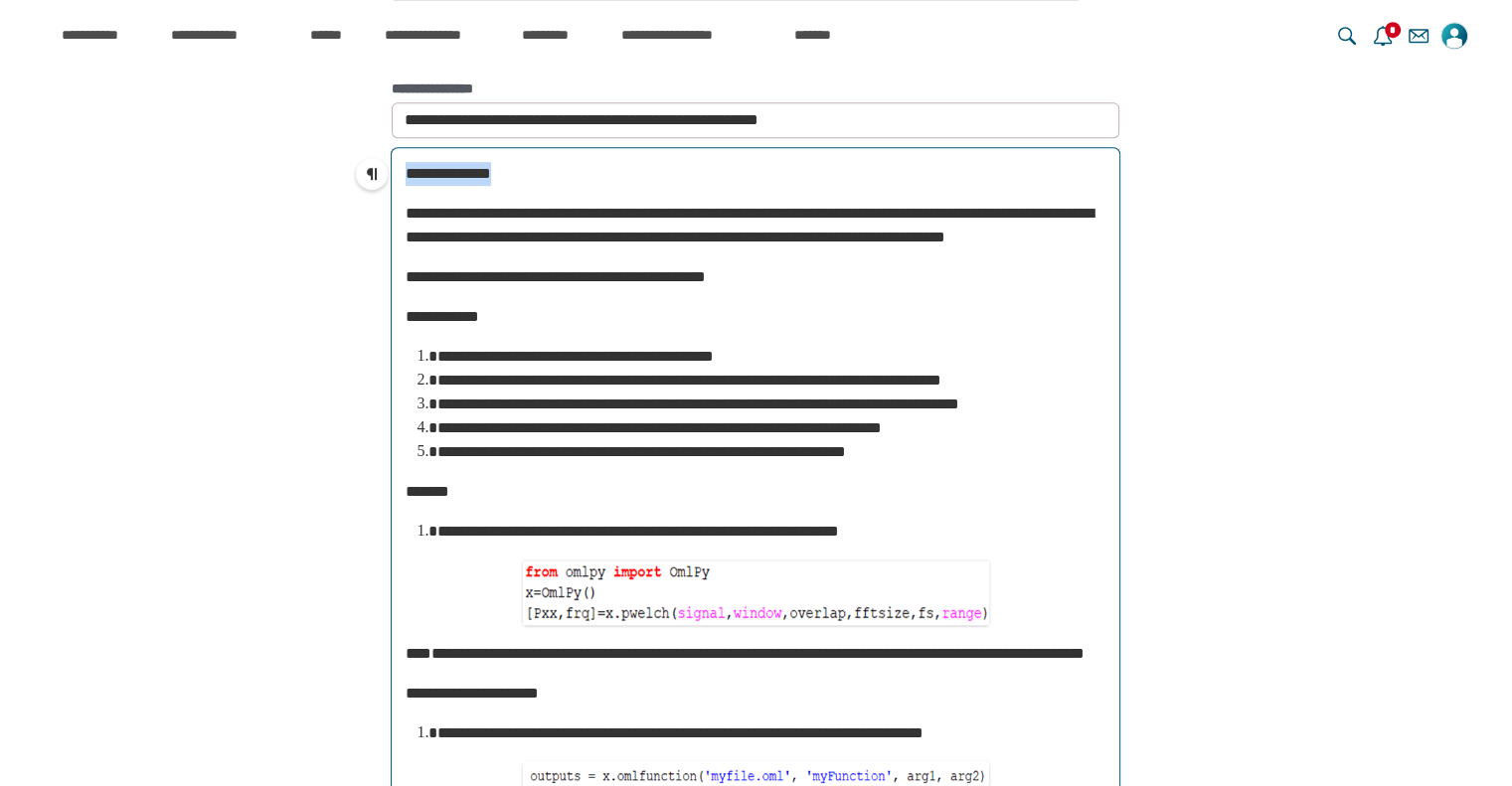 click on "**********" at bounding box center [372, 174] 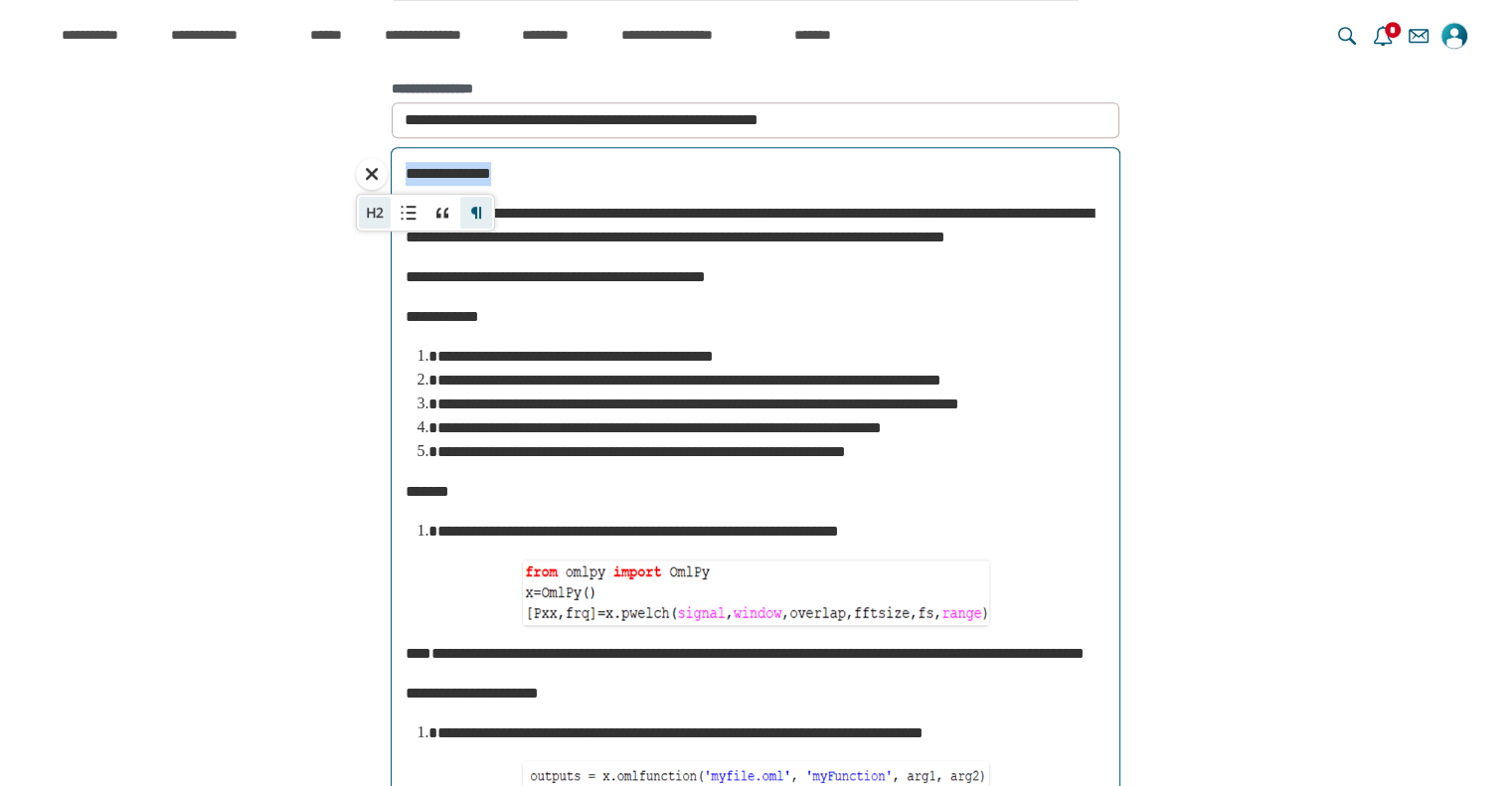 click on "**" at bounding box center [375, 213] 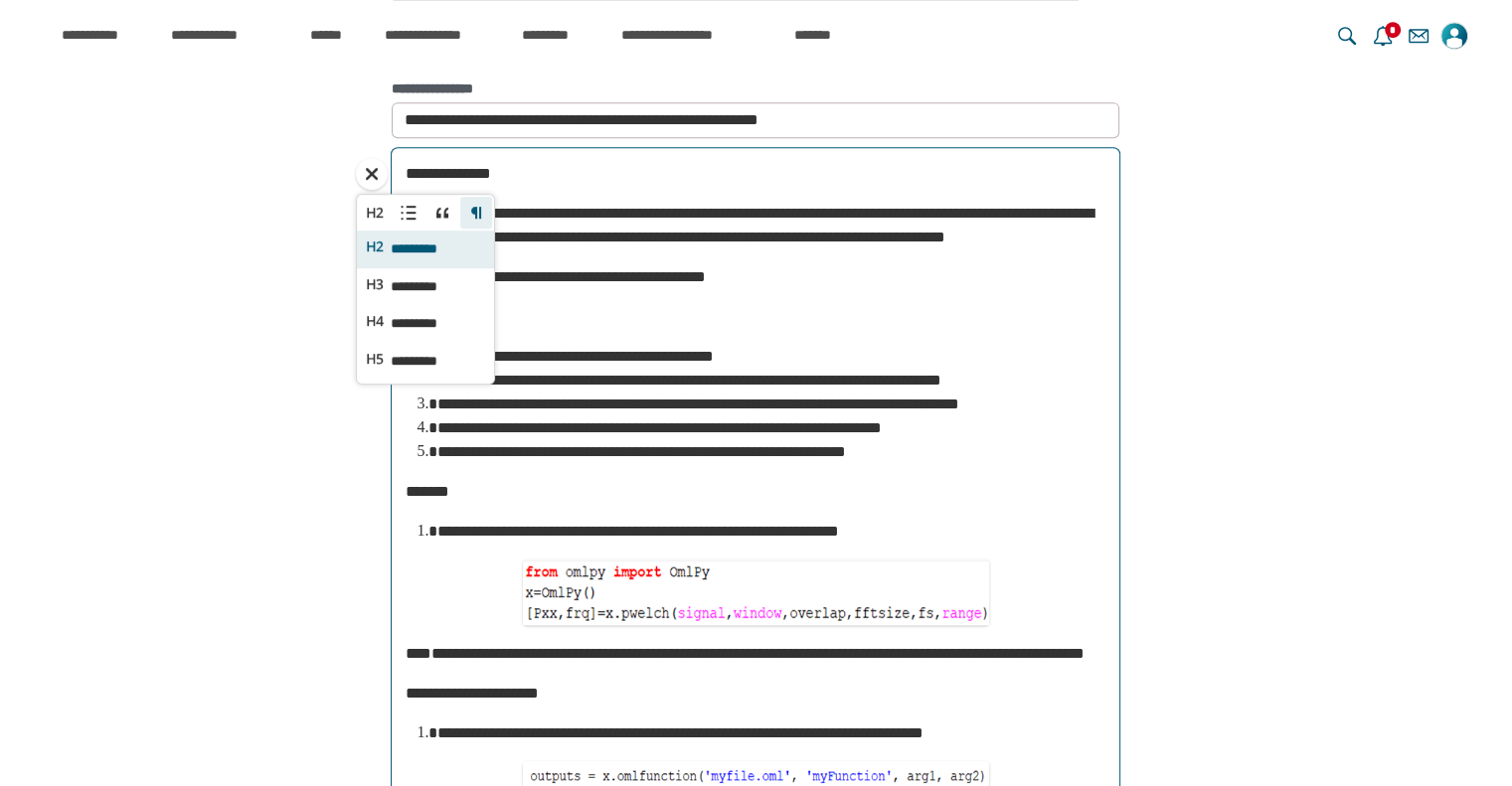 click on "*********" at bounding box center (426, 249) 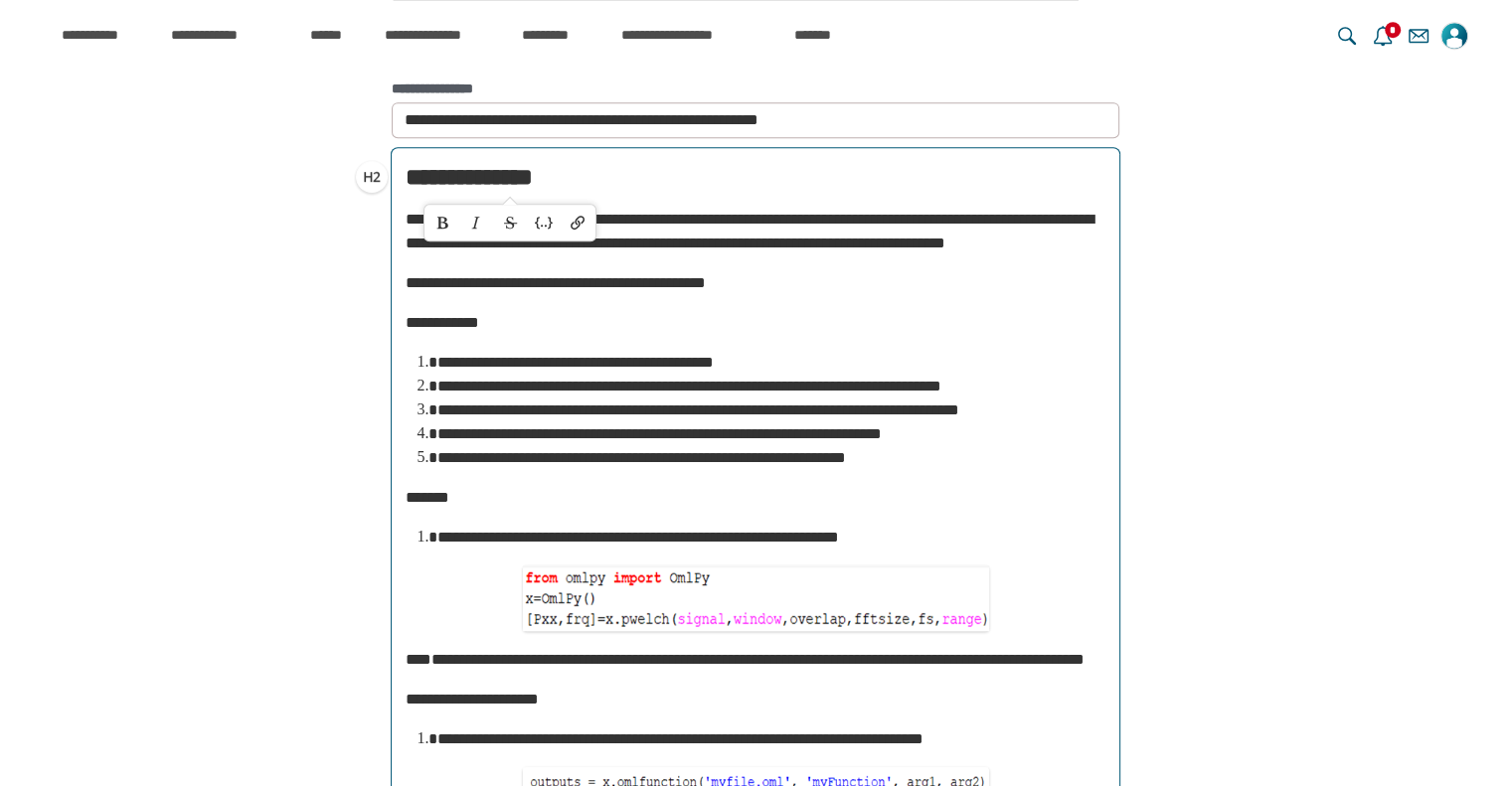 scroll, scrollTop: 6353, scrollLeft: 0, axis: vertical 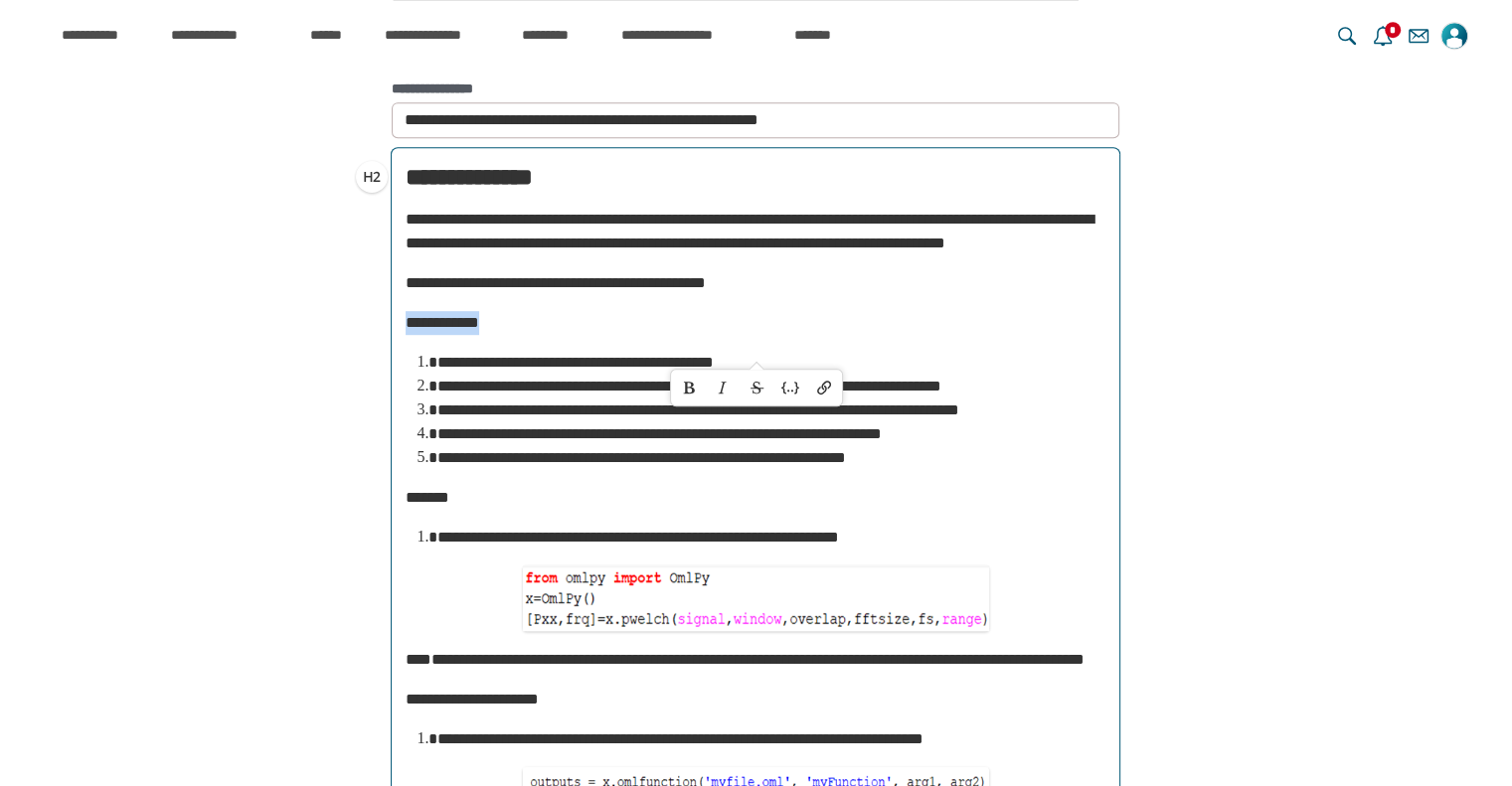 drag, startPoint x: 511, startPoint y: 346, endPoint x: 370, endPoint y: 338, distance: 141.22677 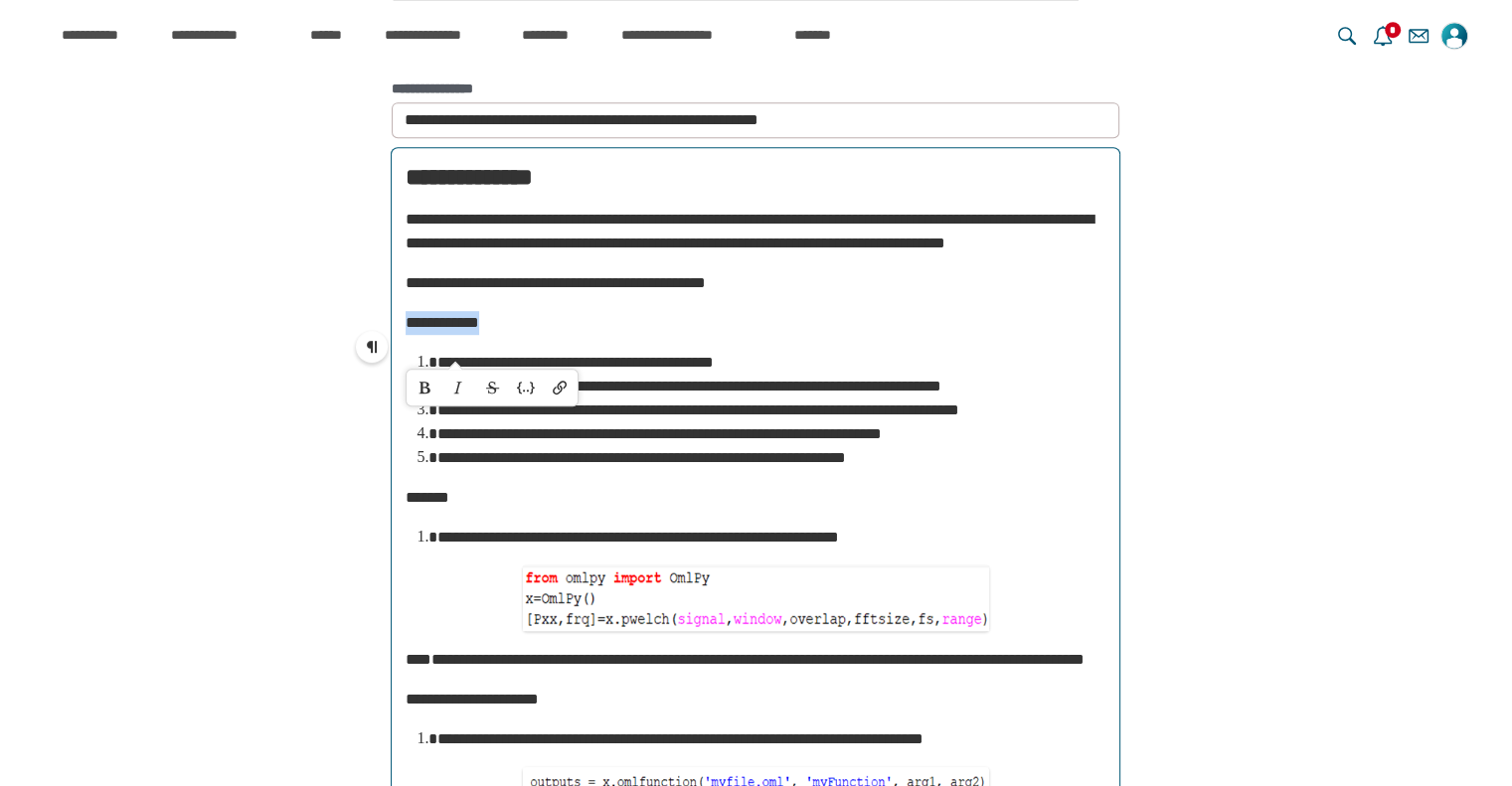 click on "**********" at bounding box center [372, 347] 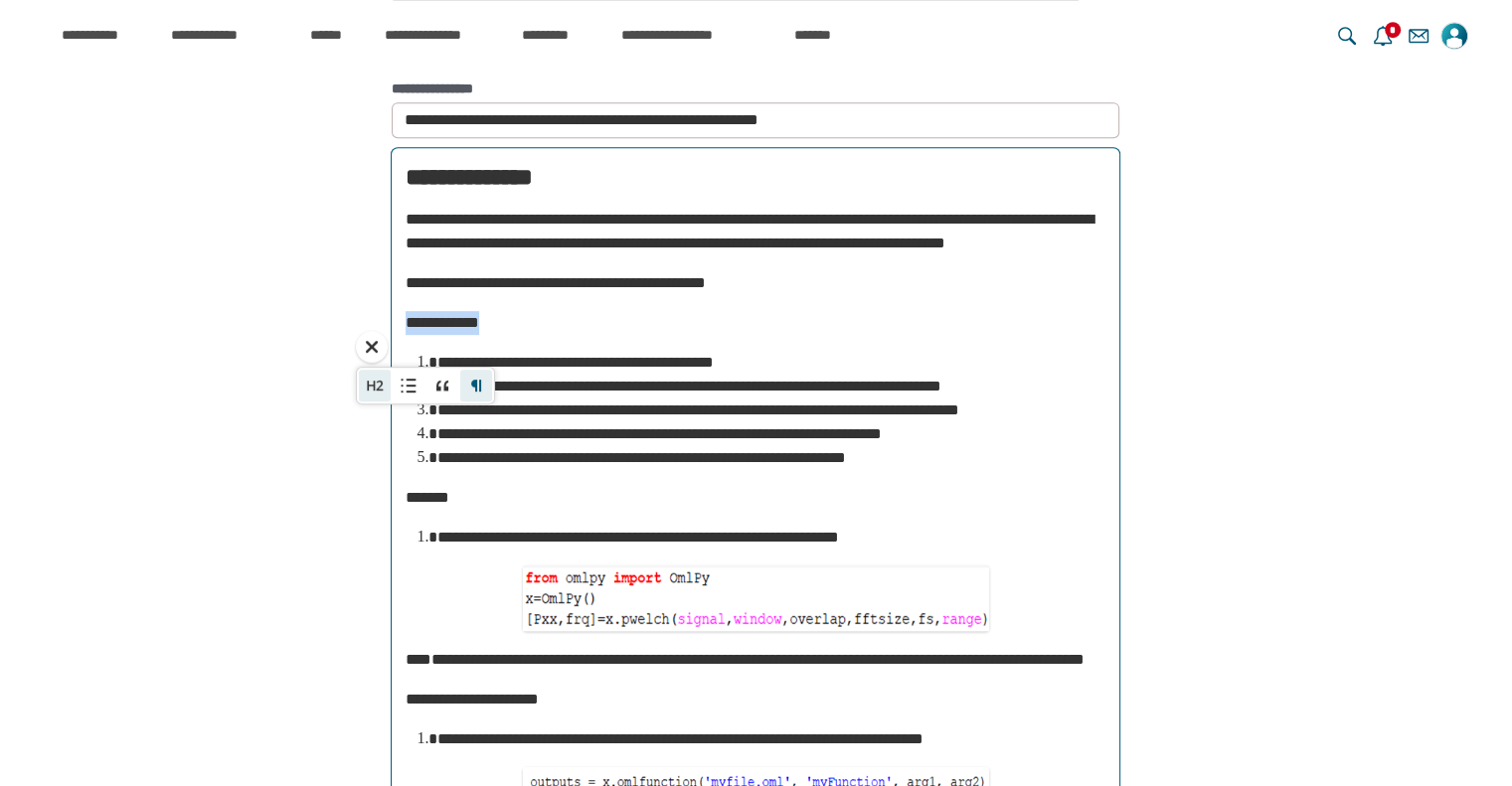 click on "**" at bounding box center (375, 386) 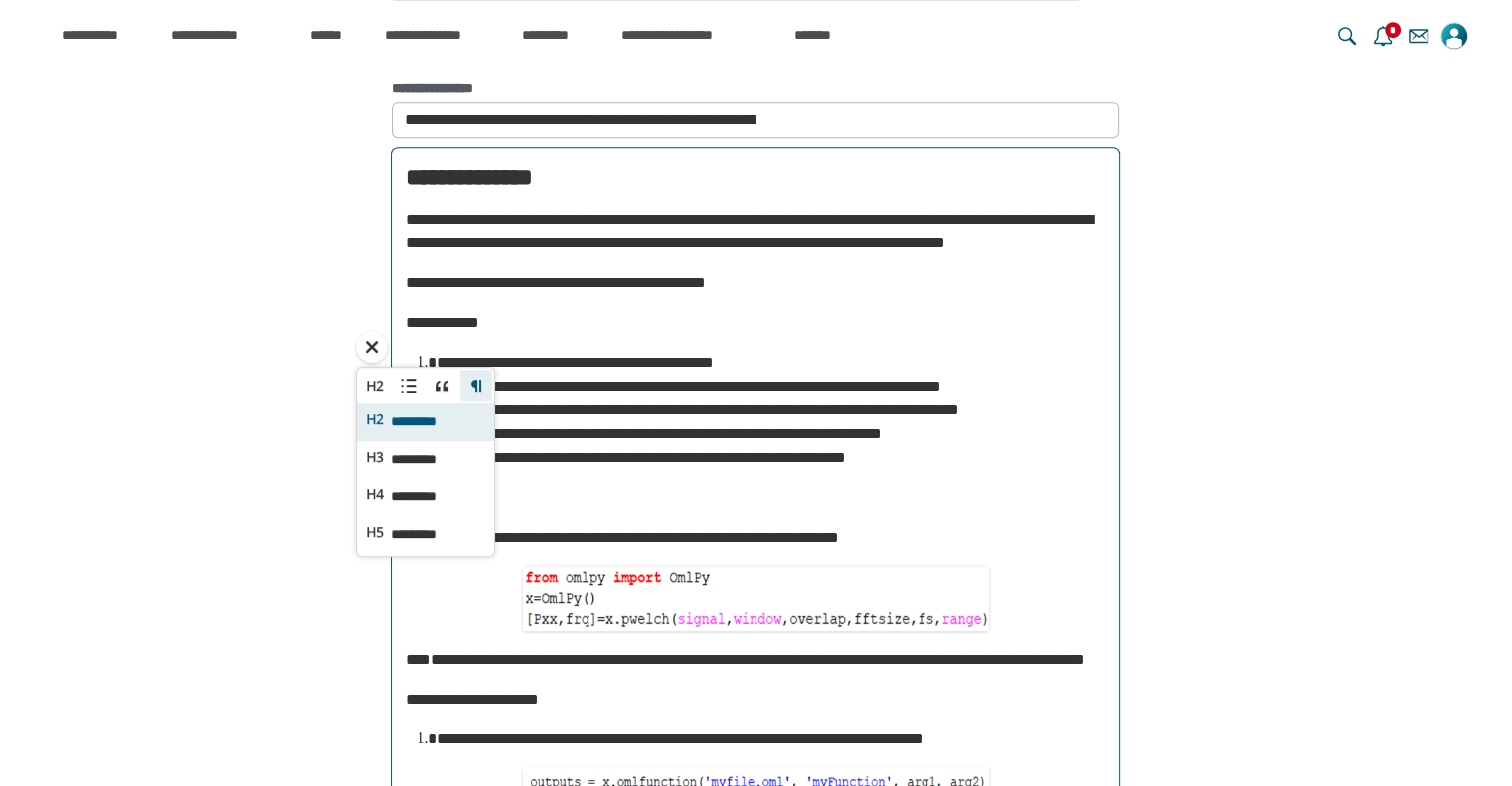 click on "*********" at bounding box center [426, 422] 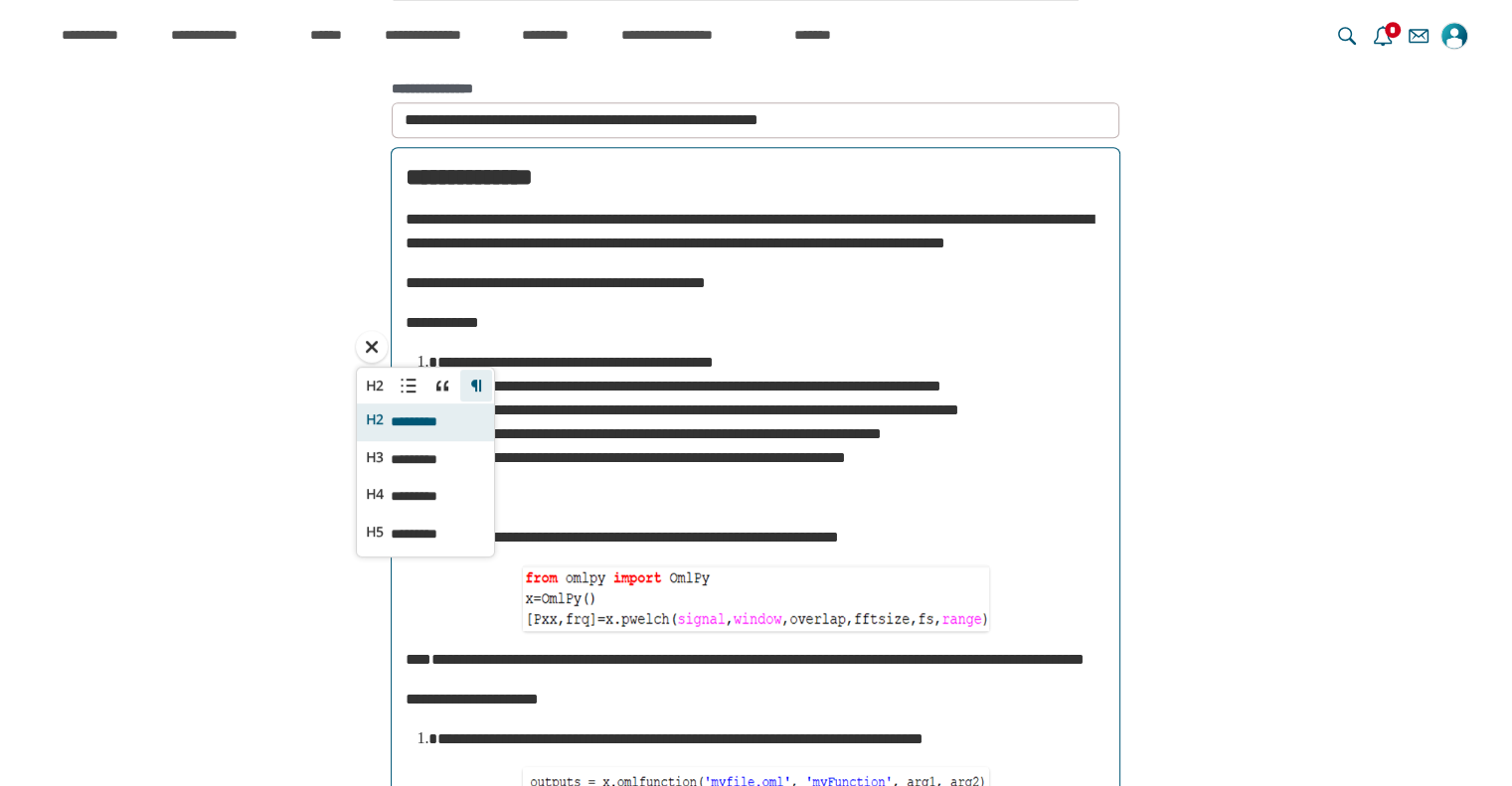 scroll, scrollTop: 6371, scrollLeft: 0, axis: vertical 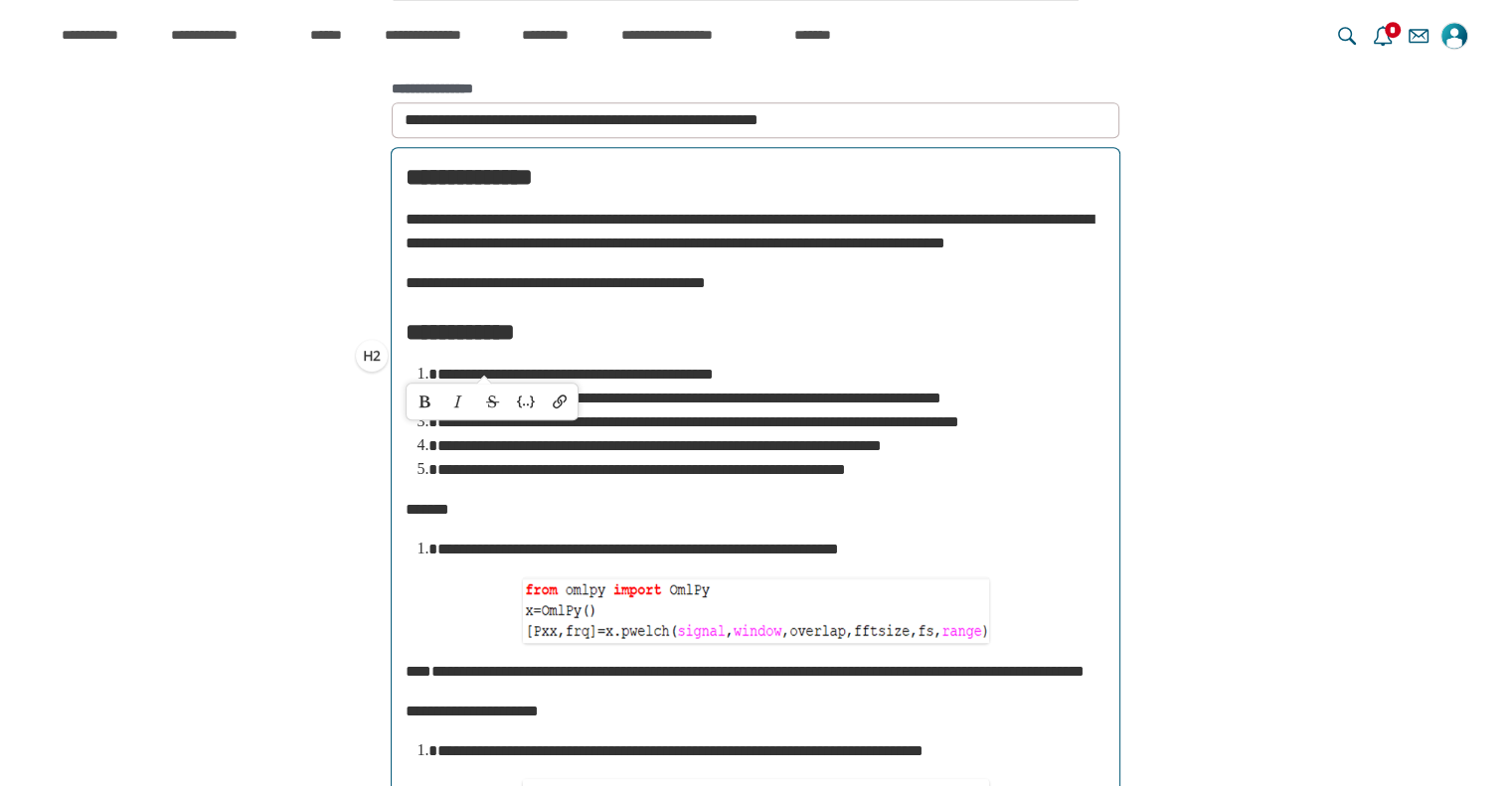 click on "**********" at bounding box center (756, 332) 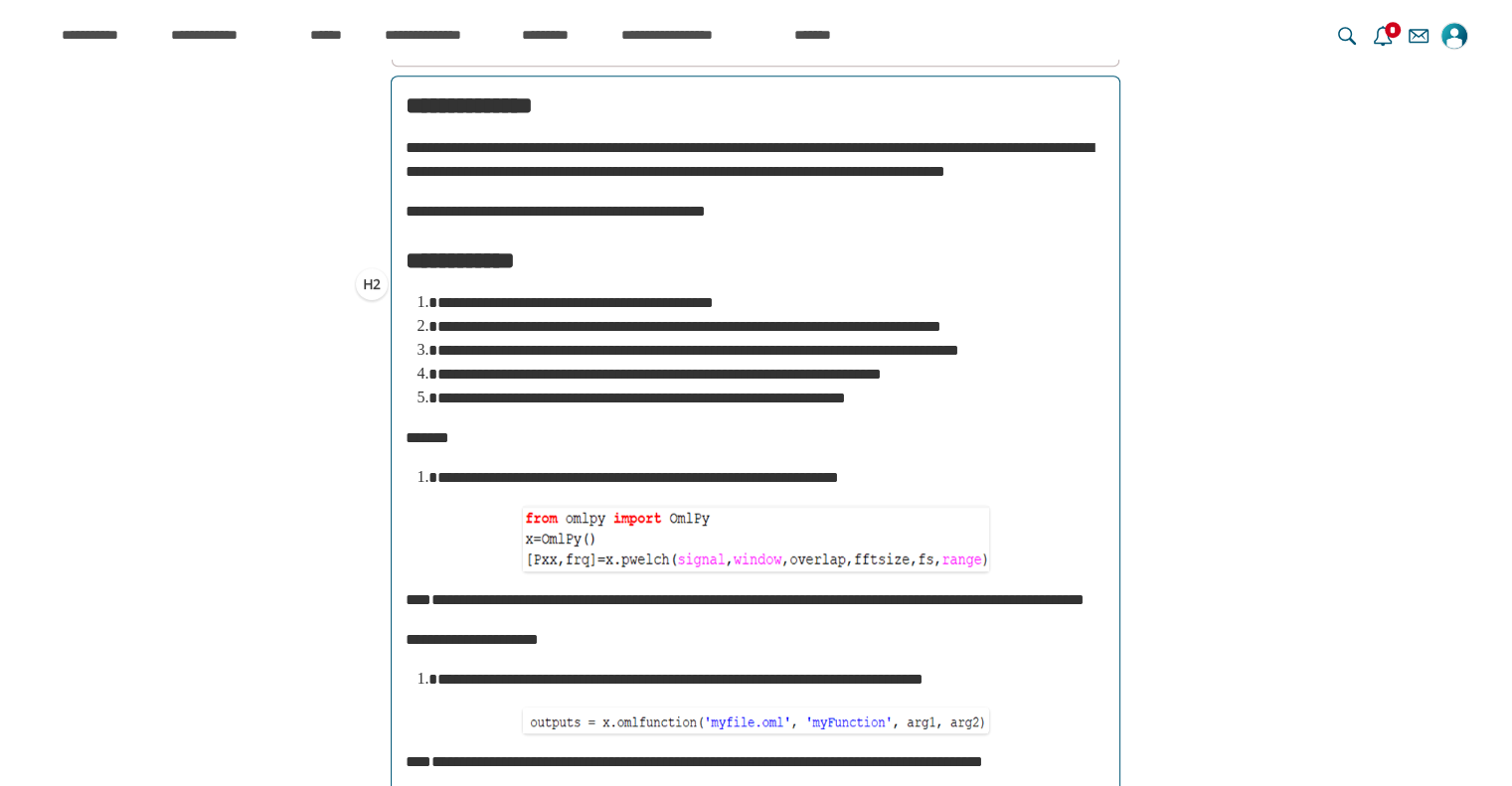 scroll, scrollTop: 1165, scrollLeft: 0, axis: vertical 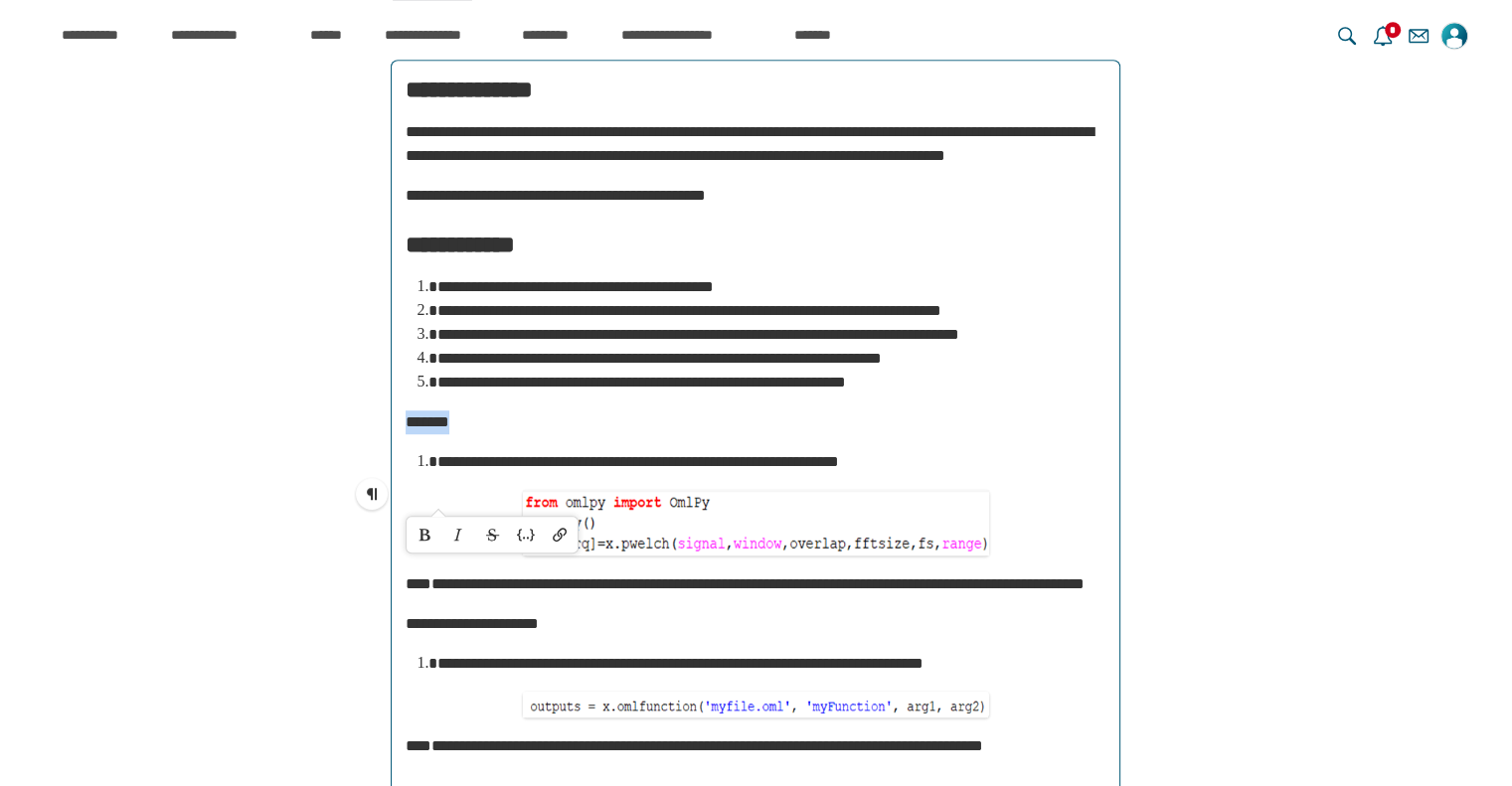 drag, startPoint x: 483, startPoint y: 502, endPoint x: 403, endPoint y: 497, distance: 80.156098 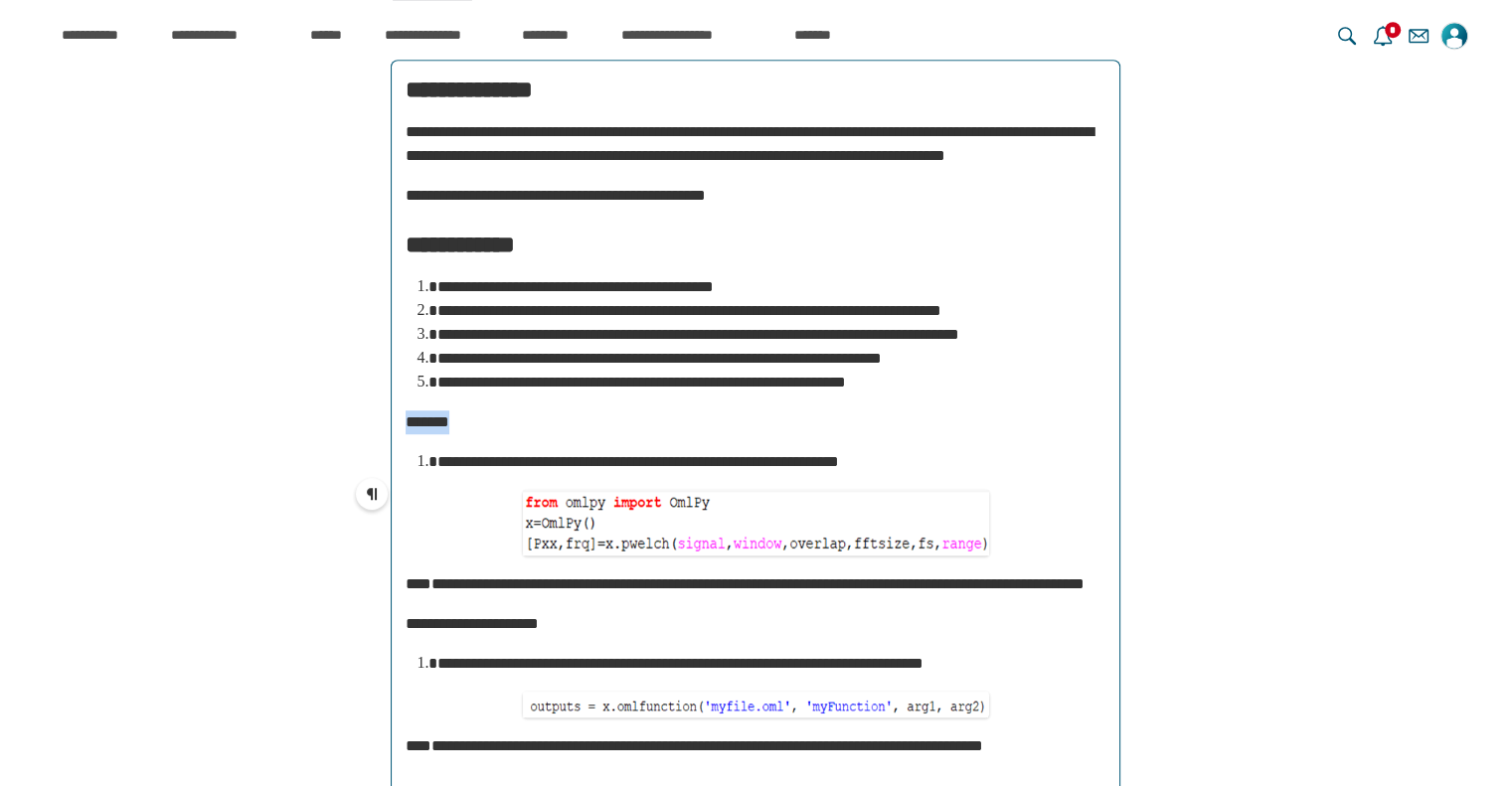 click on "**********" at bounding box center [372, 494] 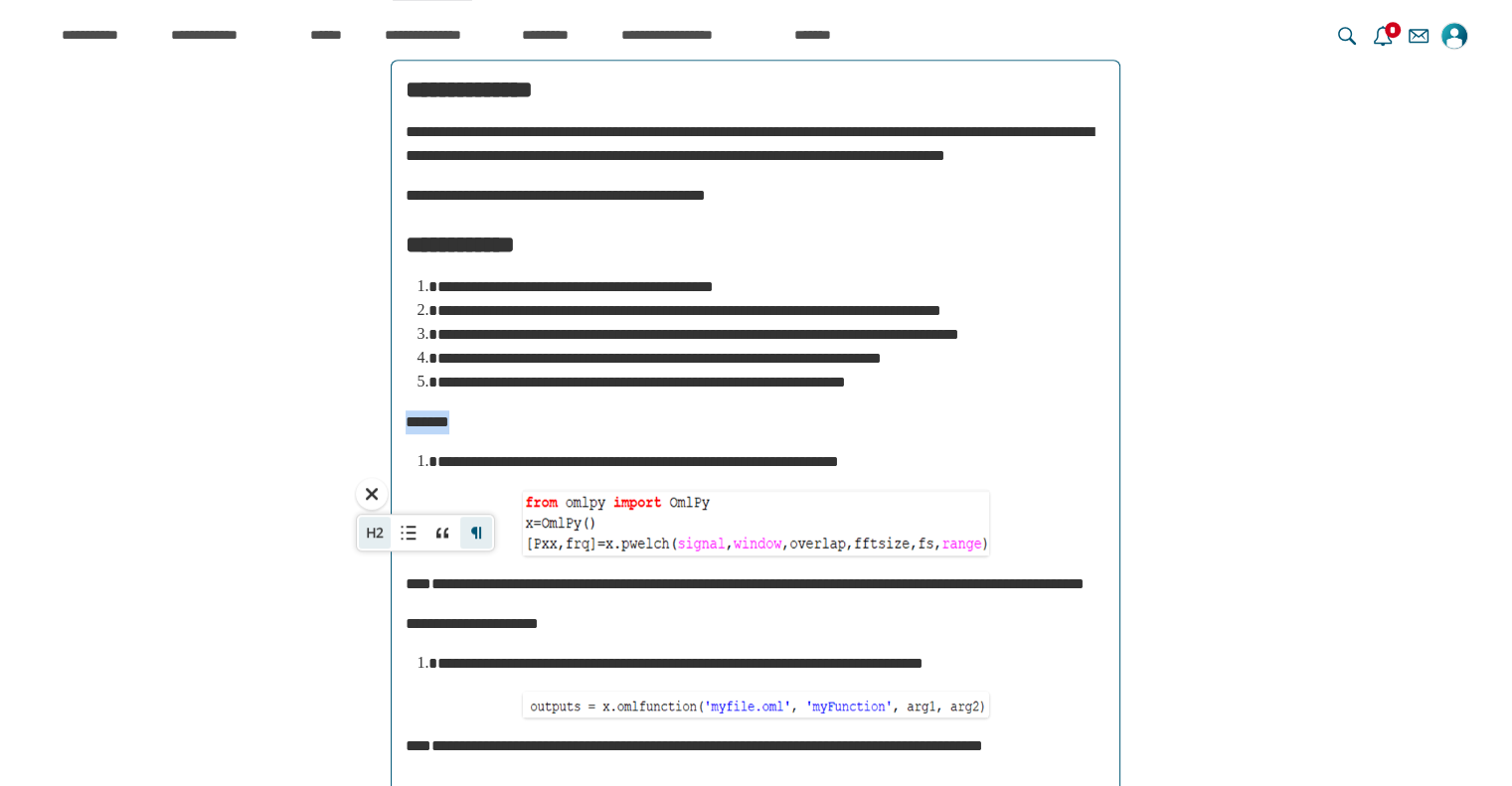 click on "**" at bounding box center [375, 533] 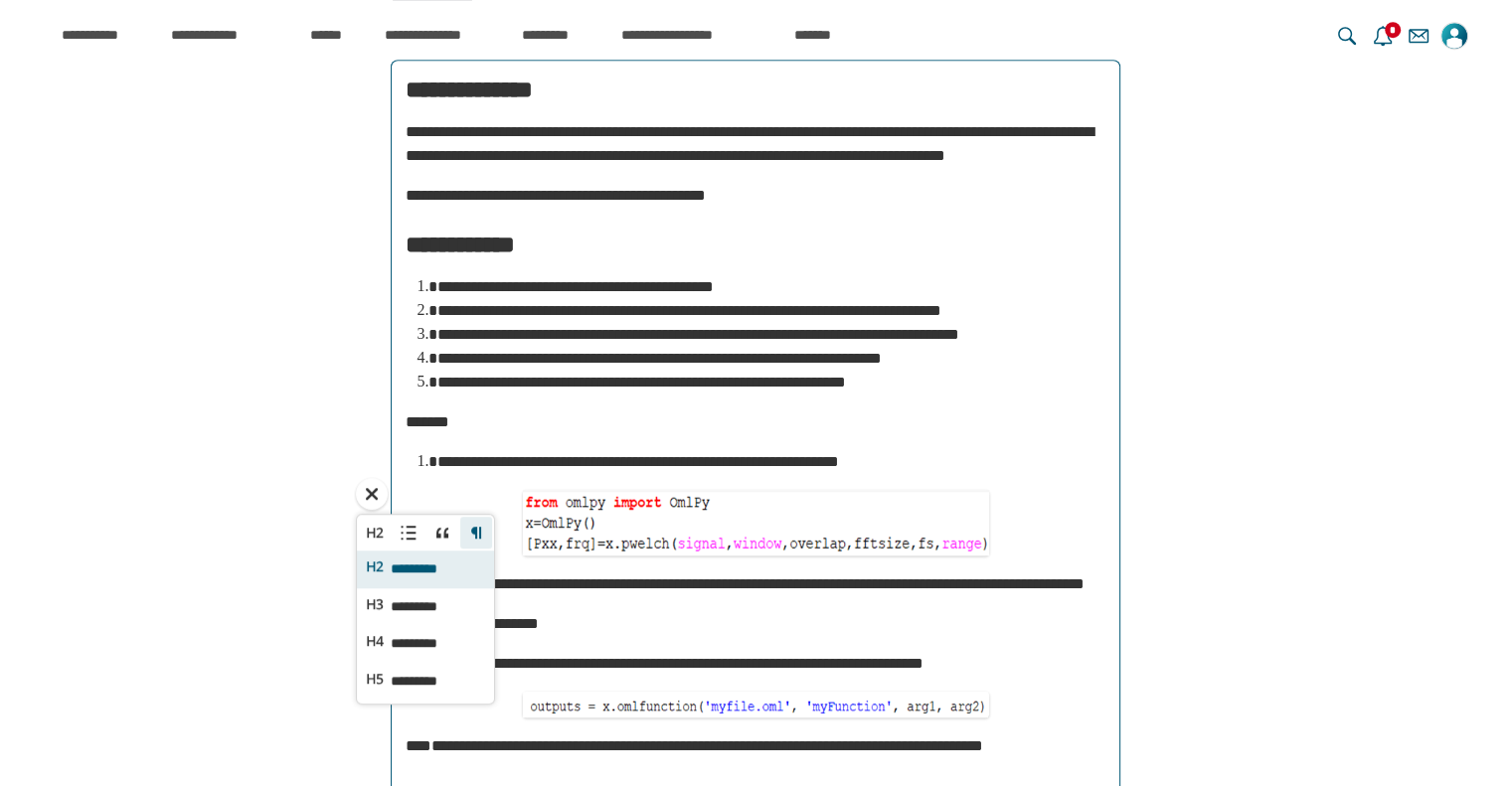 click on "*********" at bounding box center [426, 569] 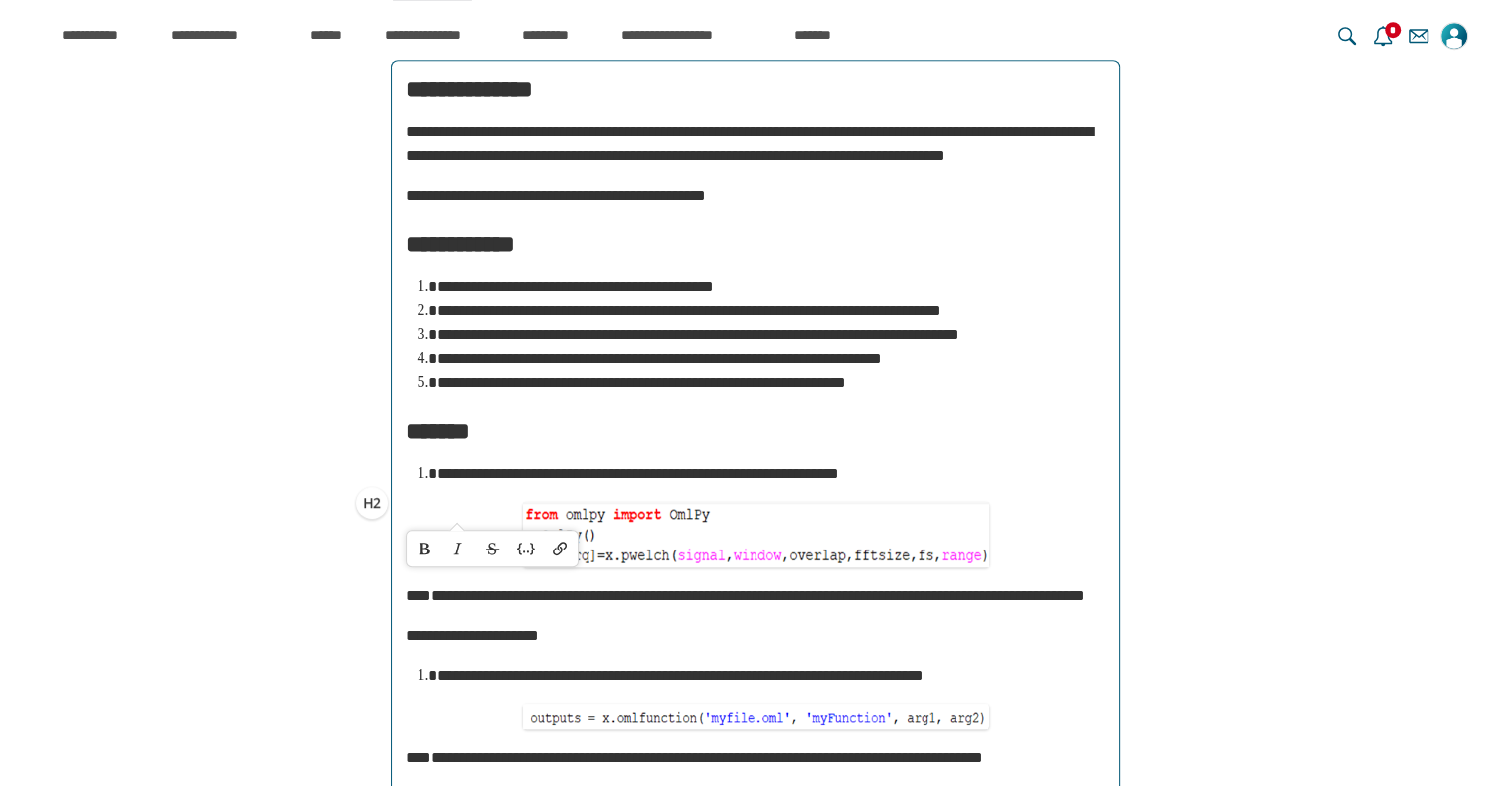 scroll, scrollTop: 6391, scrollLeft: 0, axis: vertical 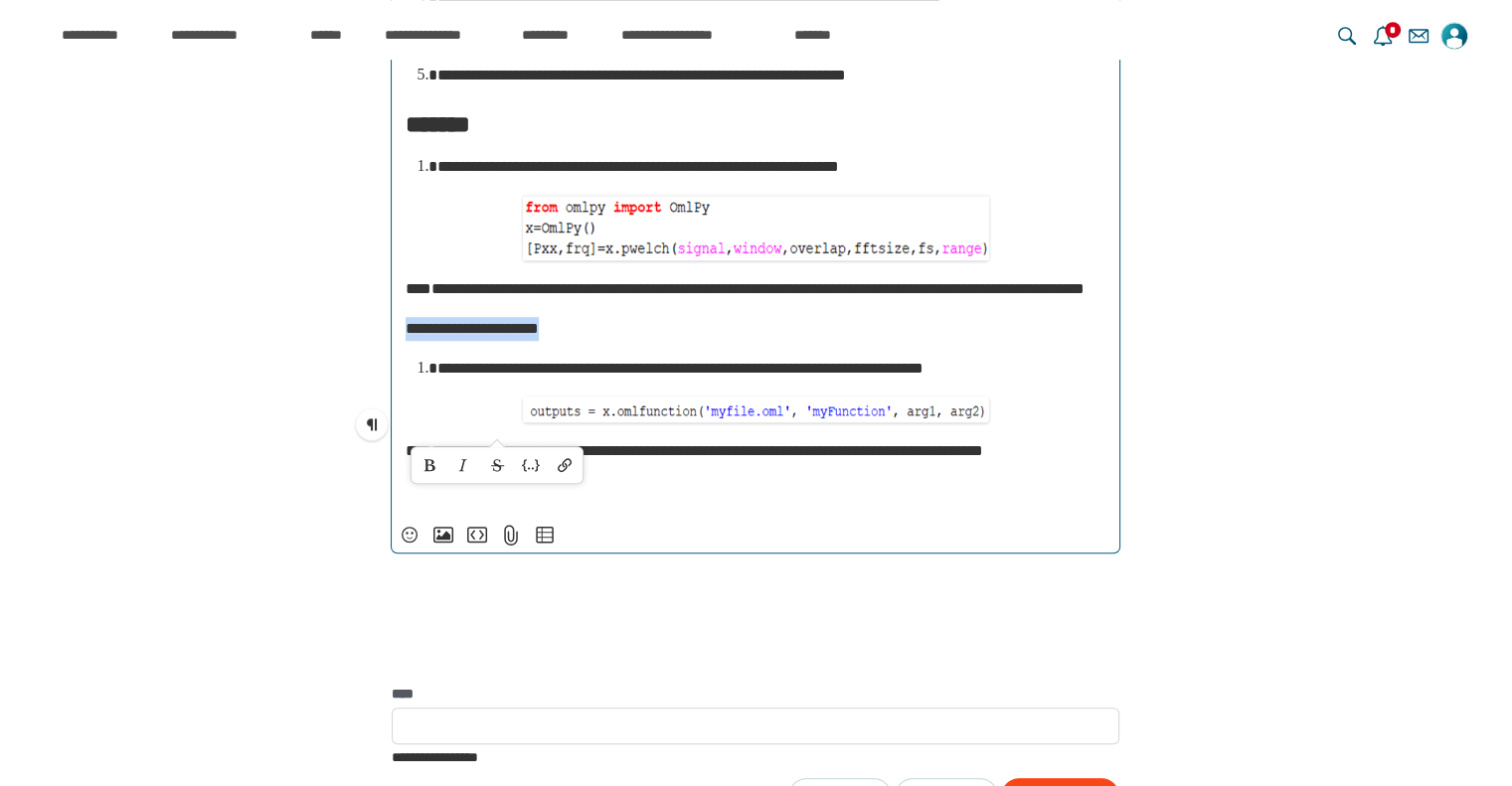 drag, startPoint x: 601, startPoint y: 424, endPoint x: 405, endPoint y: 434, distance: 196.25494 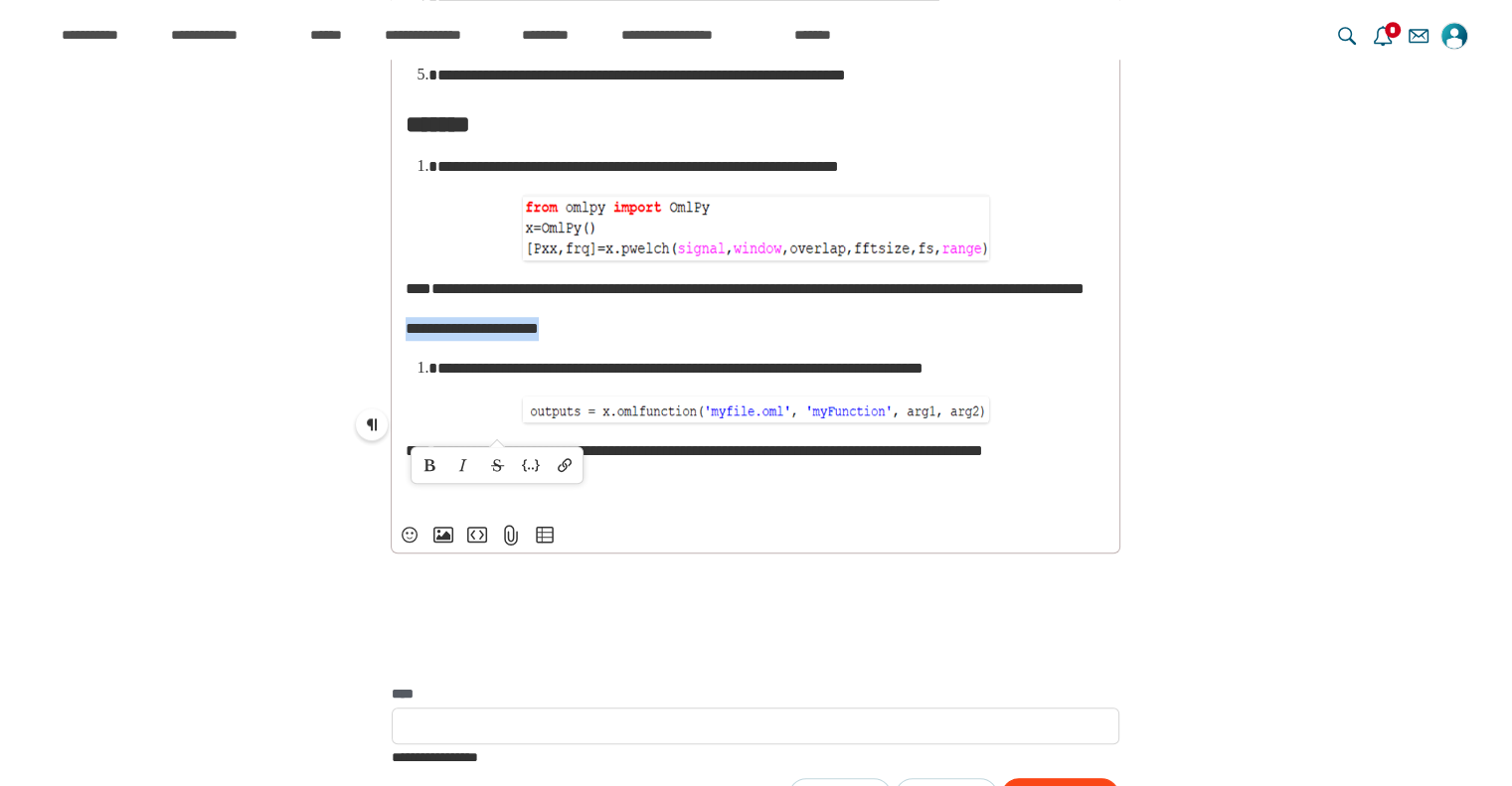 click on "**********" at bounding box center [372, 424] 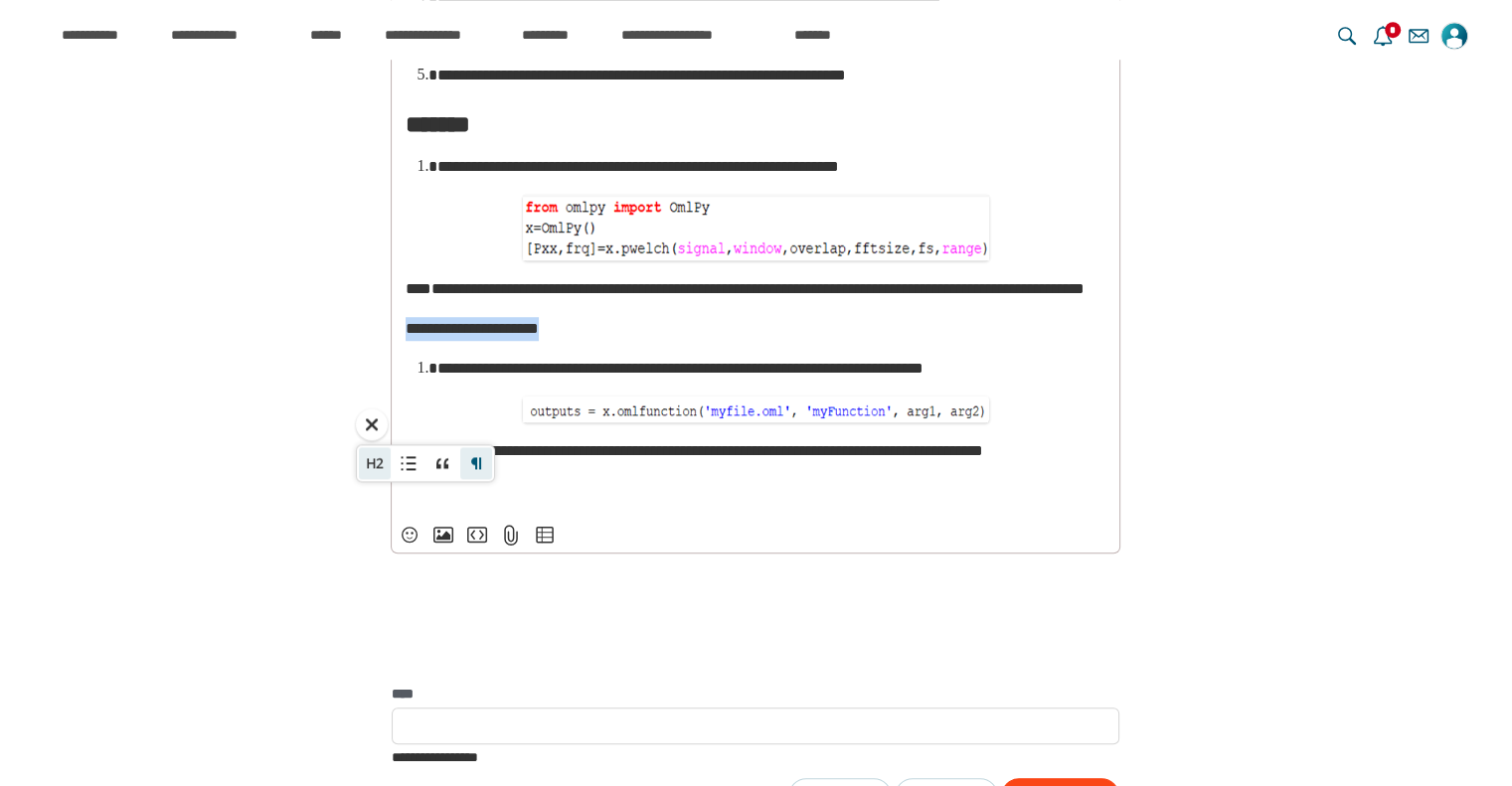 click on "**" at bounding box center [375, 463] 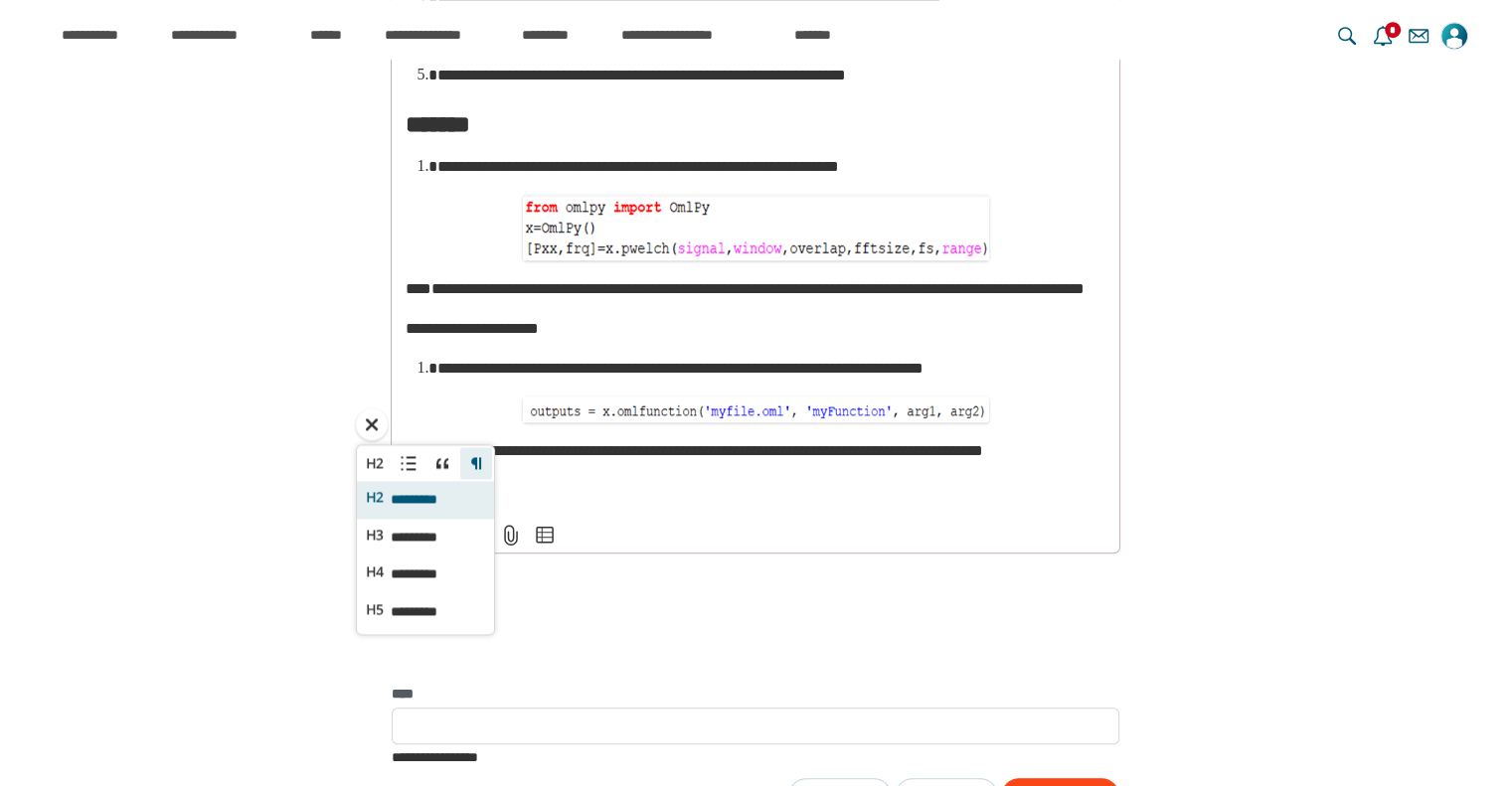 click on "*********" at bounding box center (426, 500) 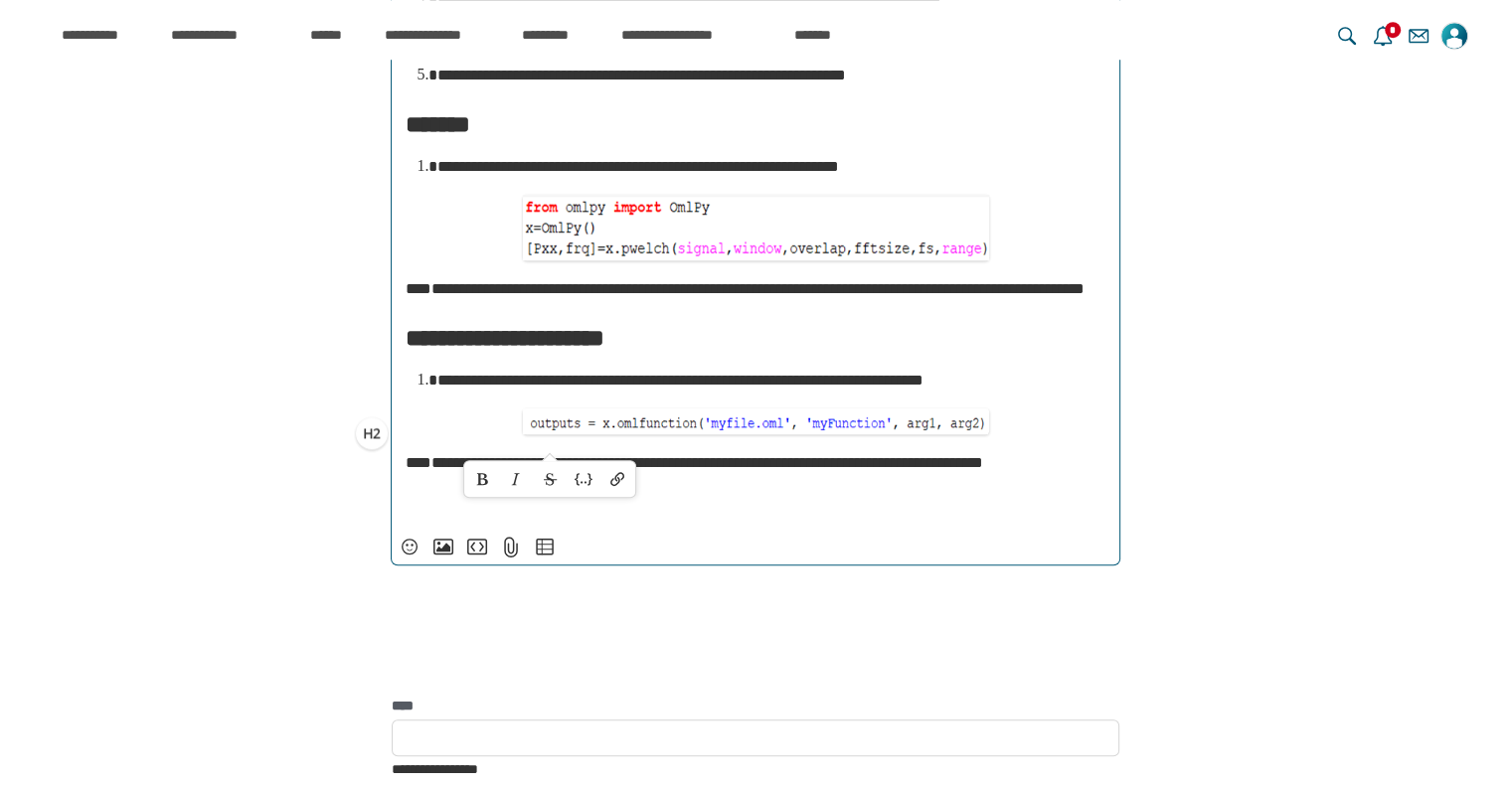 scroll, scrollTop: 6410, scrollLeft: 0, axis: vertical 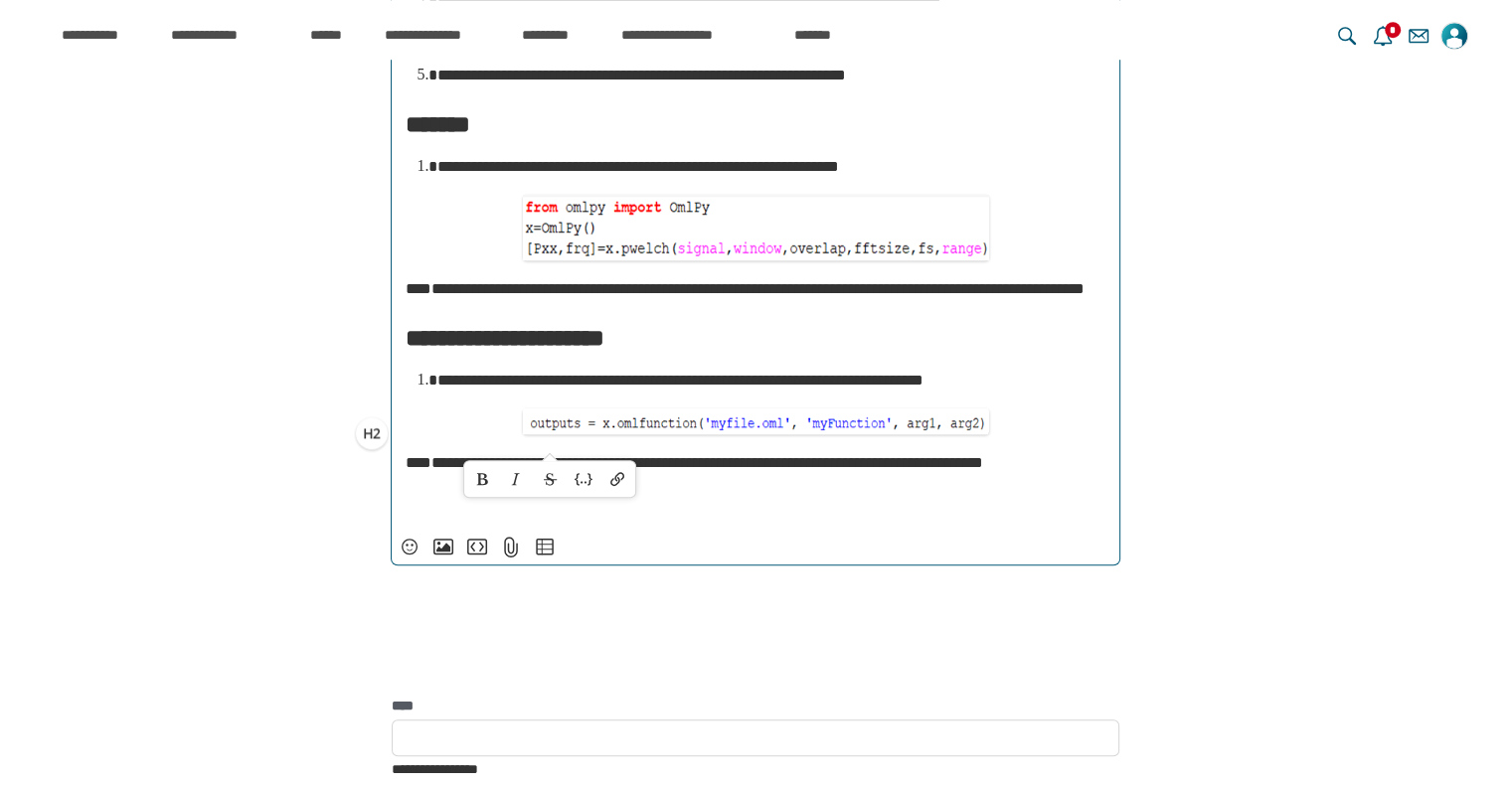 click on "**********" at bounding box center (756, 141) 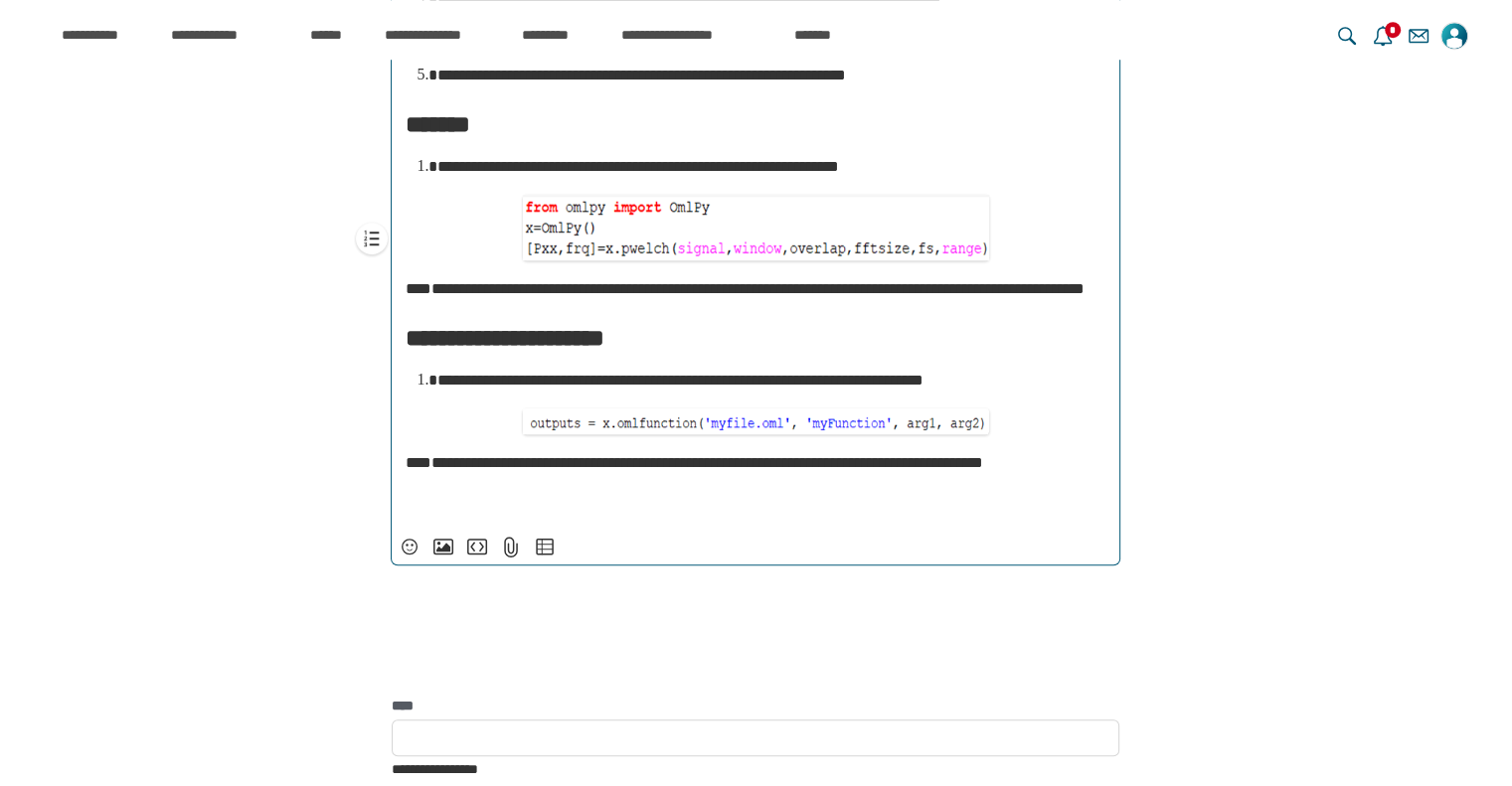 click on "**********" at bounding box center (638, 166) 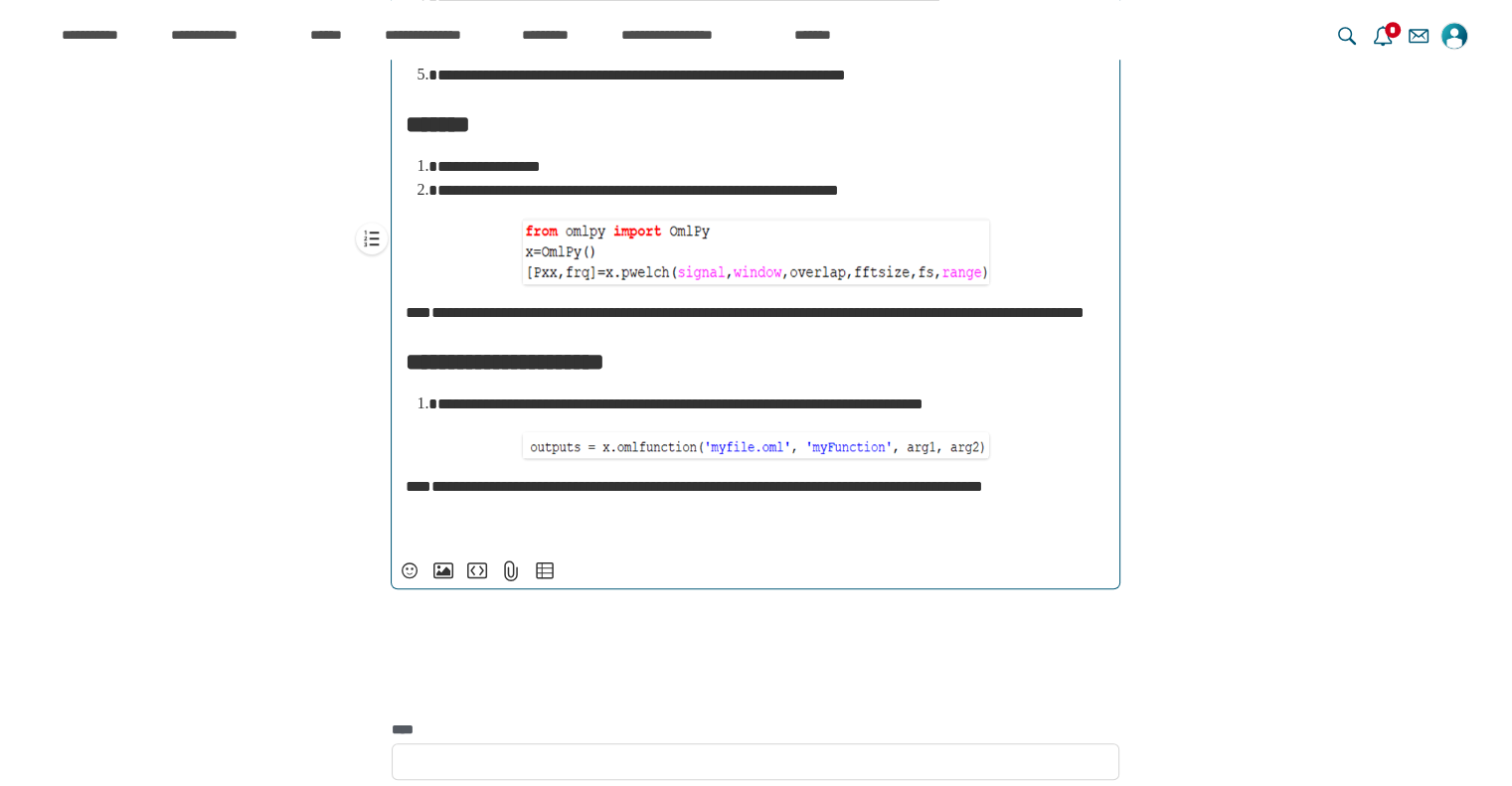 scroll, scrollTop: 6582, scrollLeft: 0, axis: vertical 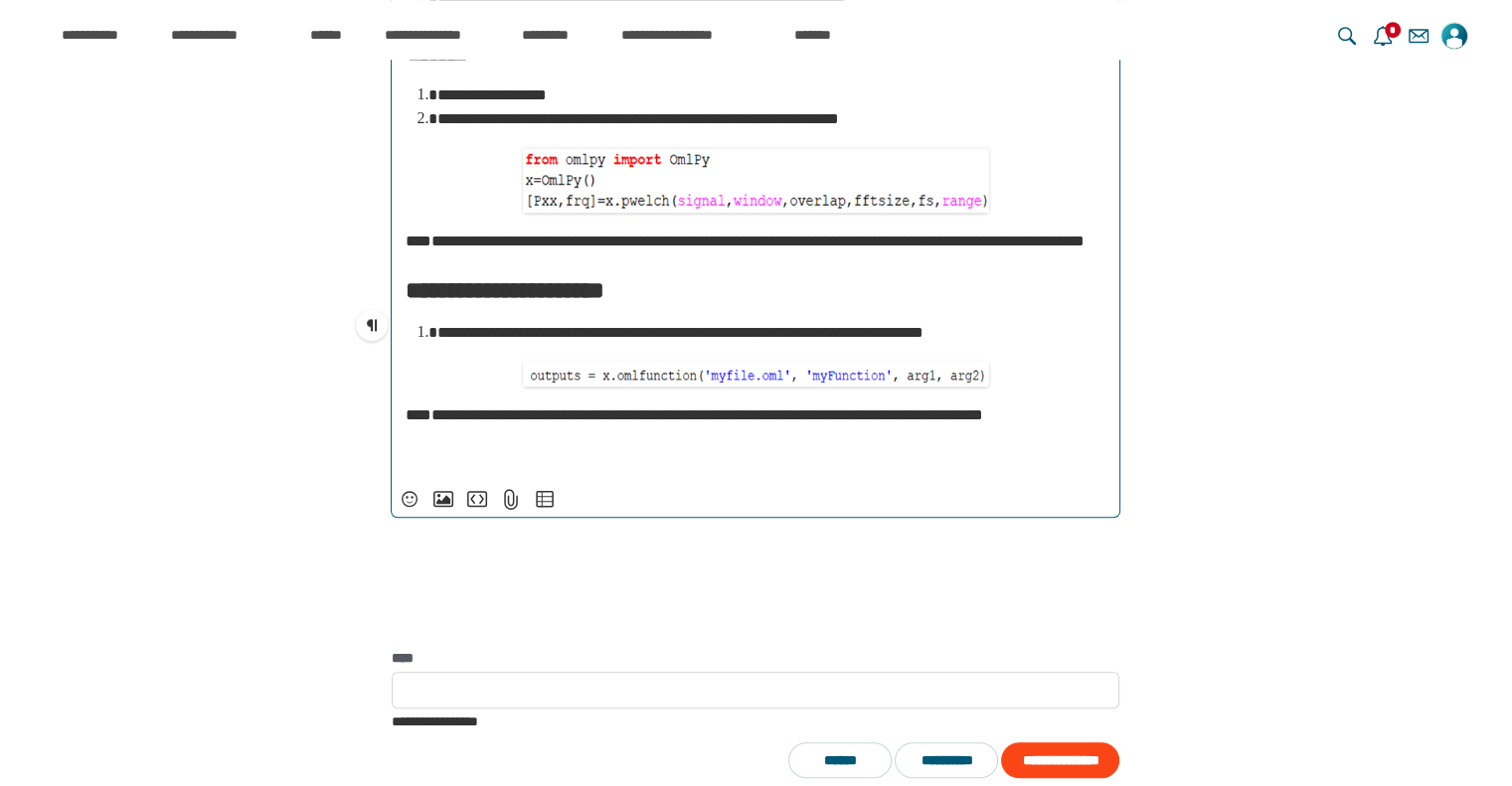 click on "**********" at bounding box center [756, 241] 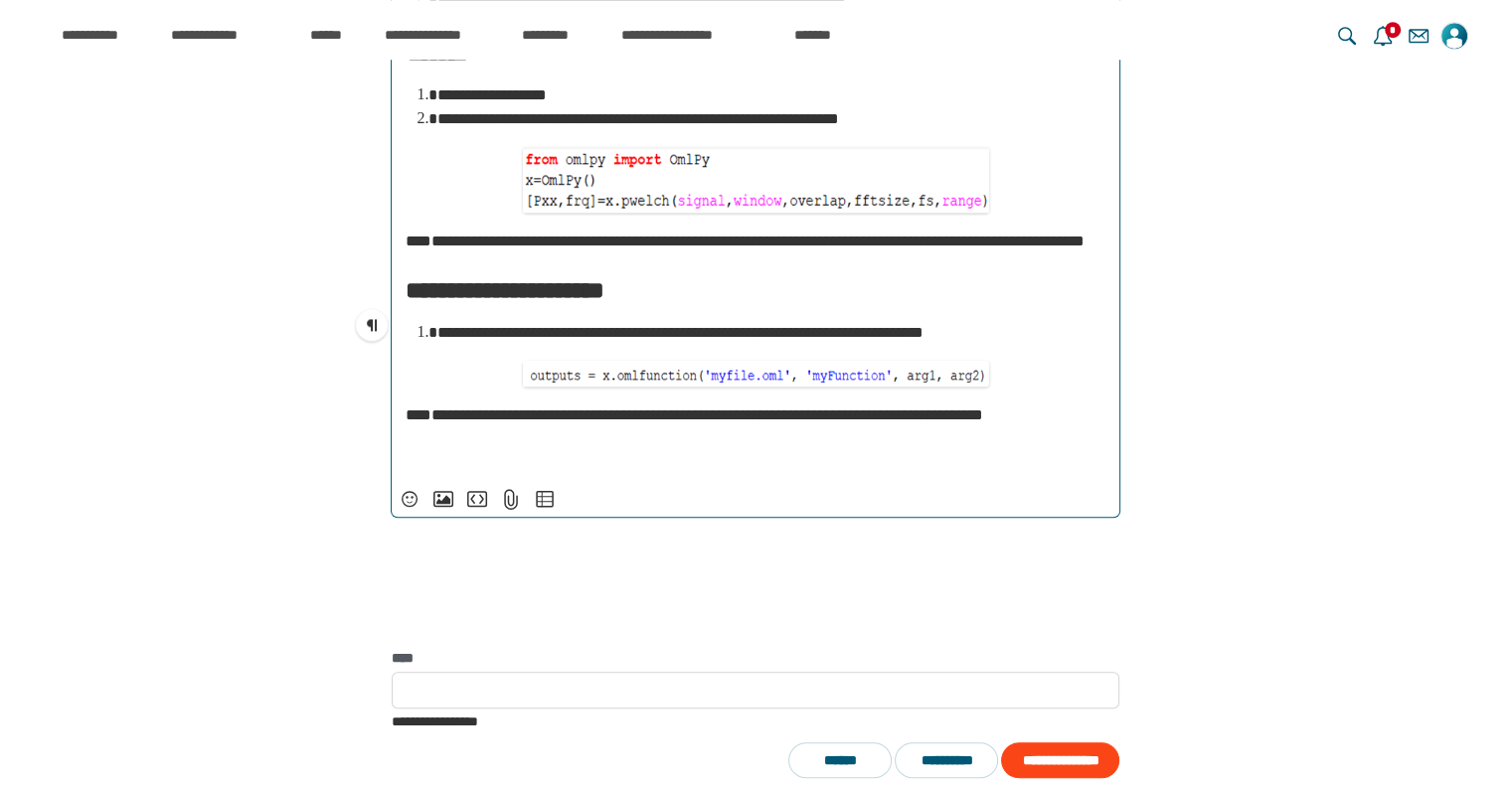 scroll, scrollTop: 6658, scrollLeft: 0, axis: vertical 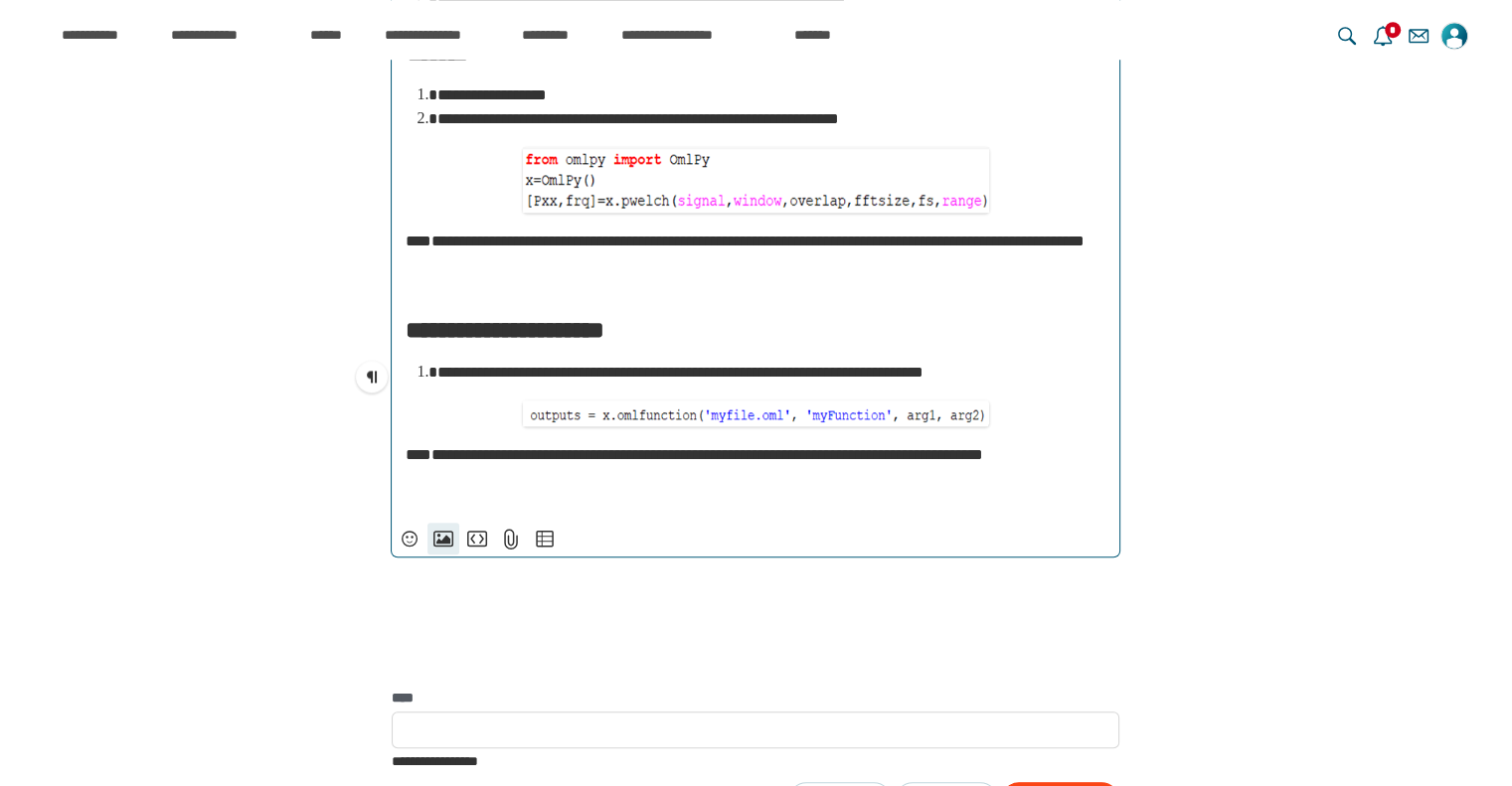 click on "**********" at bounding box center [443, 539] 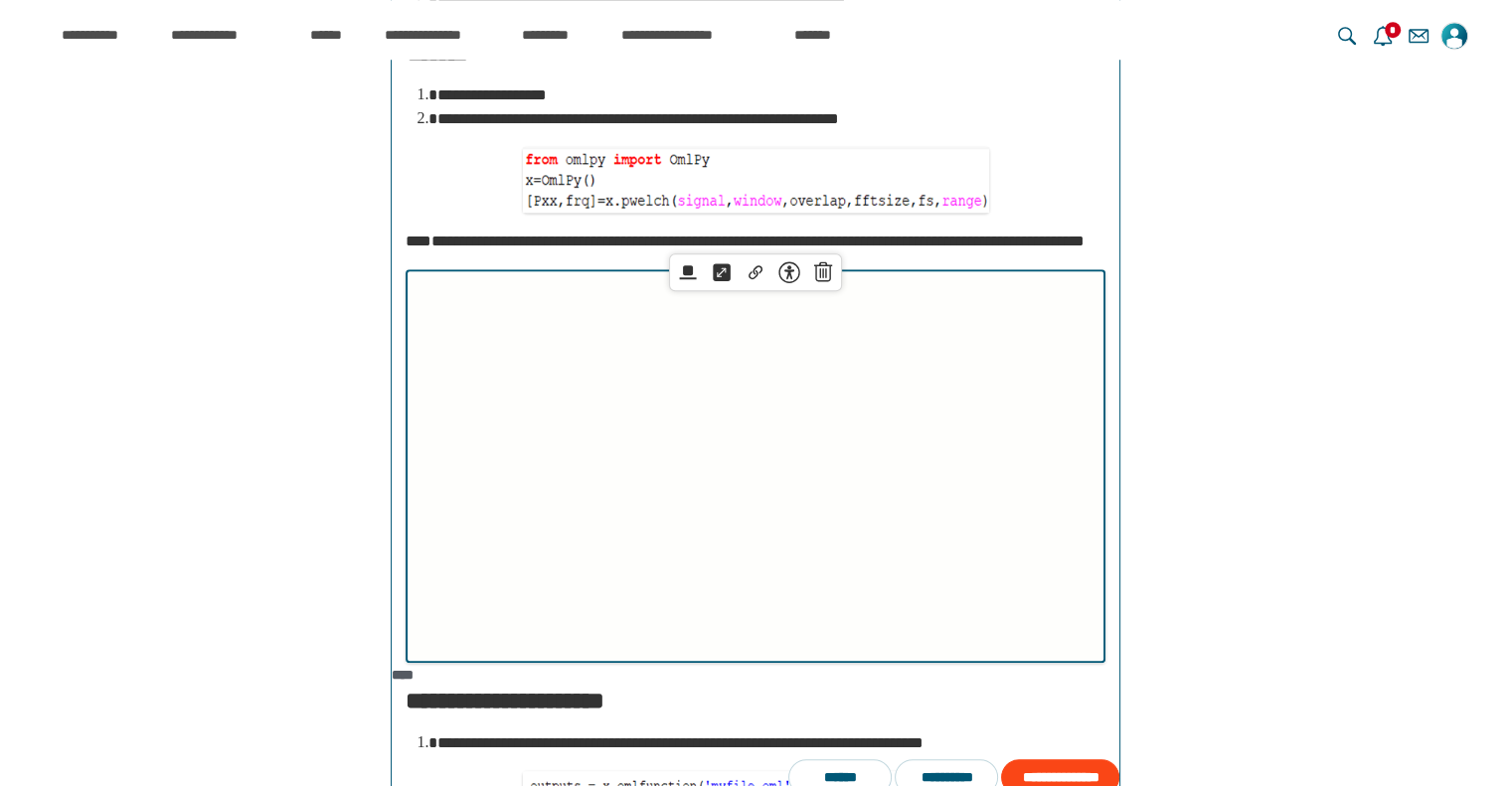 scroll, scrollTop: 7650, scrollLeft: 0, axis: vertical 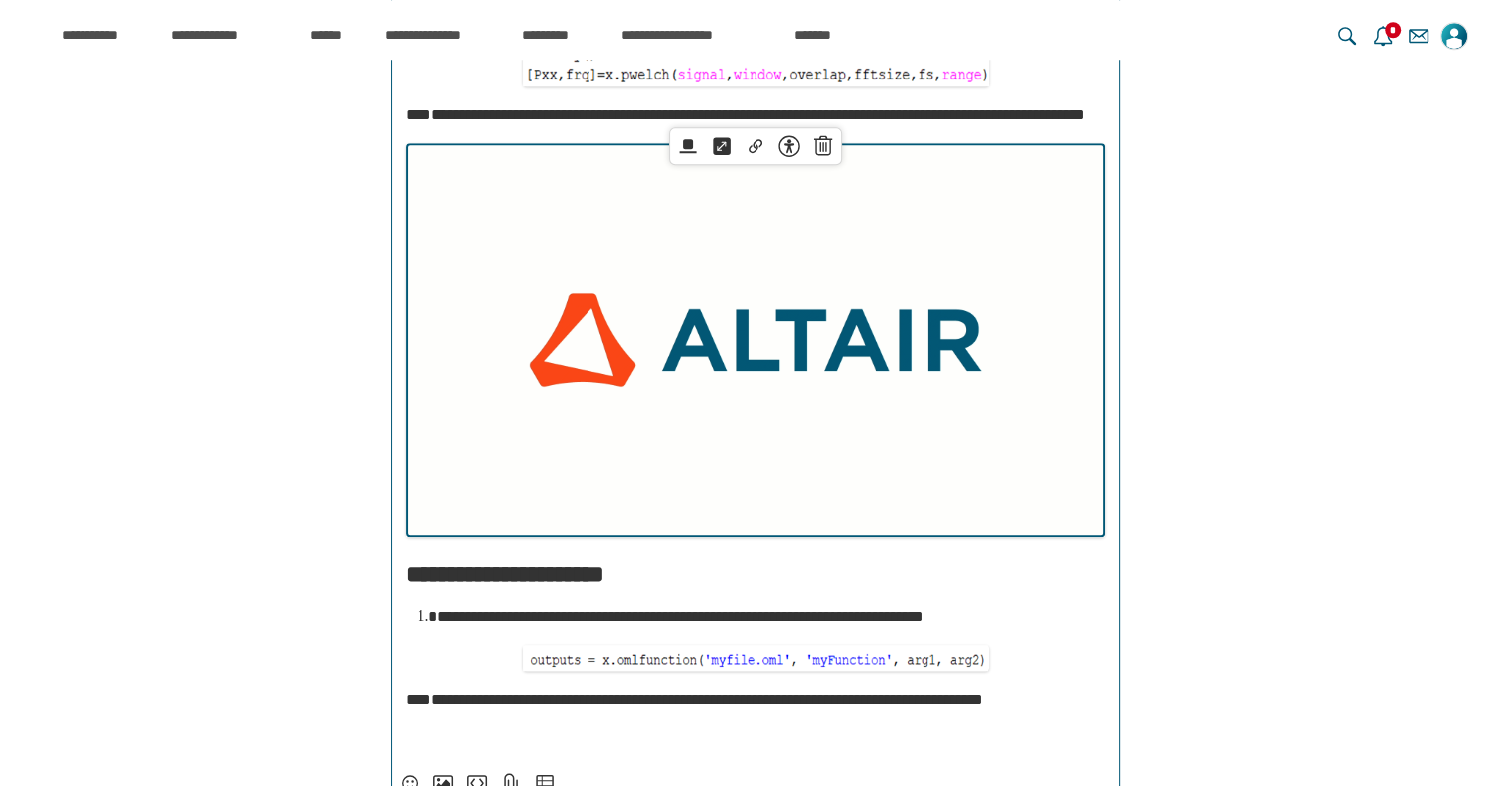 drag, startPoint x: 683, startPoint y: 355, endPoint x: 677, endPoint y: 496, distance: 141.1276 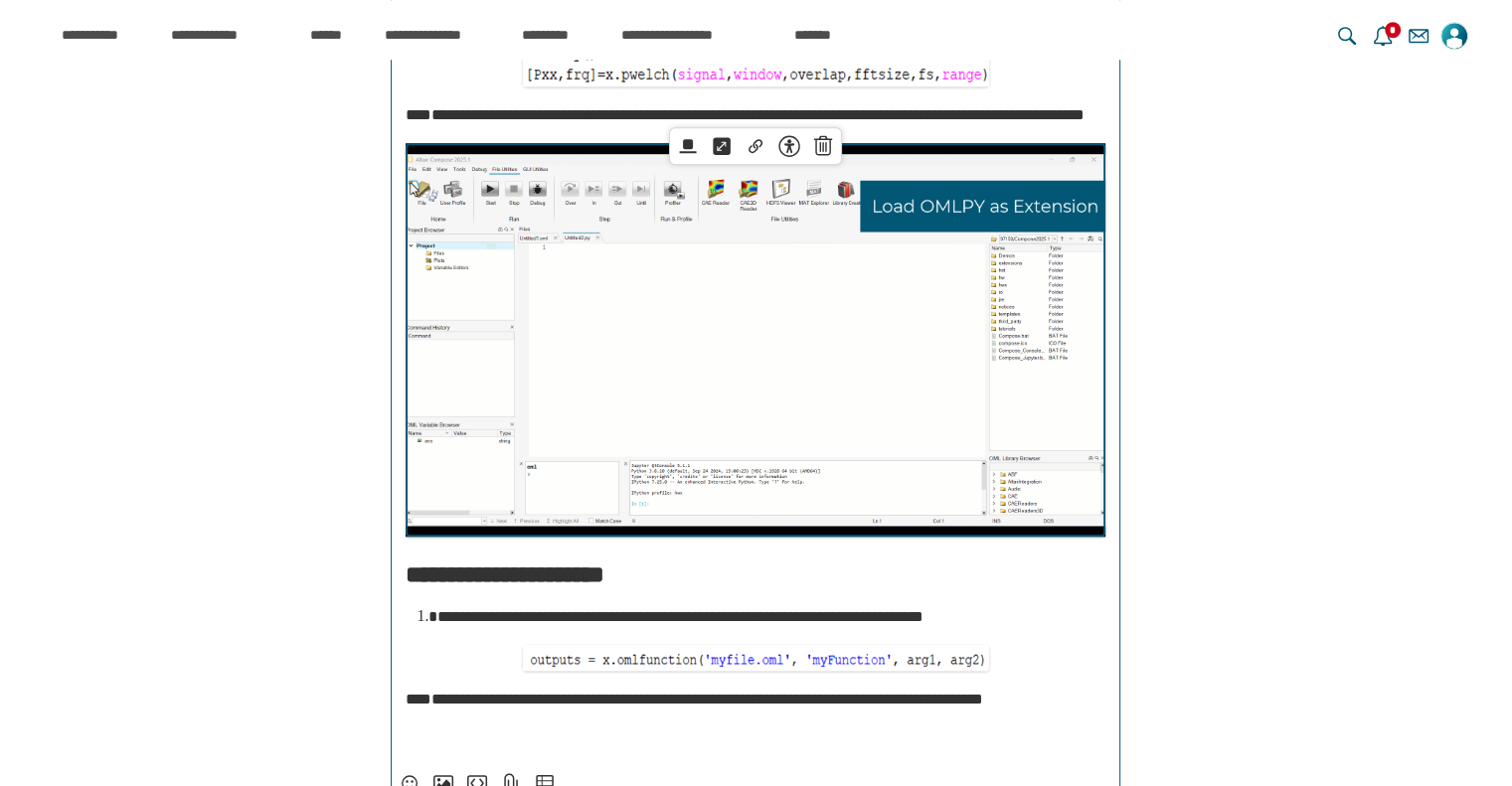click on "**********" at bounding box center (756, 340) 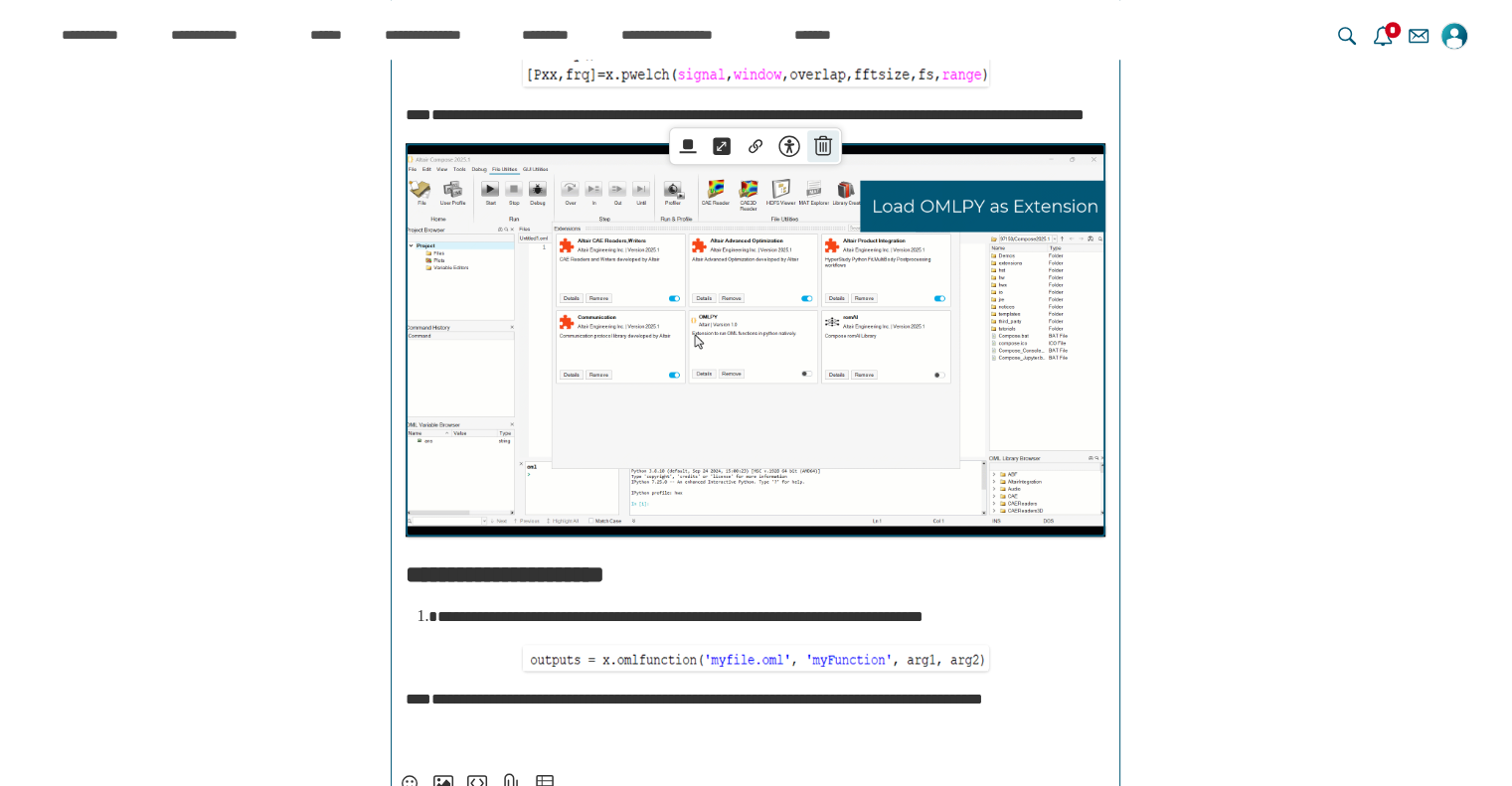 click on "******" at bounding box center (823, 146) 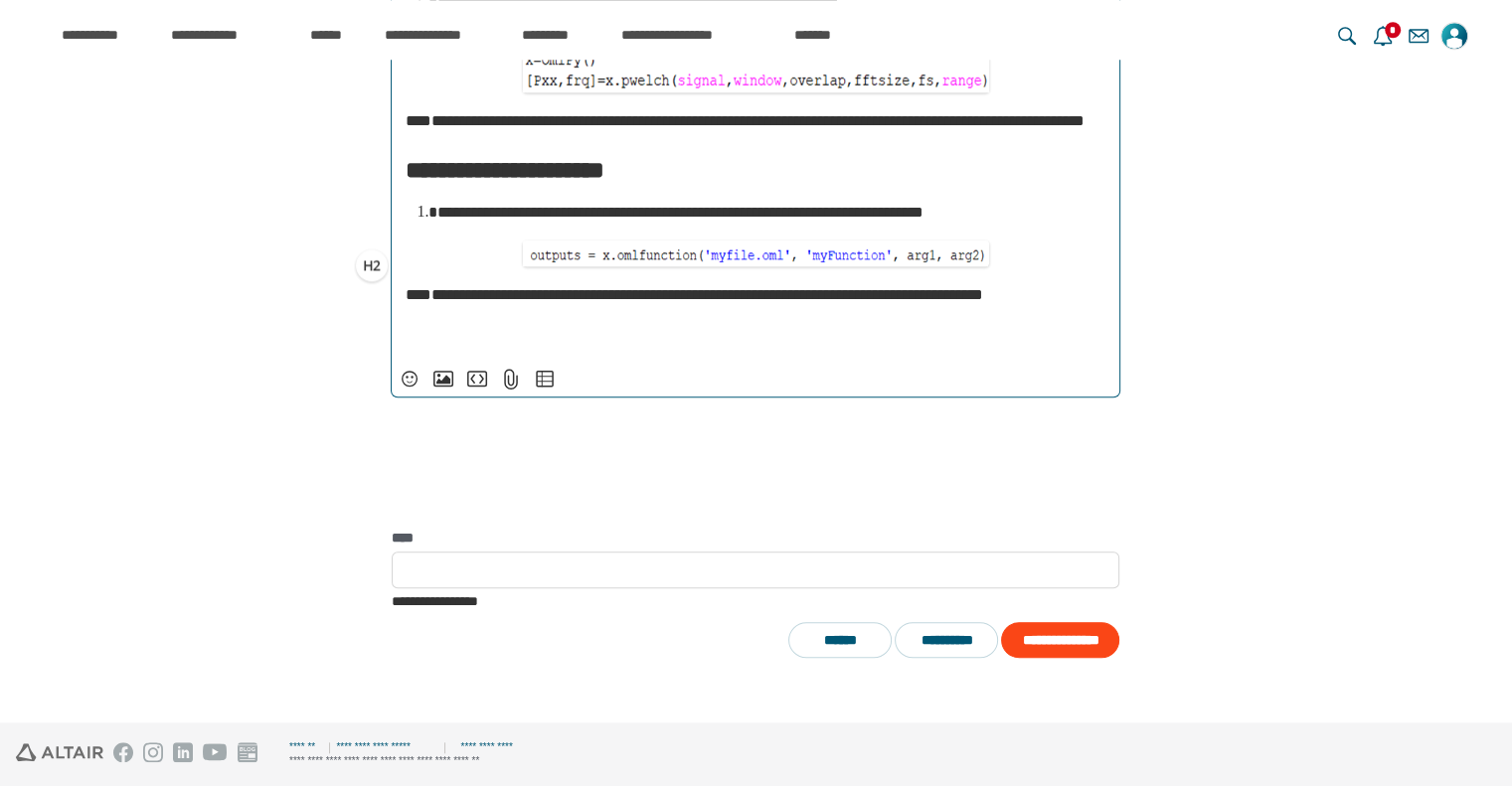 scroll, scrollTop: 1662, scrollLeft: 0, axis: vertical 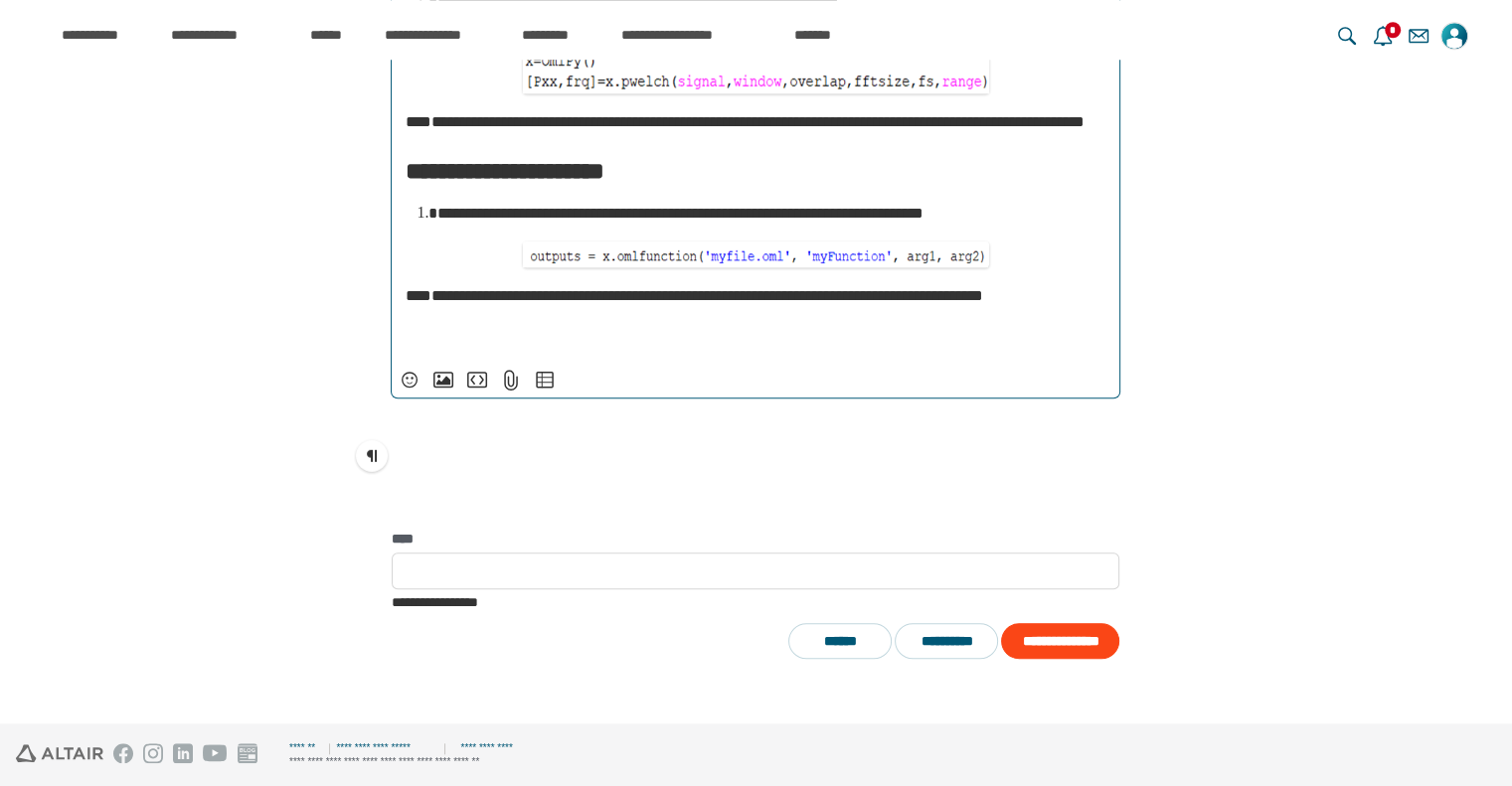 click on "﻿" at bounding box center [756, 336] 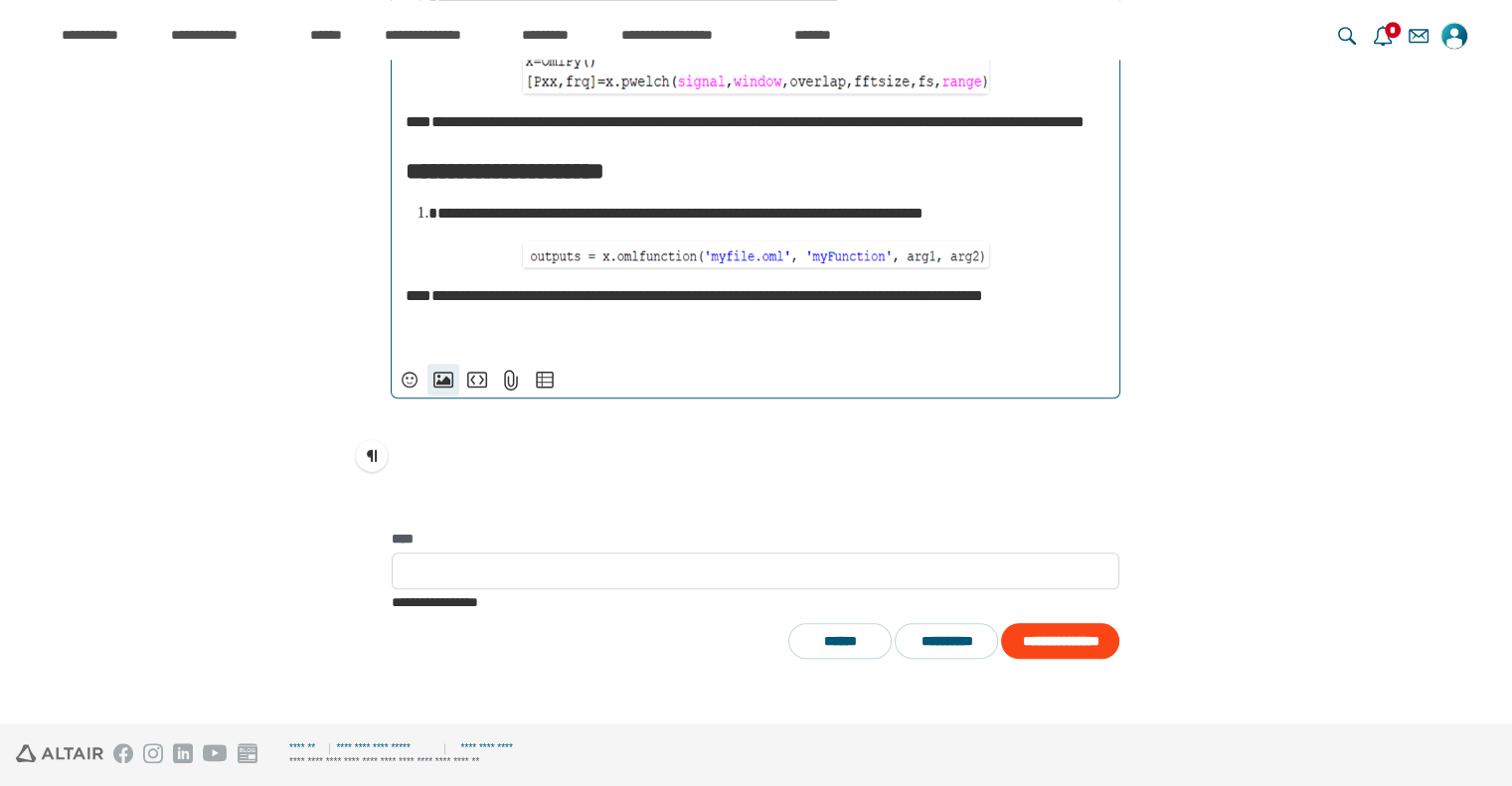 click on "**********" at bounding box center [443, 380] 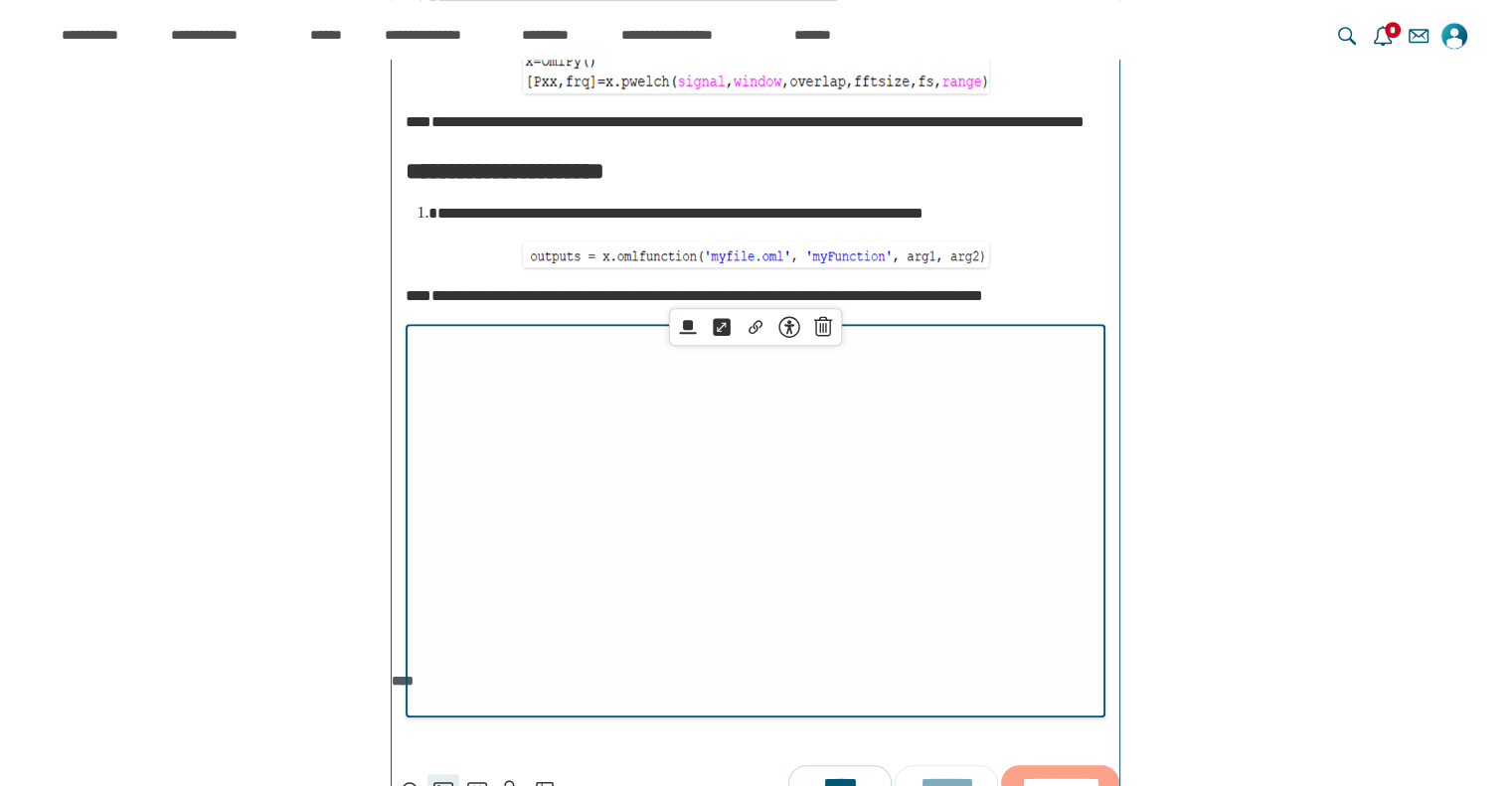 scroll, scrollTop: 7650, scrollLeft: 0, axis: vertical 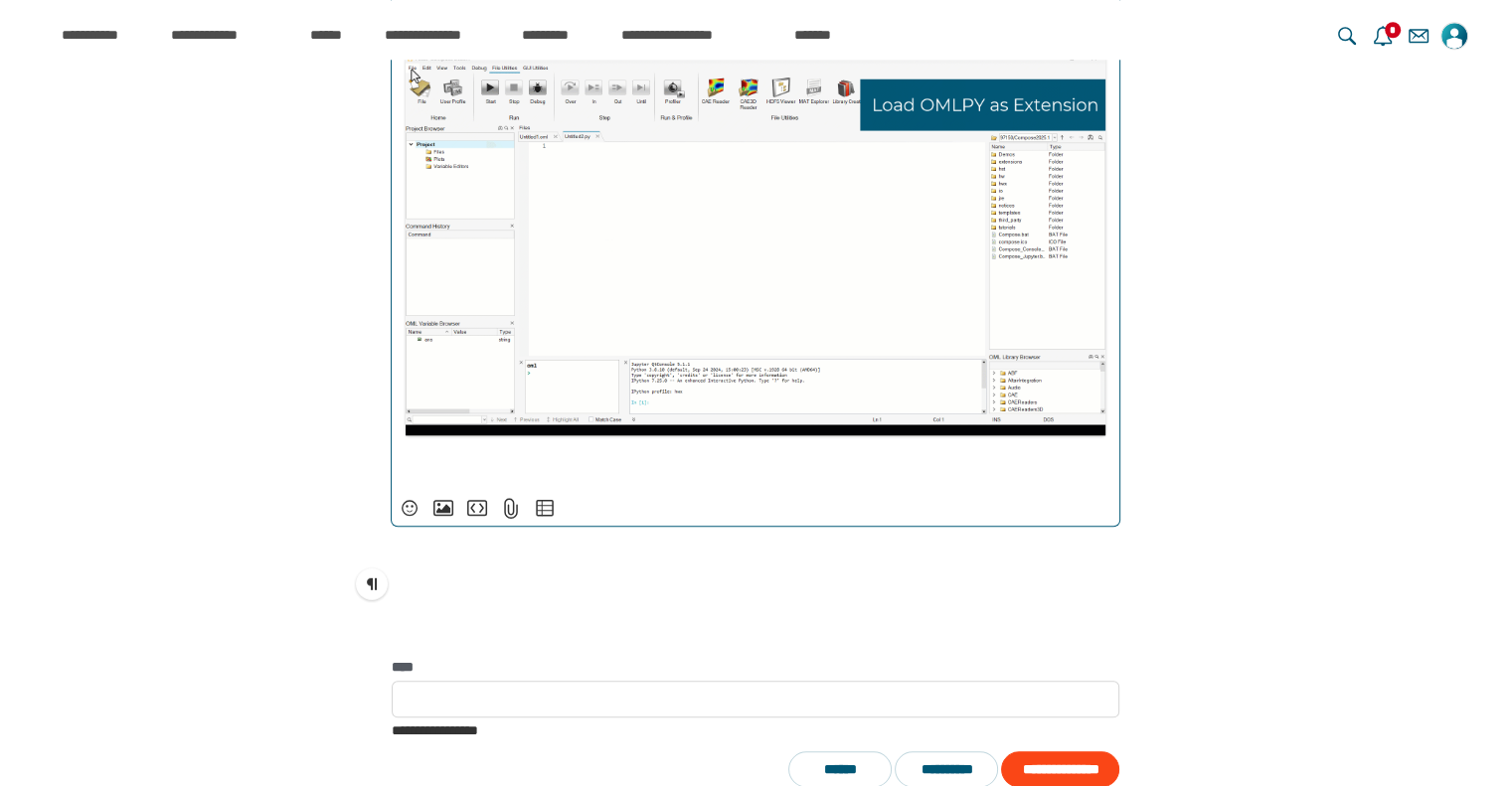 click on "﻿" at bounding box center (756, 464) 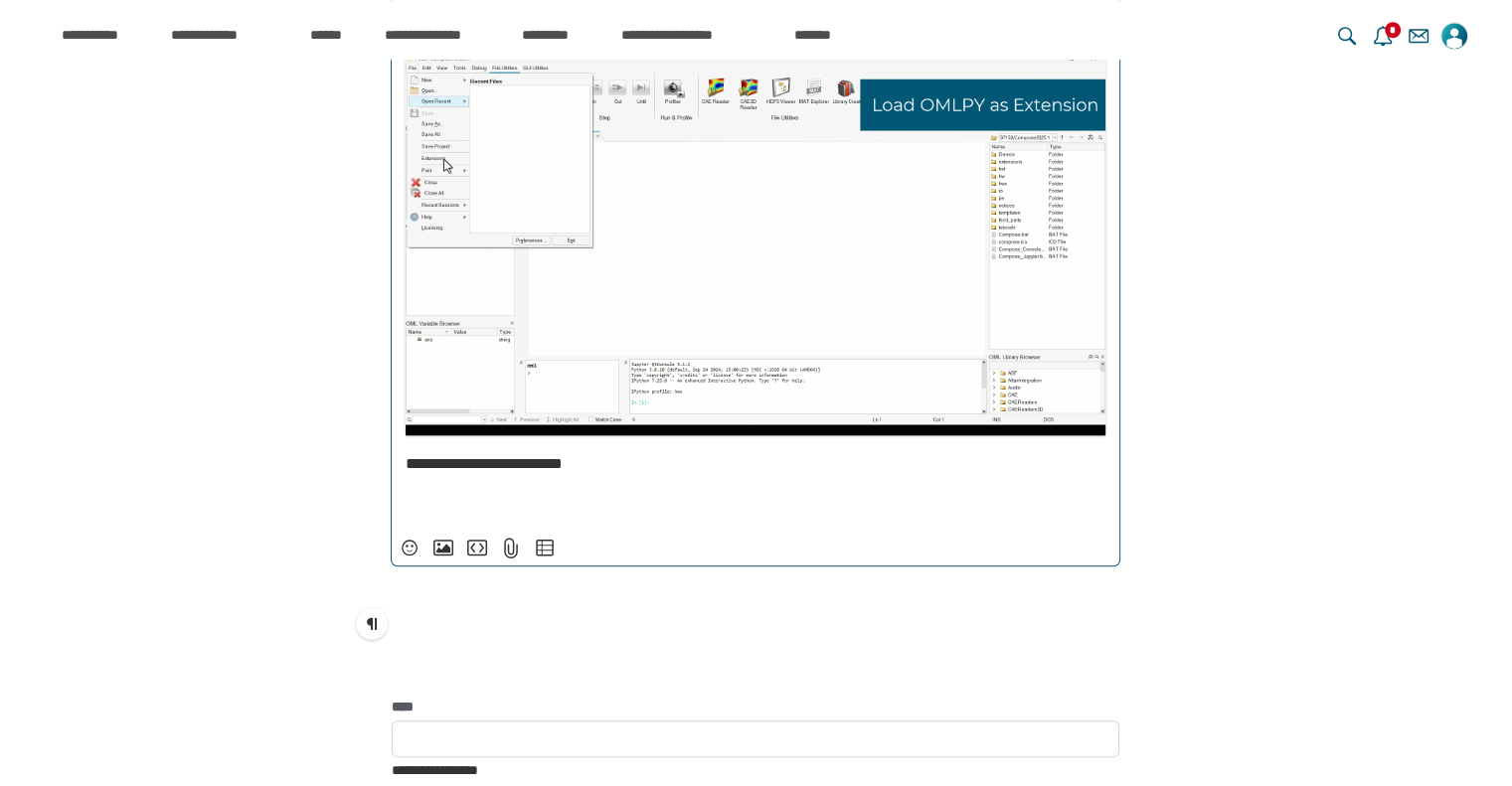 scroll, scrollTop: 7783, scrollLeft: 0, axis: vertical 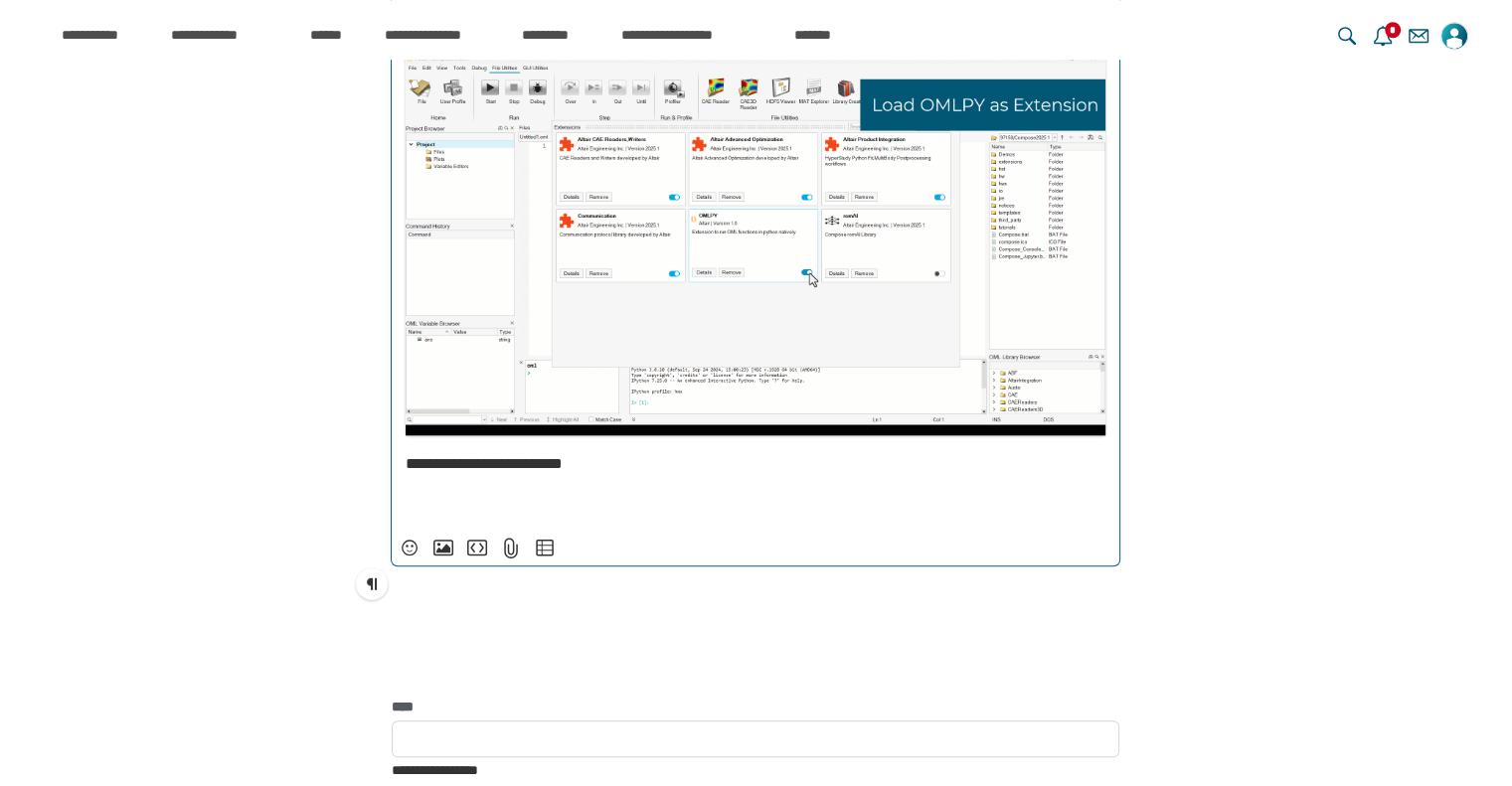 click on "**********" at bounding box center [756, 464] 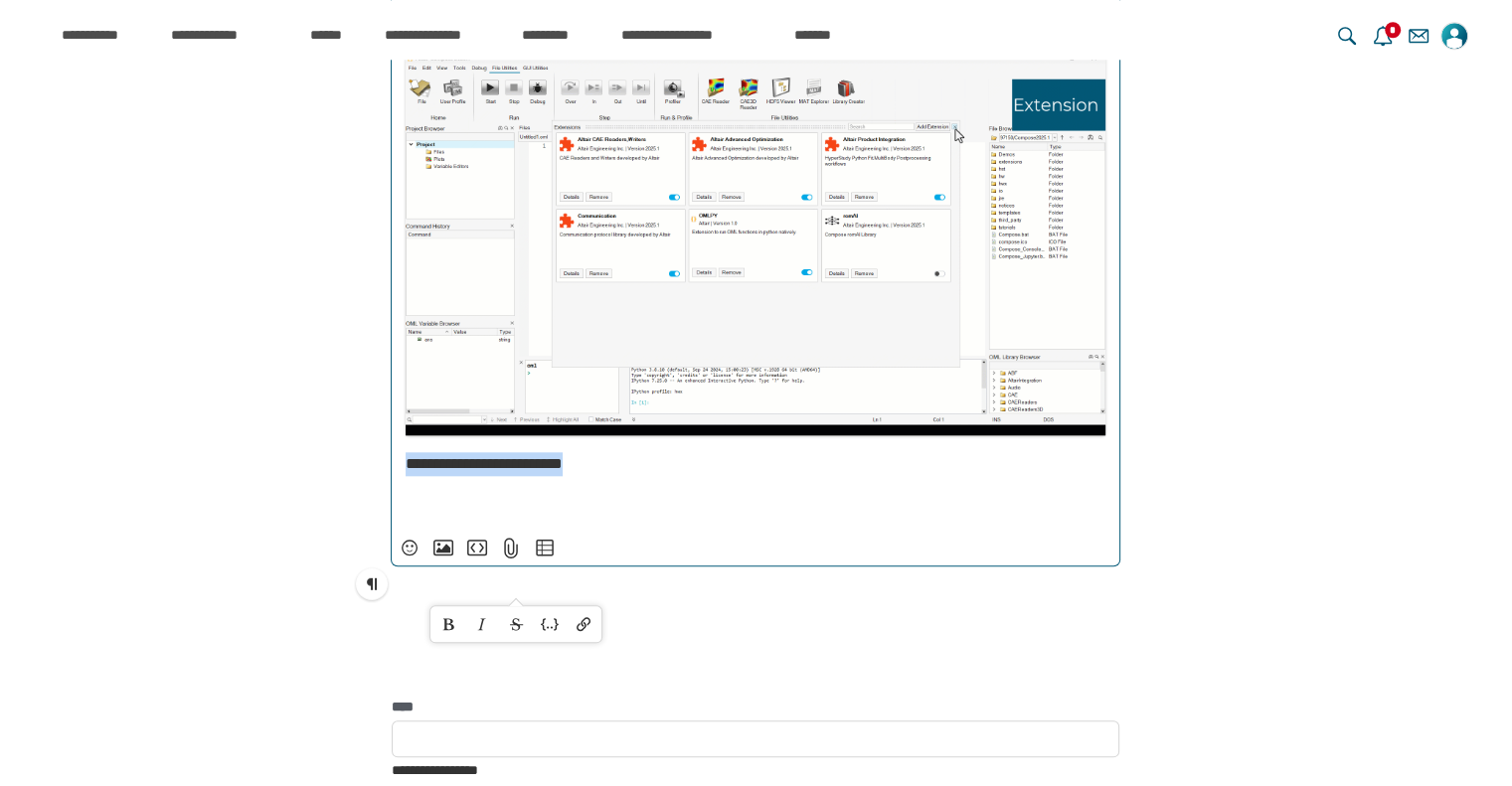 scroll, scrollTop: 7783, scrollLeft: 0, axis: vertical 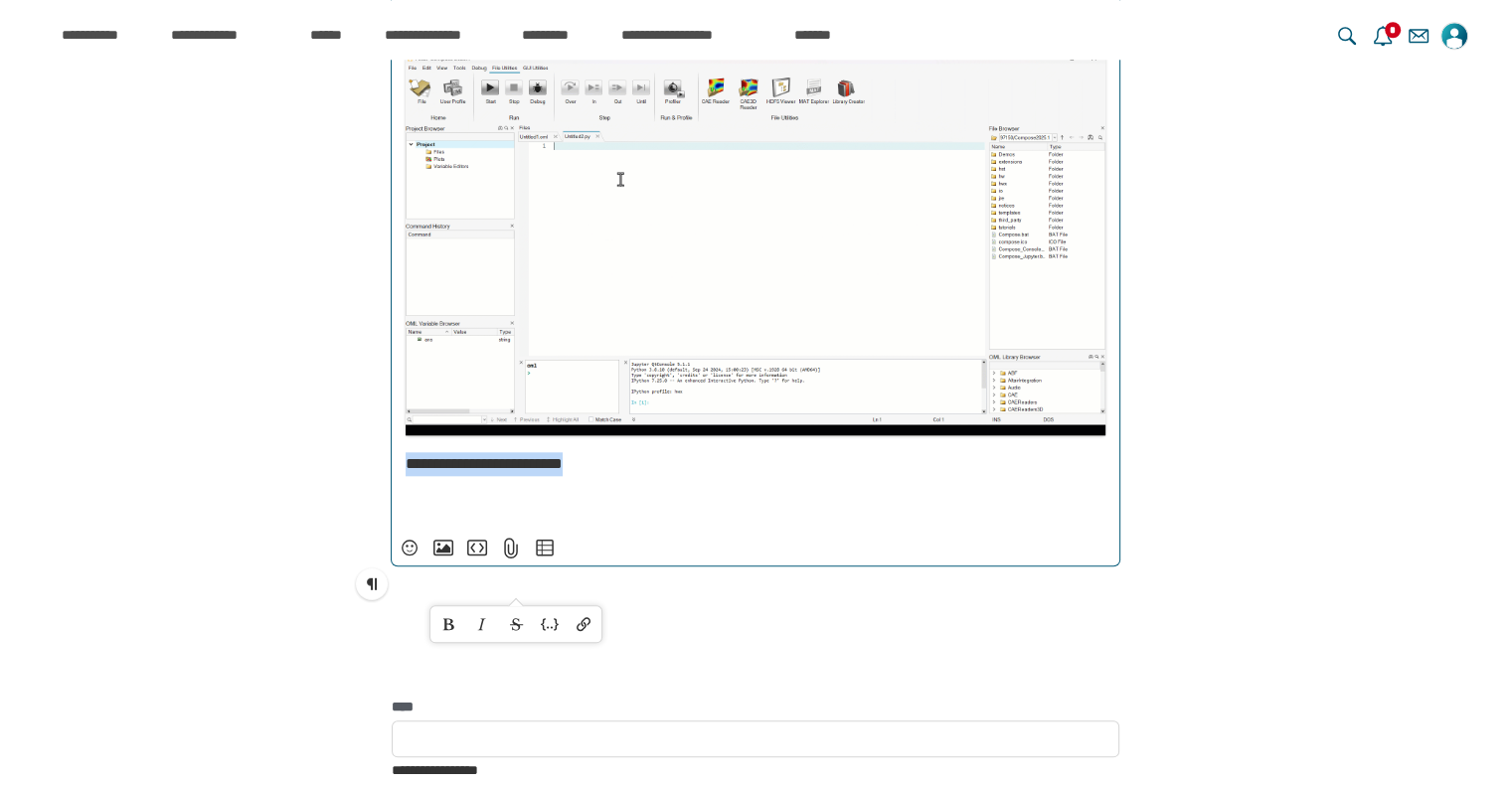 drag, startPoint x: 410, startPoint y: 583, endPoint x: 634, endPoint y: 594, distance: 224.26993 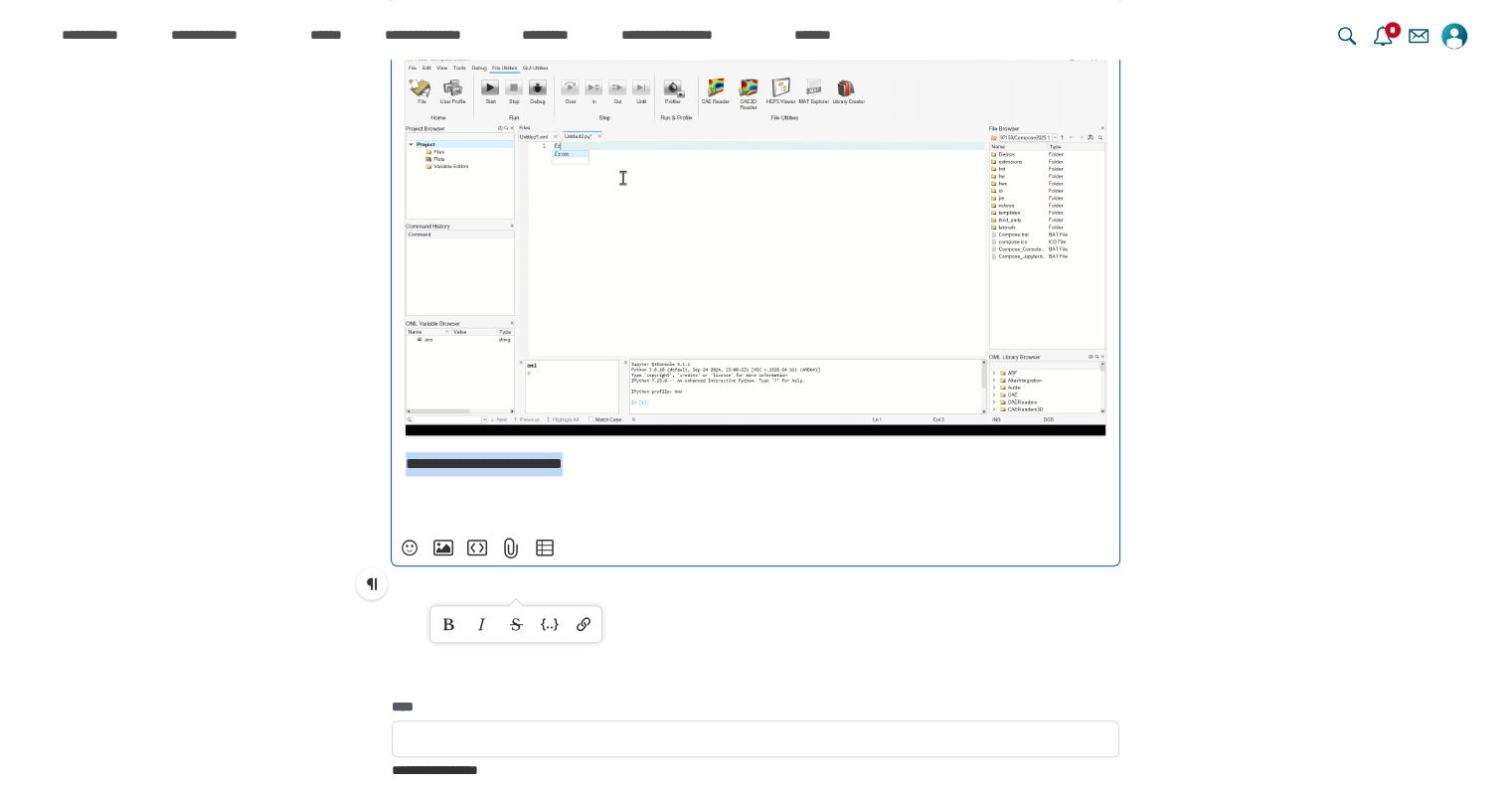 click on "**********" at bounding box center [756, 464] 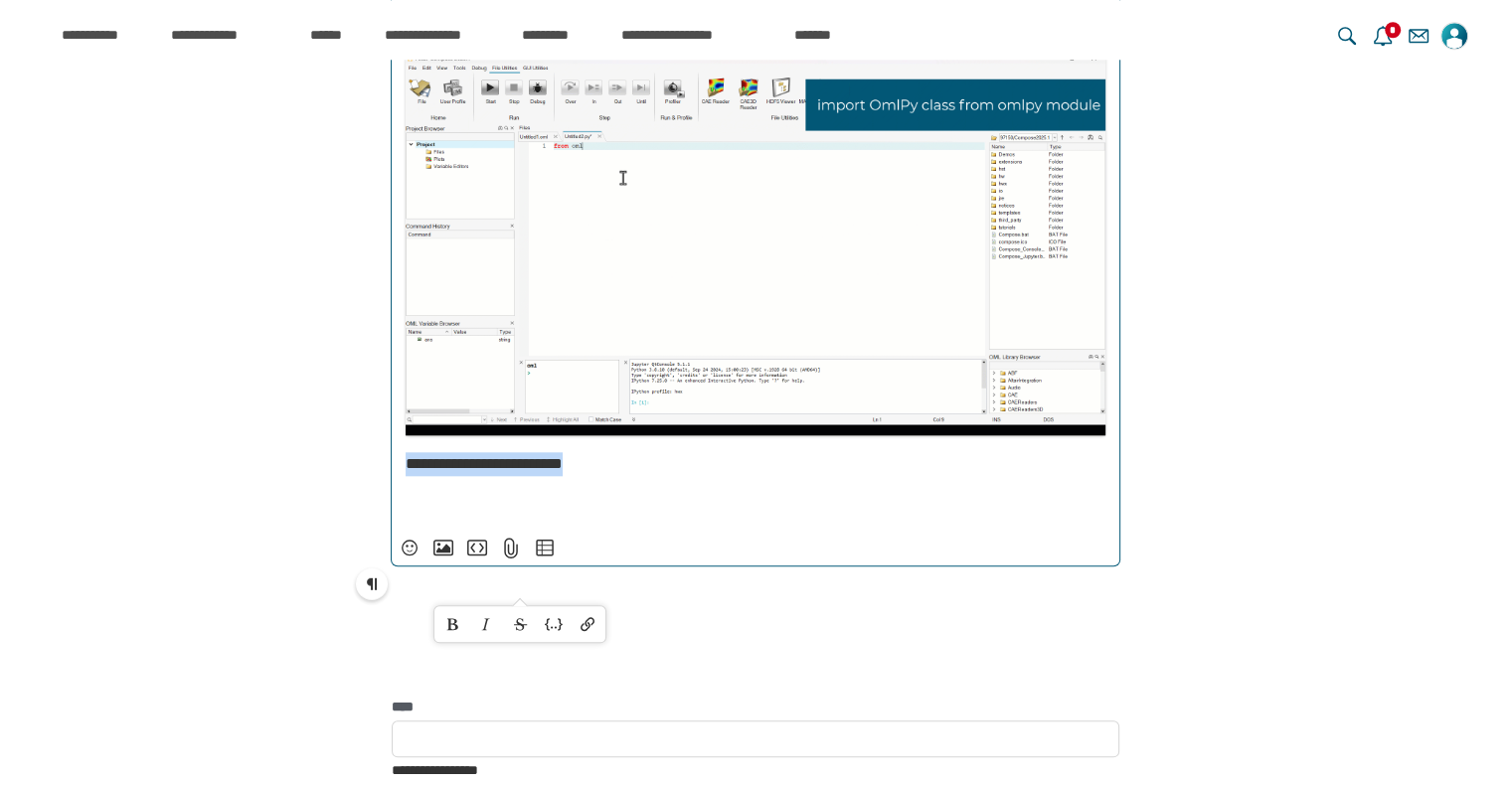 click on "**********" at bounding box center [372, 583] 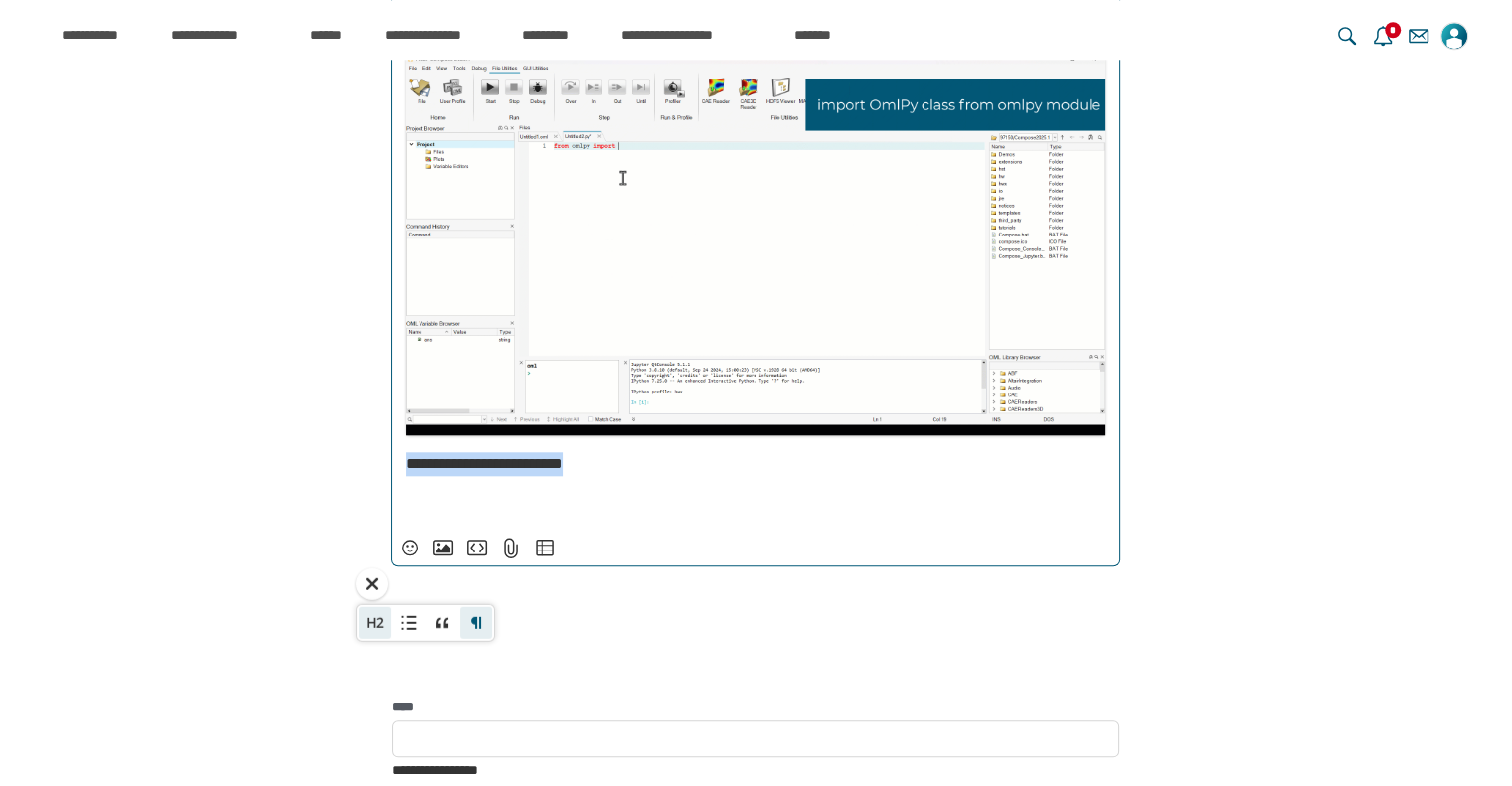 click on "**" at bounding box center [375, 622] 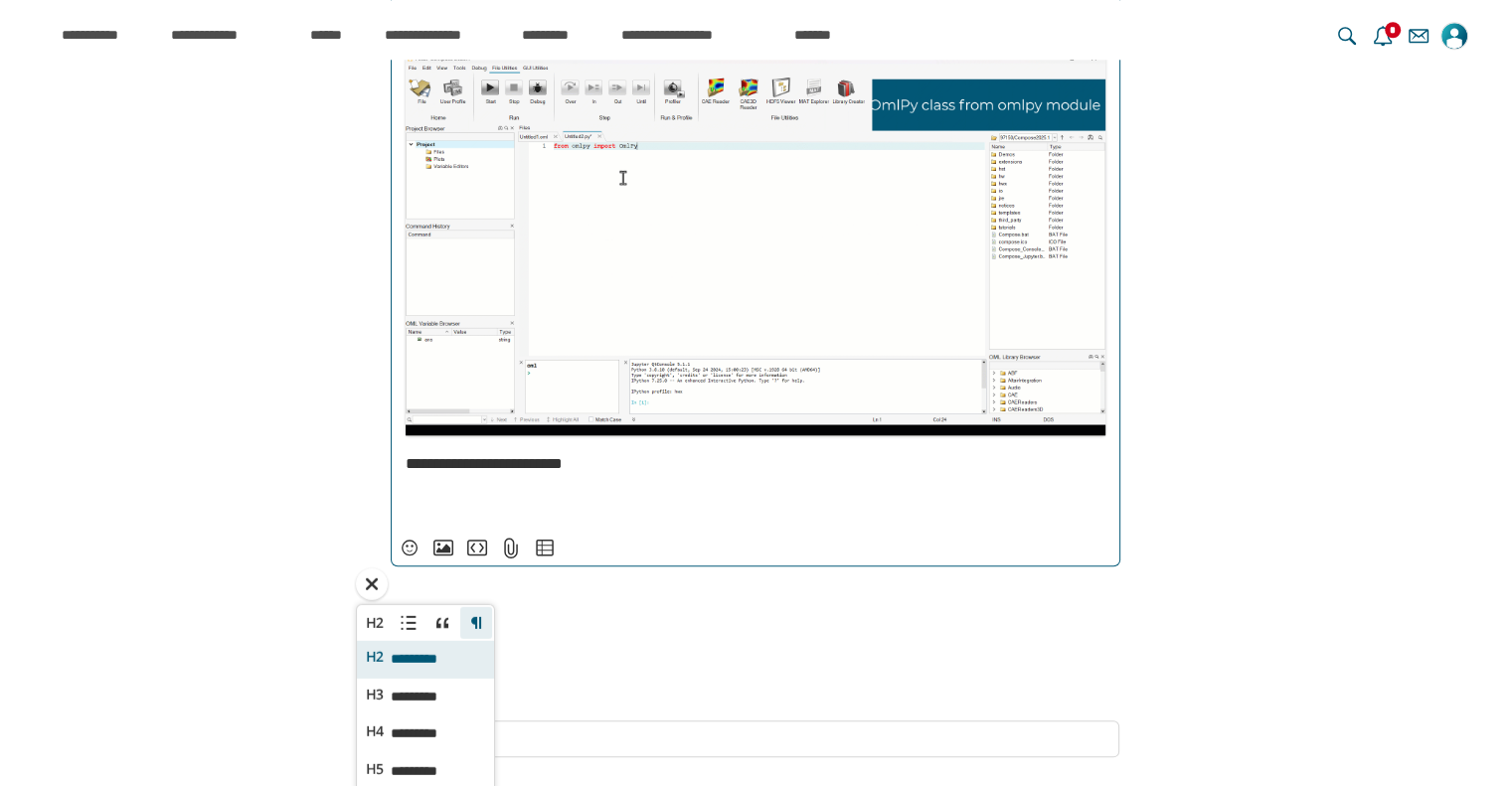 click on "**" at bounding box center [375, 659] 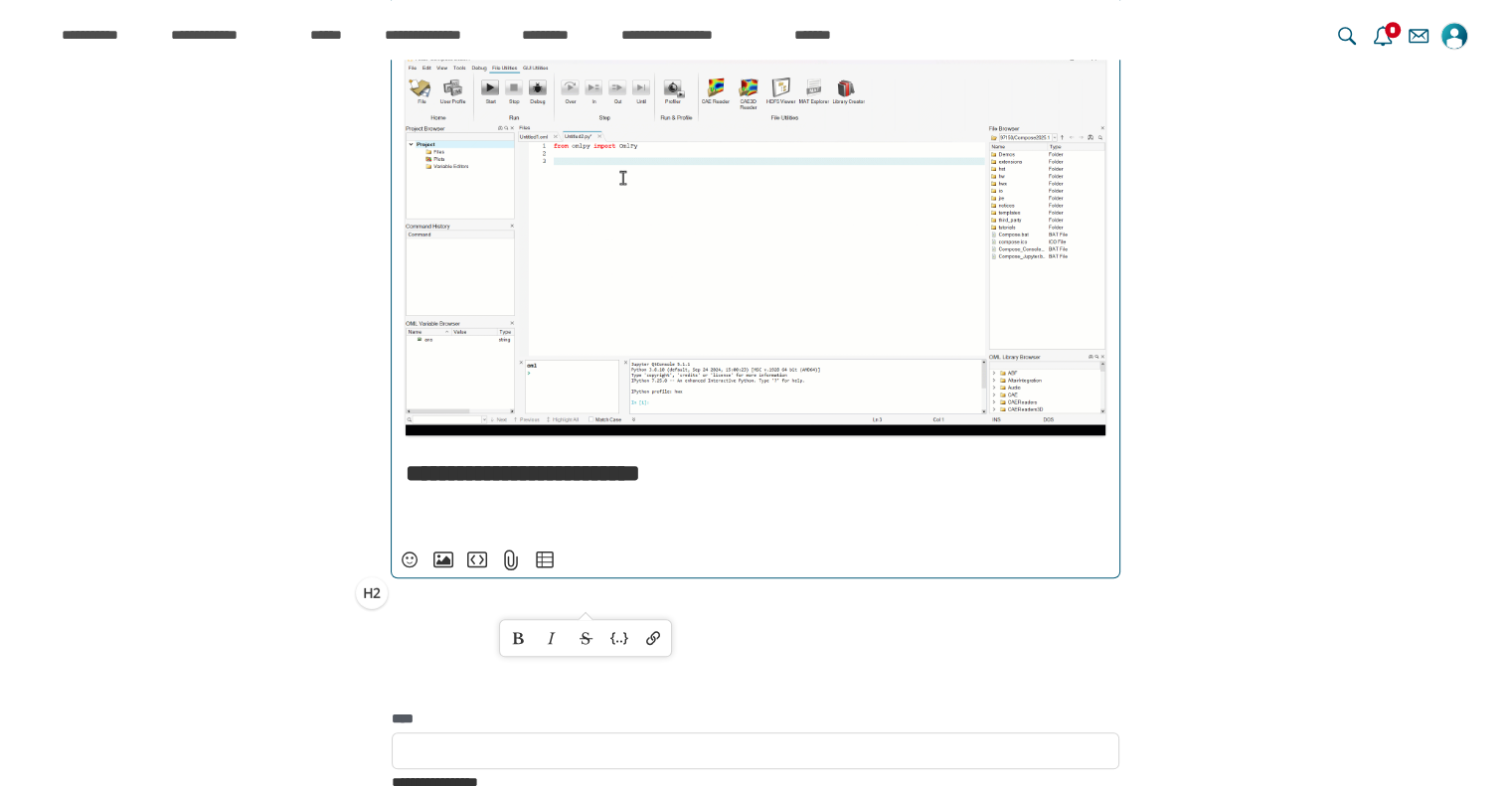 scroll, scrollTop: 7802, scrollLeft: 0, axis: vertical 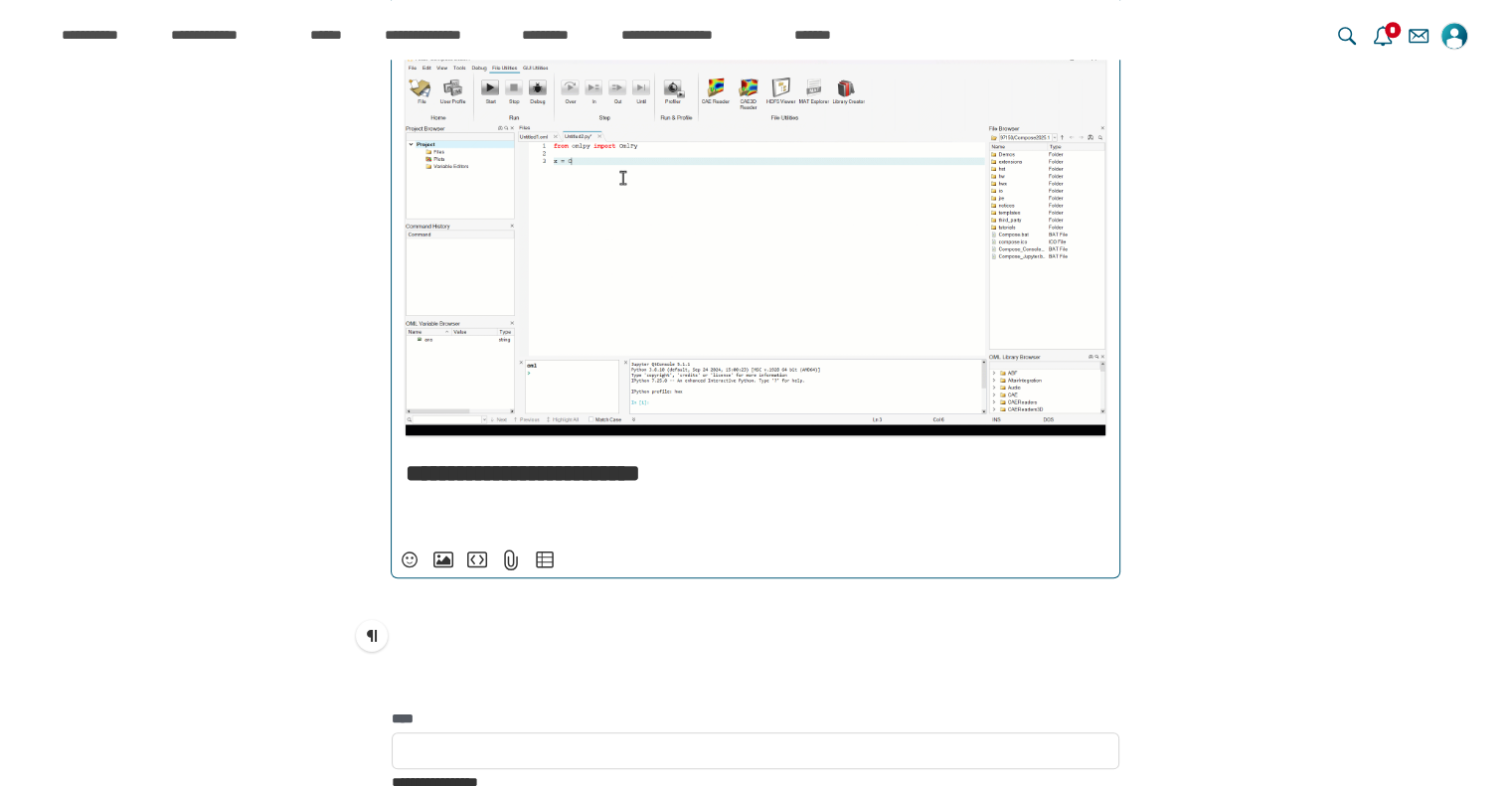click on "**********" at bounding box center [756, -89] 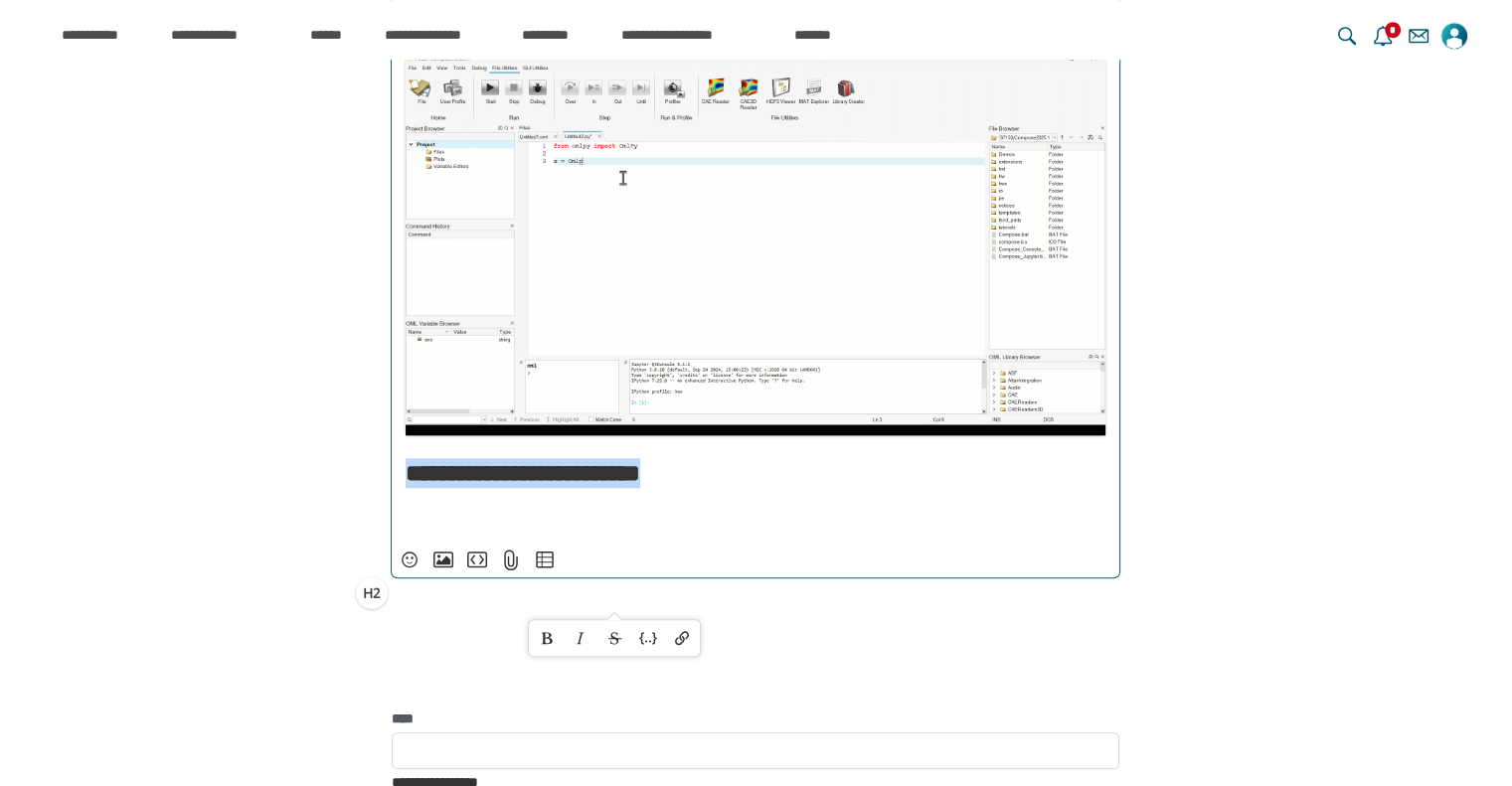 scroll, scrollTop: 7802, scrollLeft: 0, axis: vertical 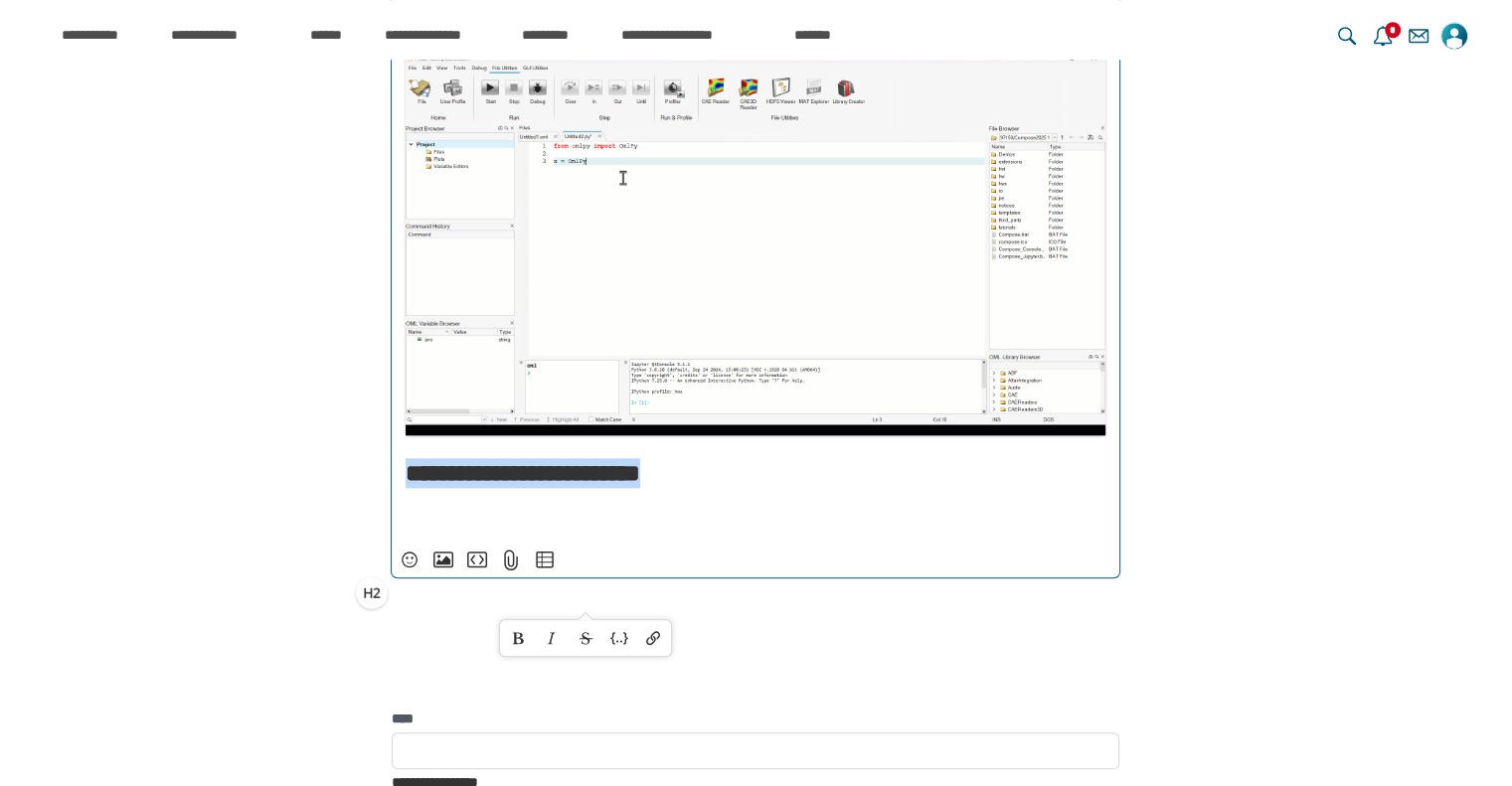 drag, startPoint x: 775, startPoint y: 596, endPoint x: 394, endPoint y: 593, distance: 381.01181 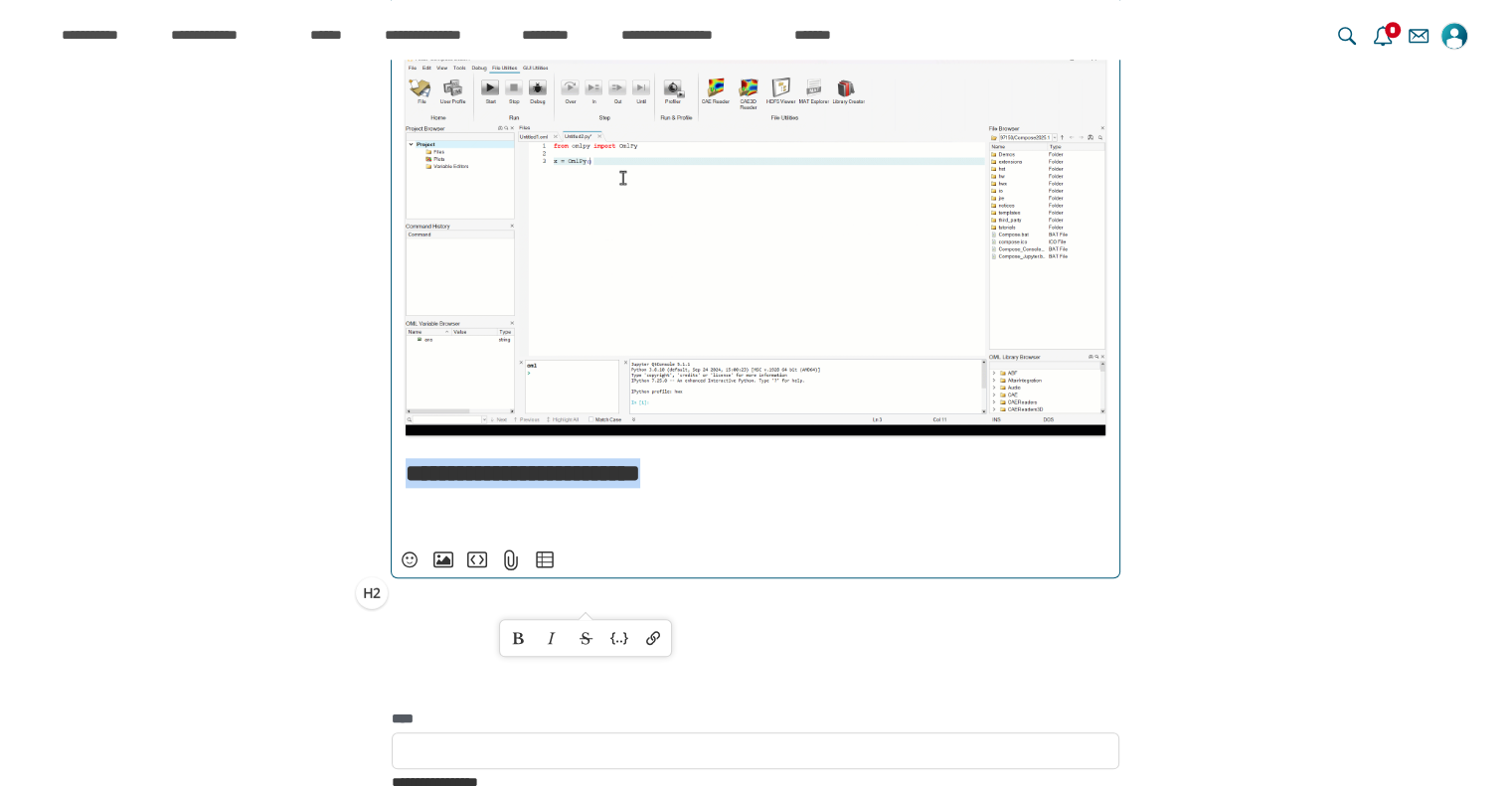 click on "**********" at bounding box center (756, -89) 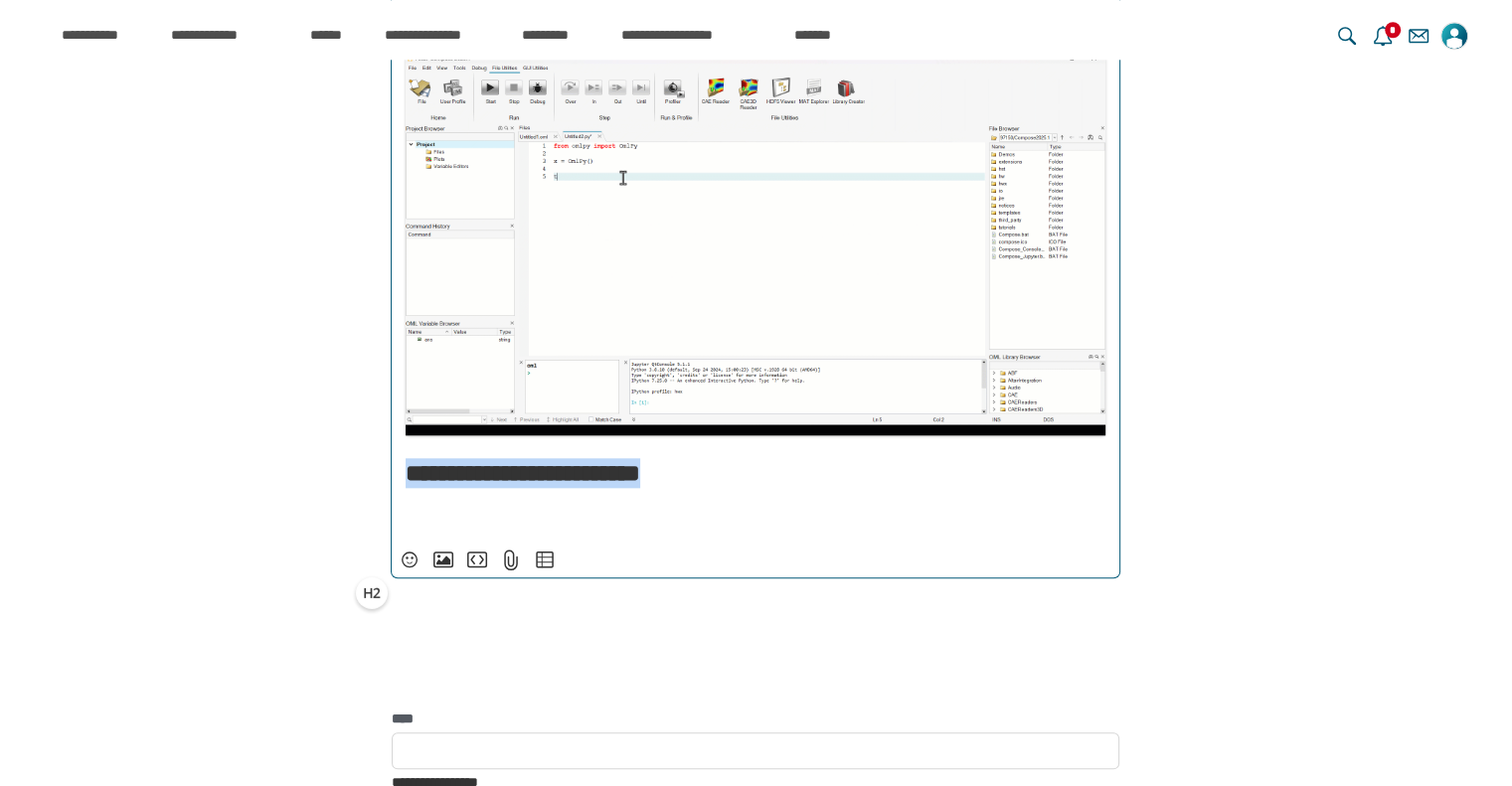 click on "**********" at bounding box center (372, 592) 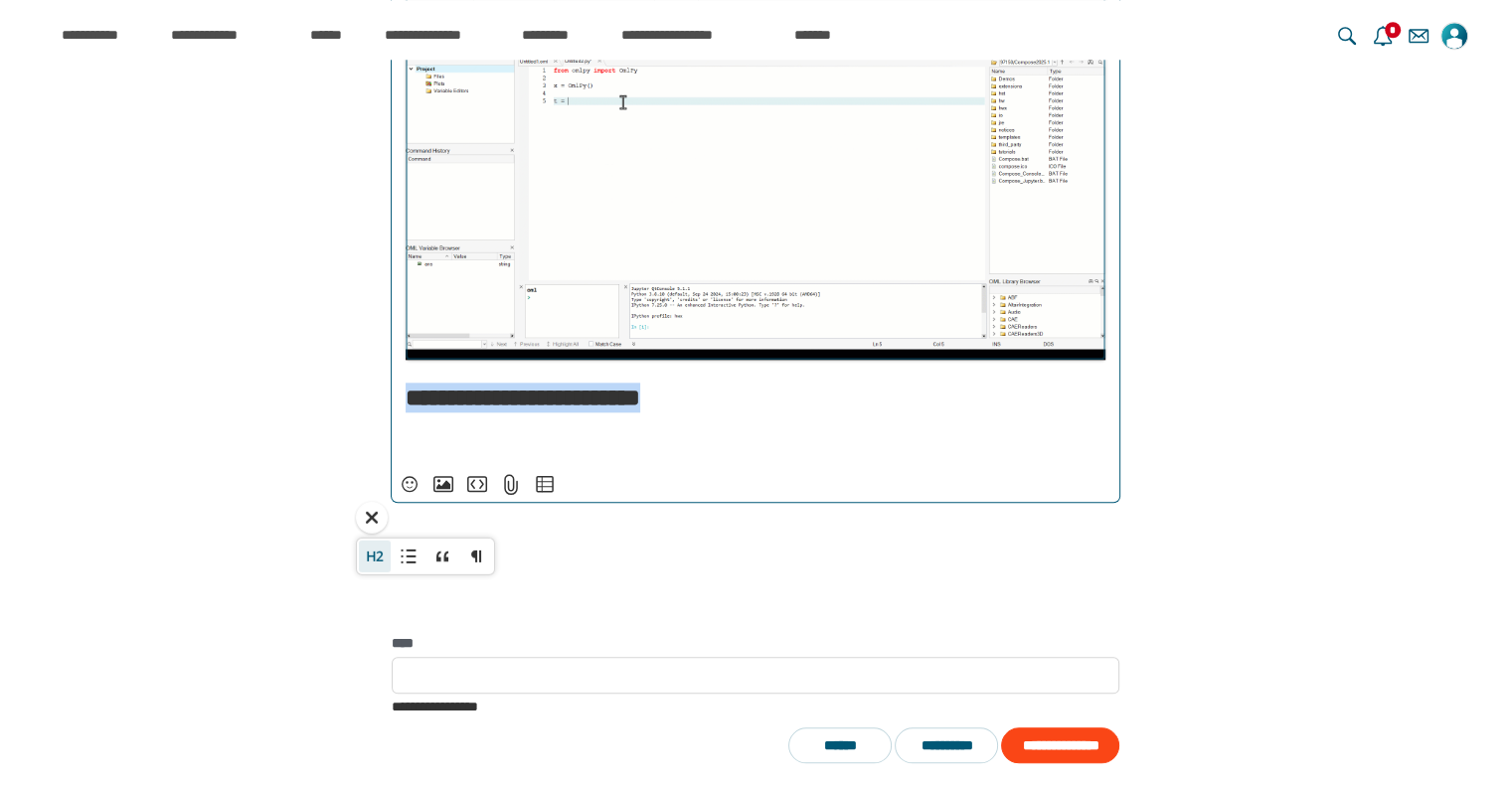 scroll, scrollTop: 2022, scrollLeft: 0, axis: vertical 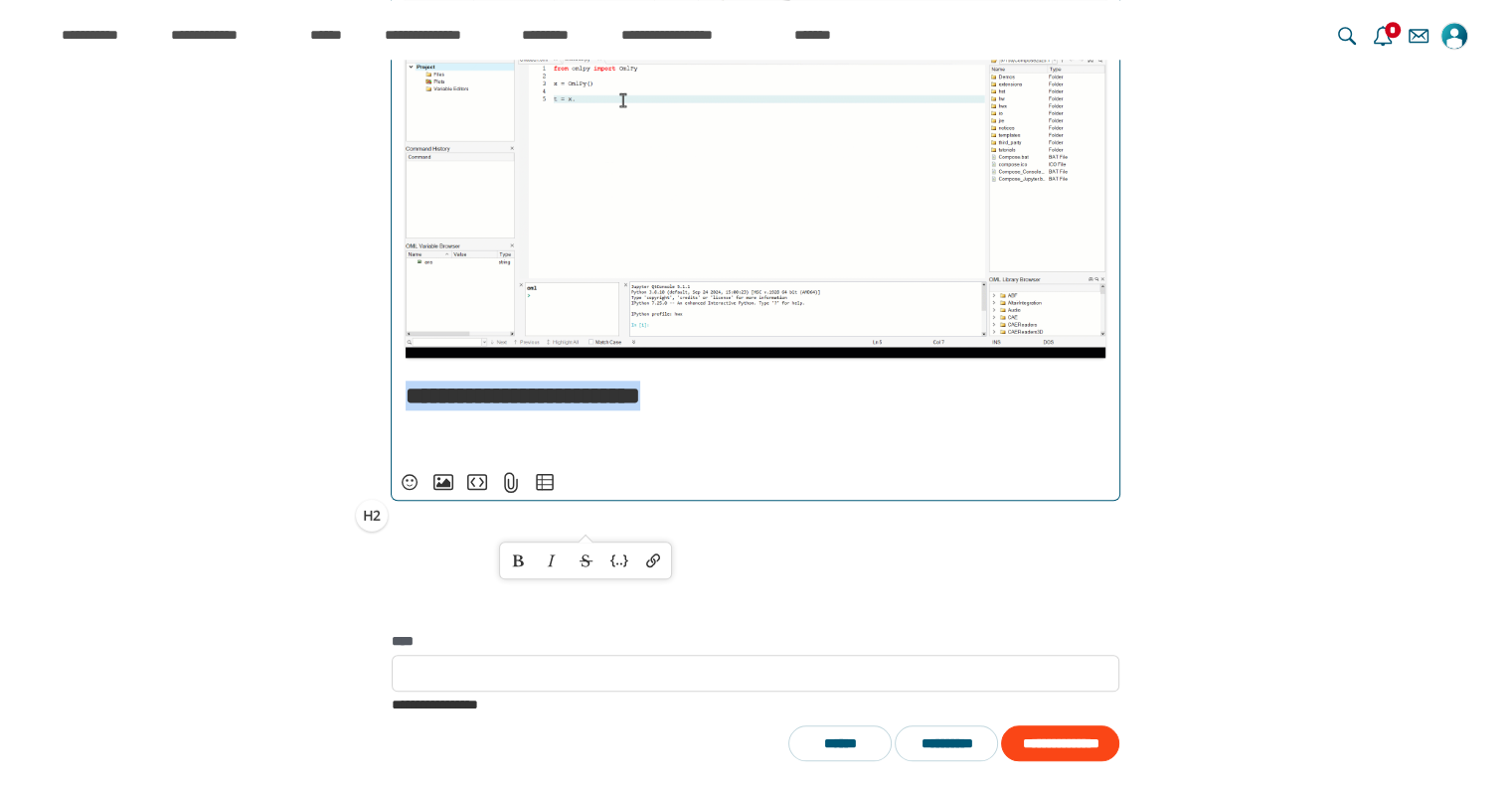 click on "**********" at bounding box center (756, 395) 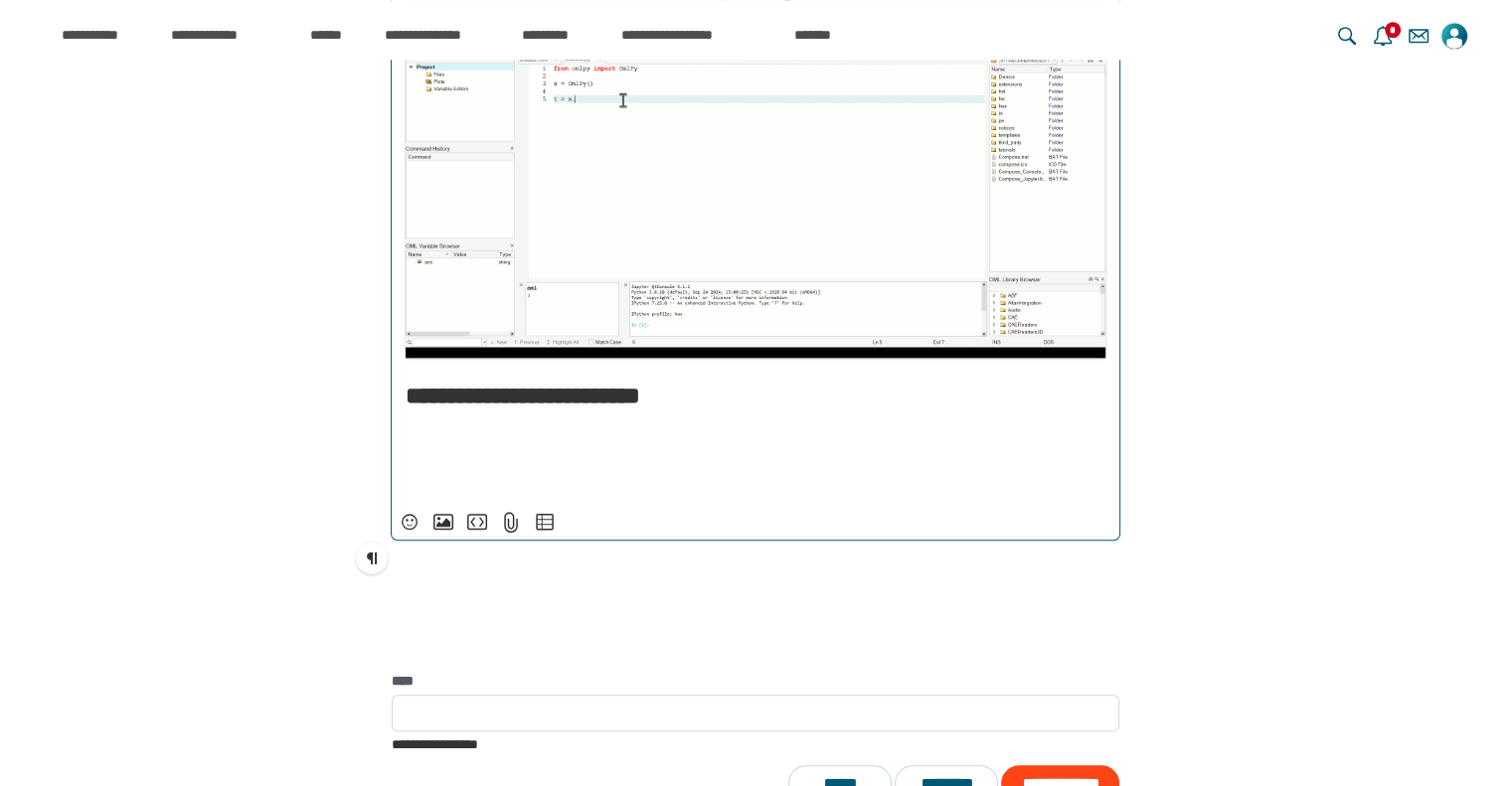 scroll, scrollTop: 7879, scrollLeft: 0, axis: vertical 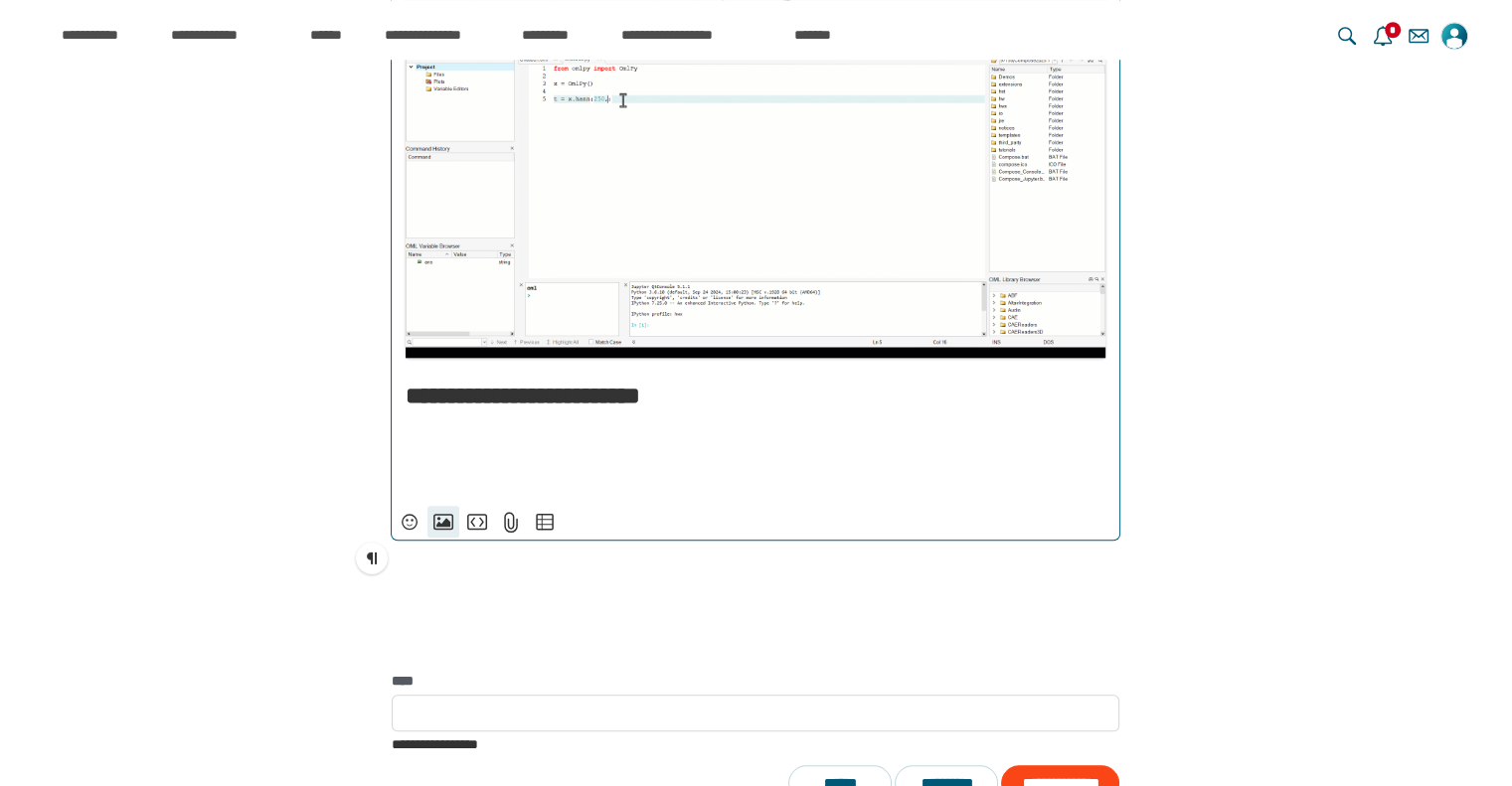 click on "**********" at bounding box center [443, 522] 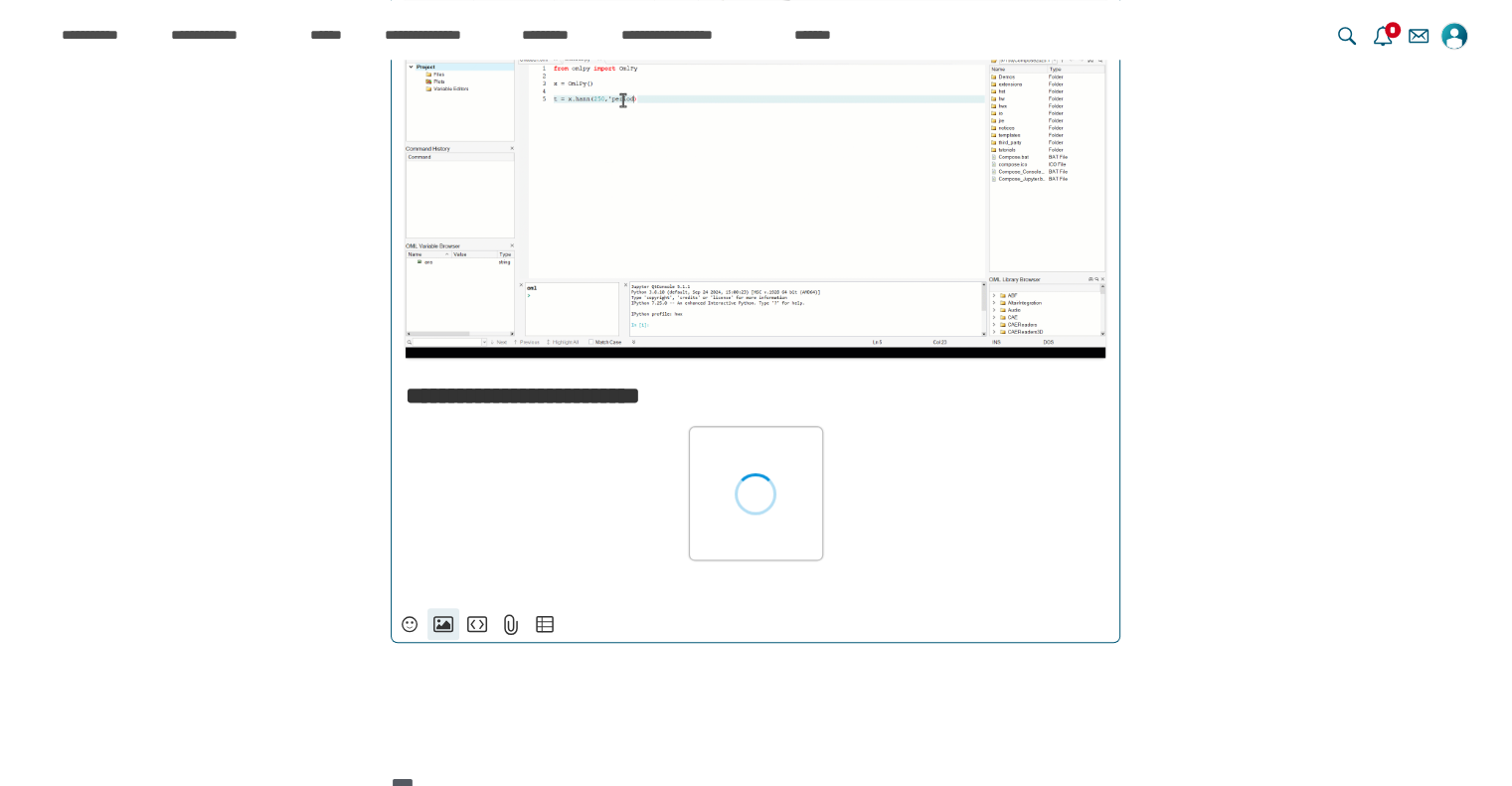 scroll, scrollTop: 7993, scrollLeft: 0, axis: vertical 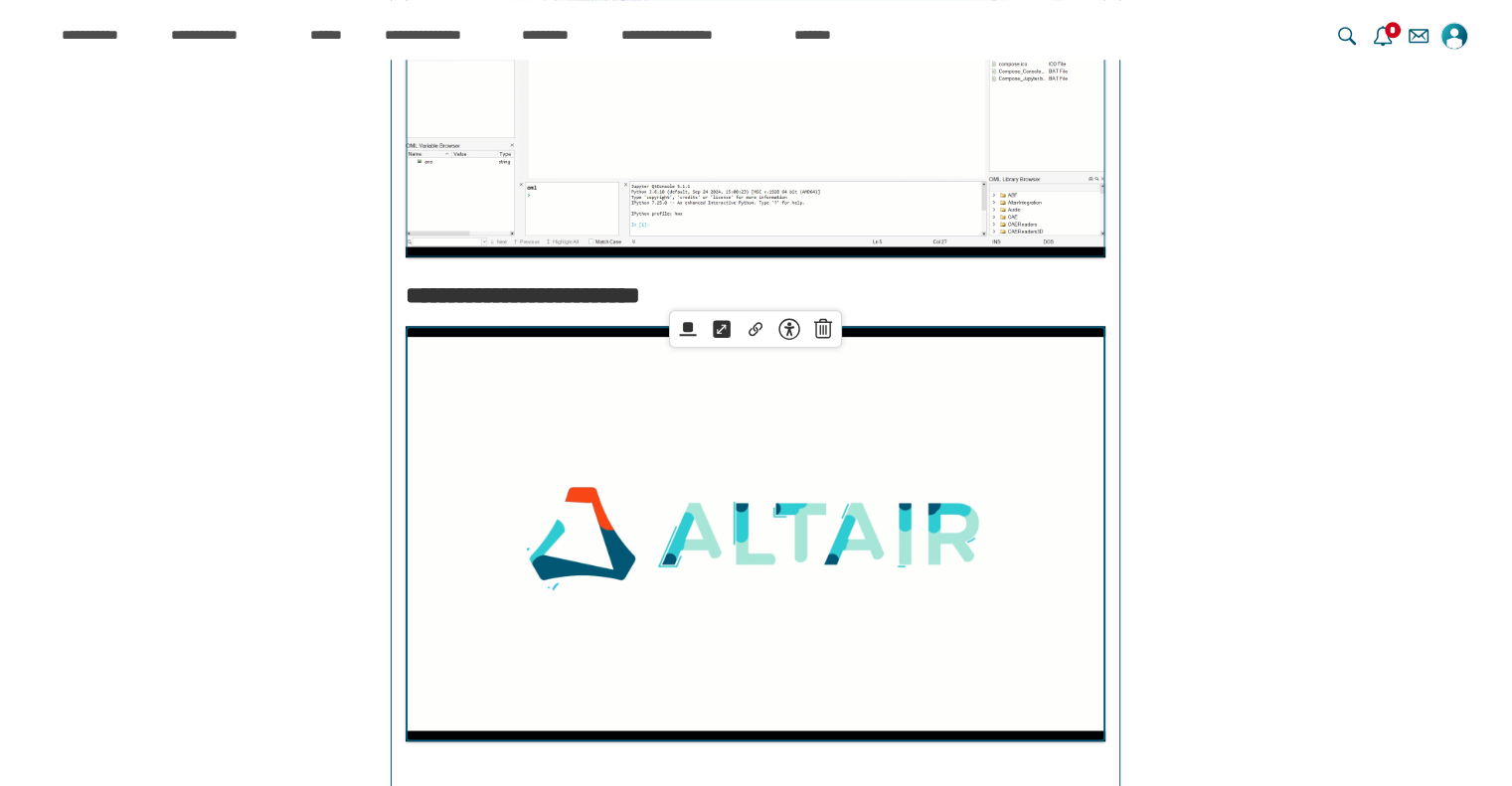 type on "**********" 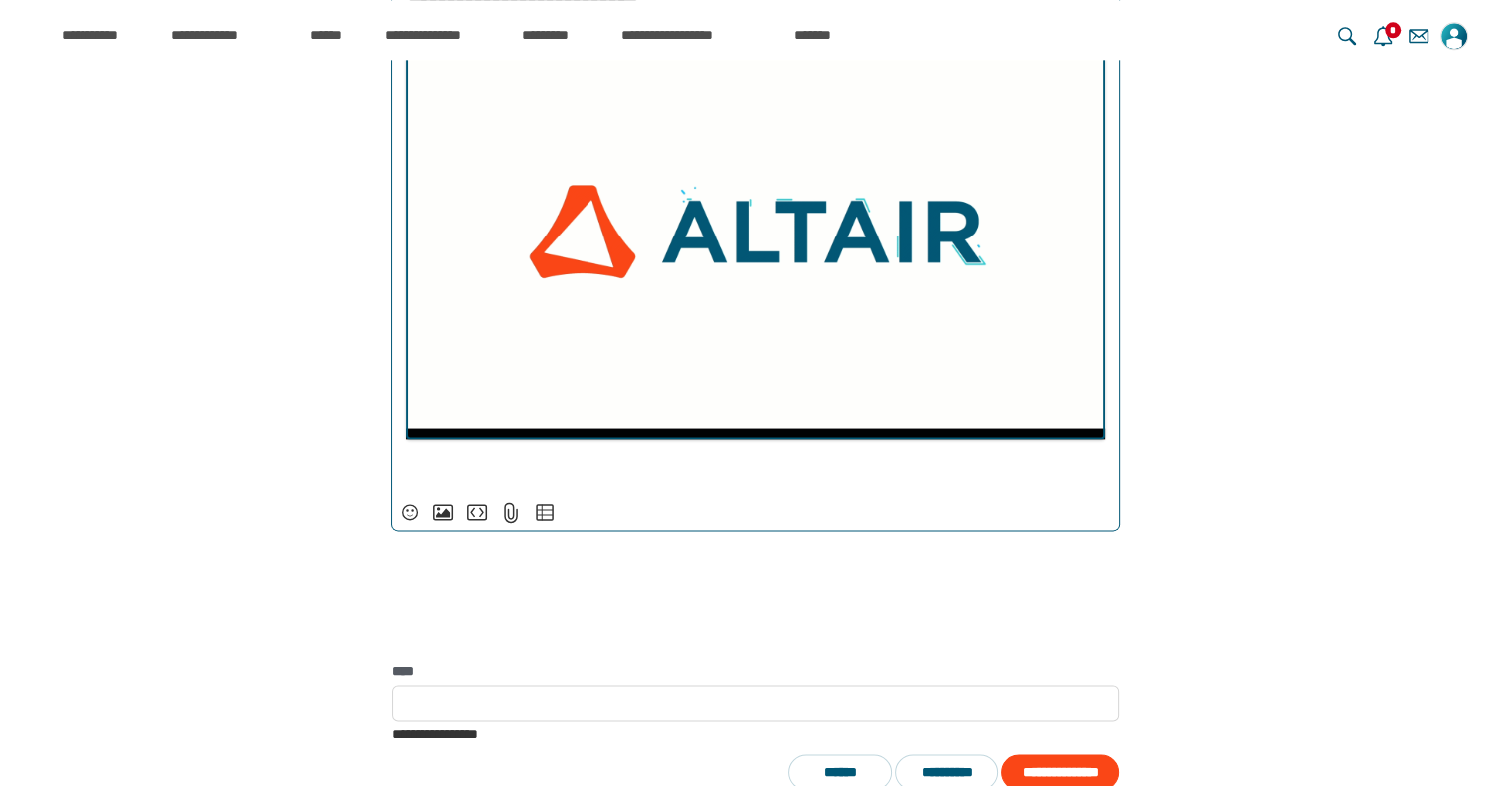 scroll, scrollTop: 2556, scrollLeft: 0, axis: vertical 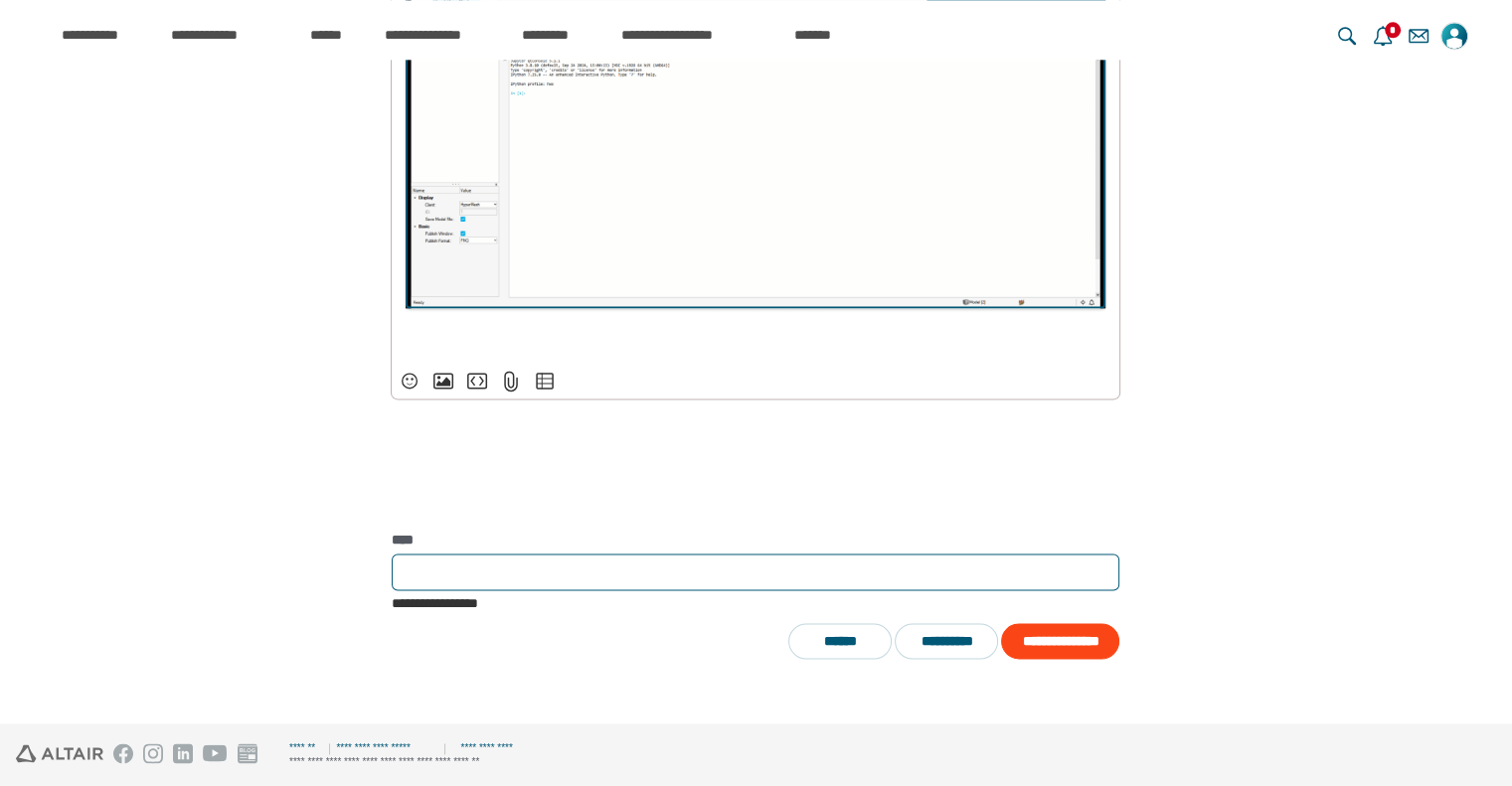 click at bounding box center (756, 571) 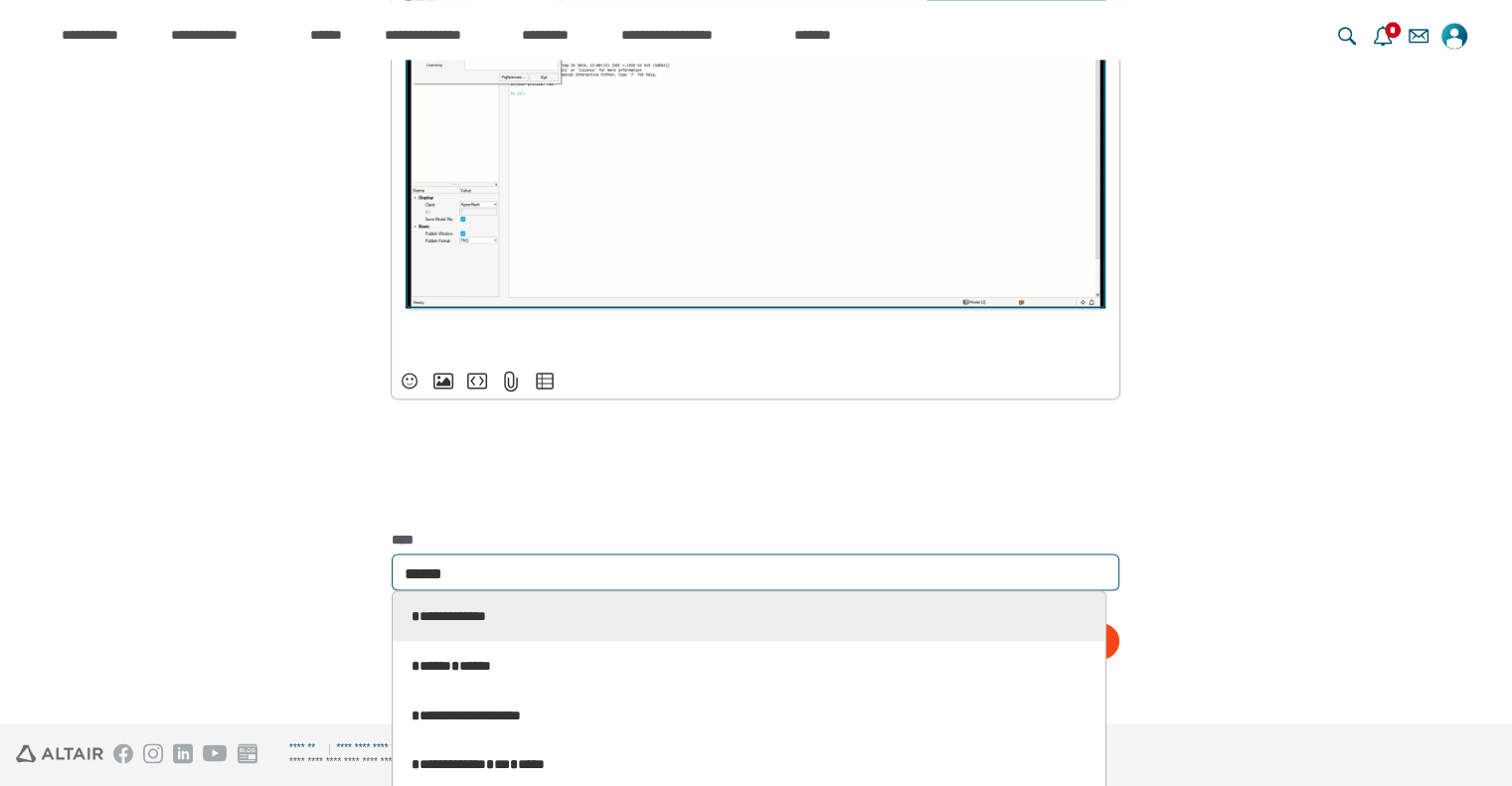 type on "*******" 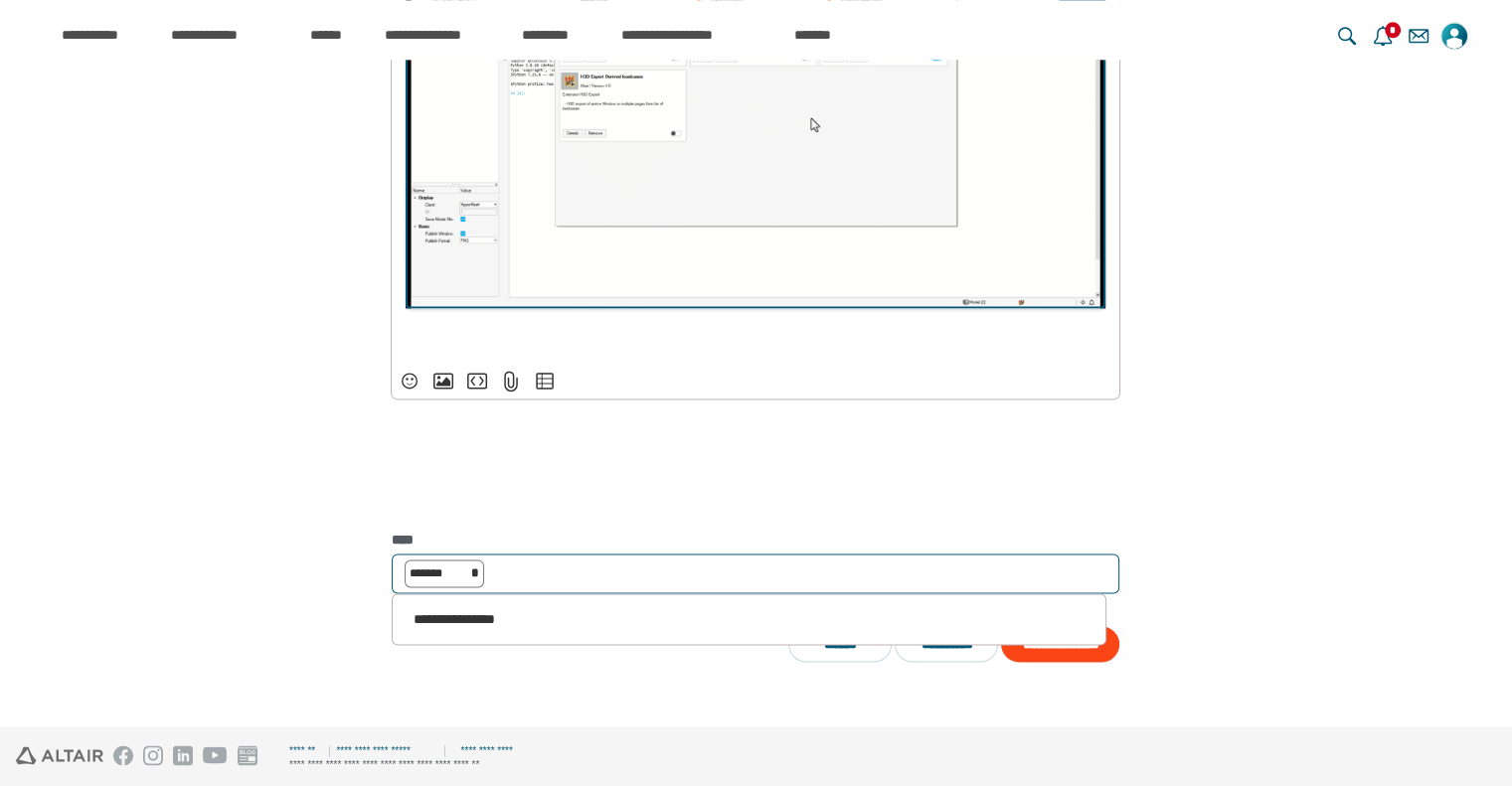 click on "******* *" at bounding box center [756, 573] 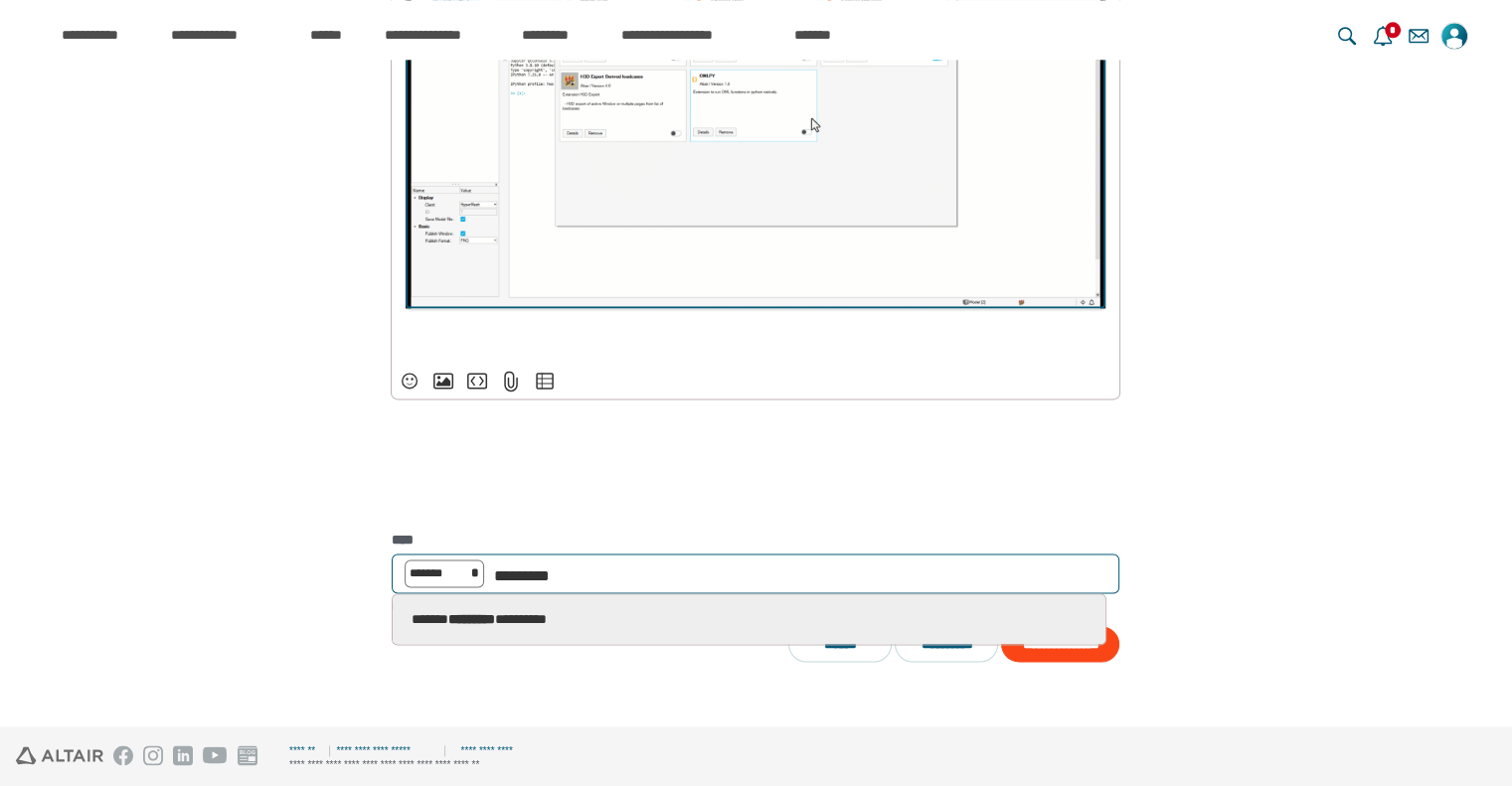 type on "**********" 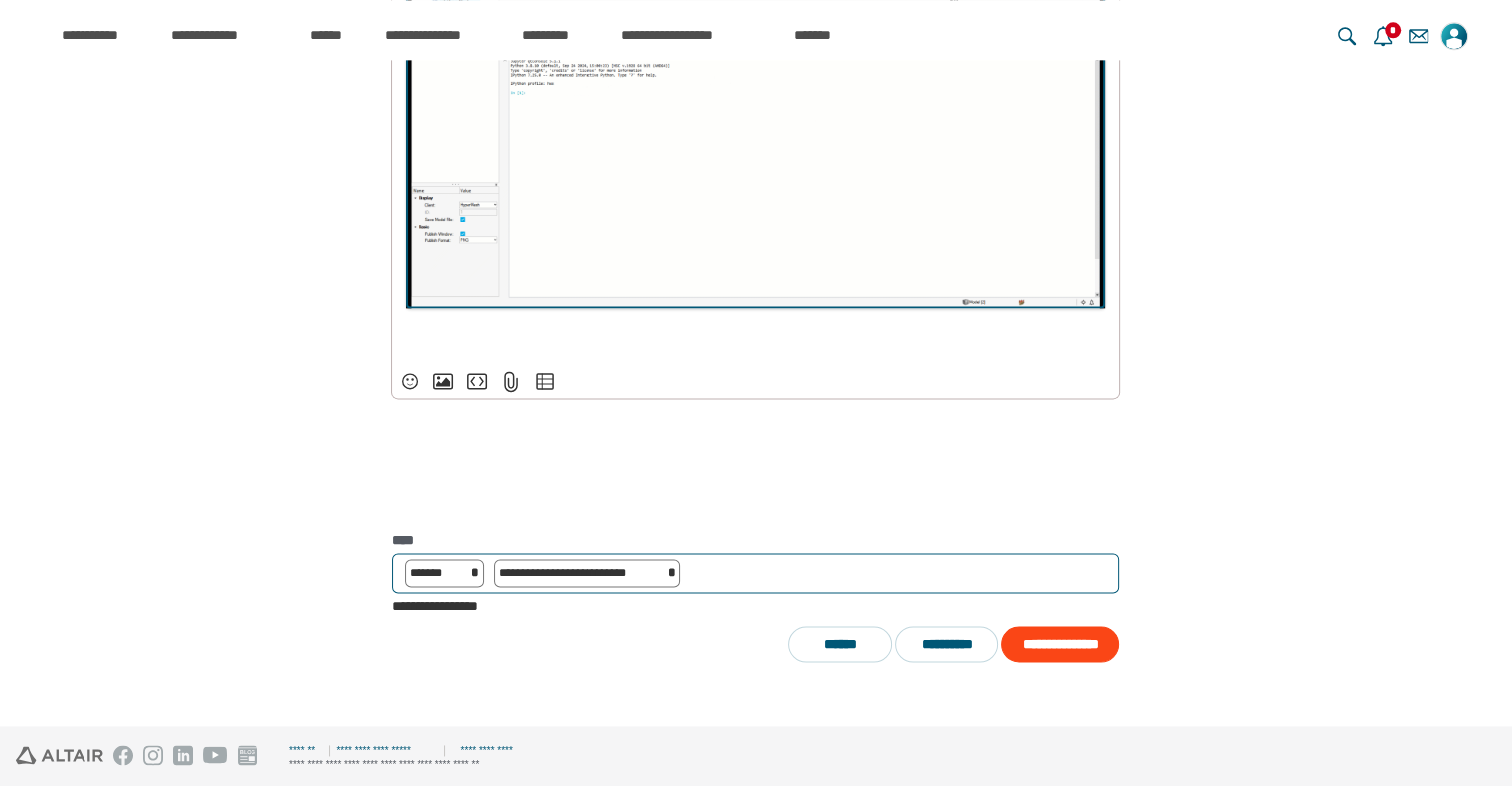 click on "**********" at bounding box center (756, 573) 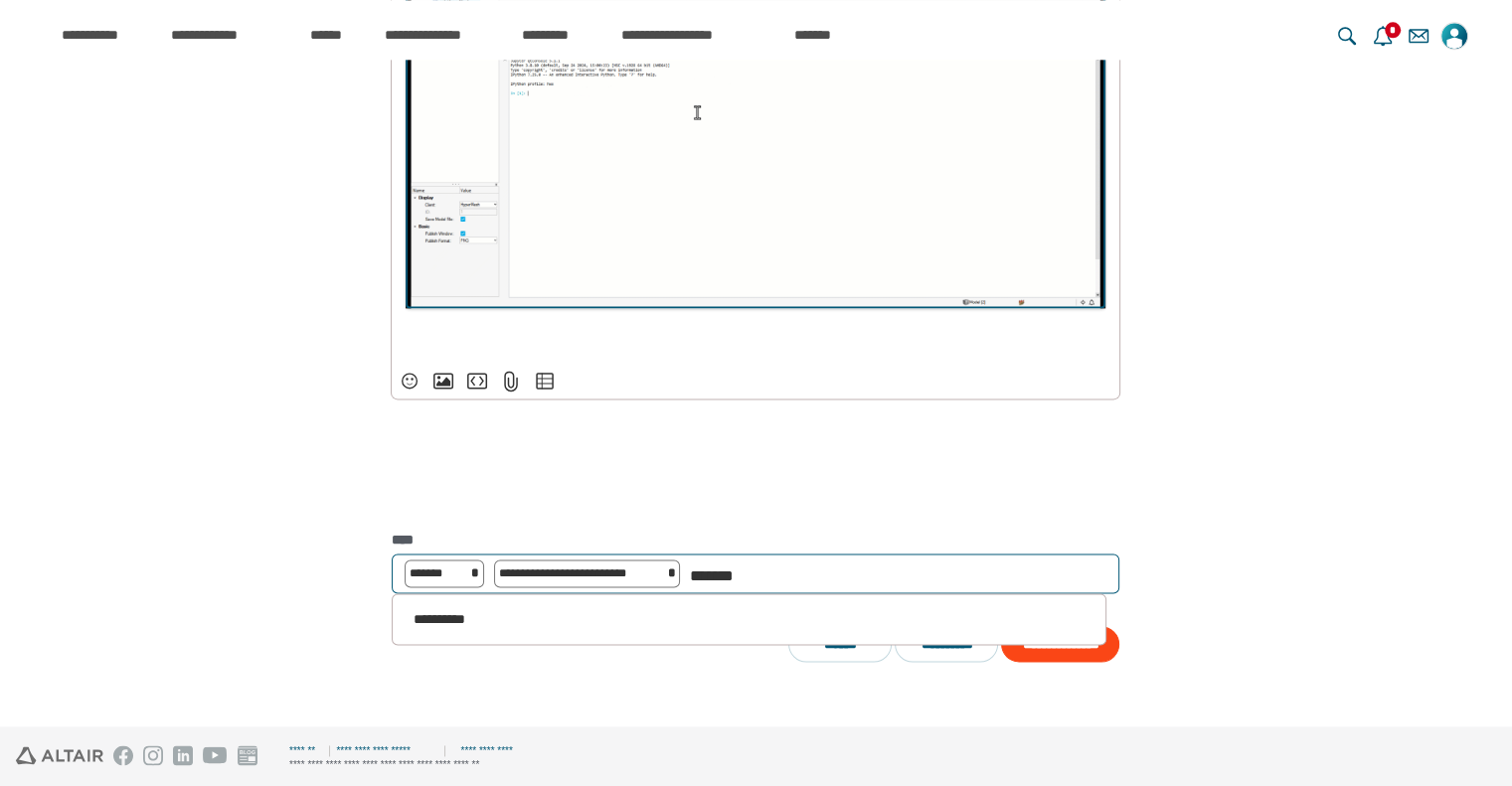 type on "********" 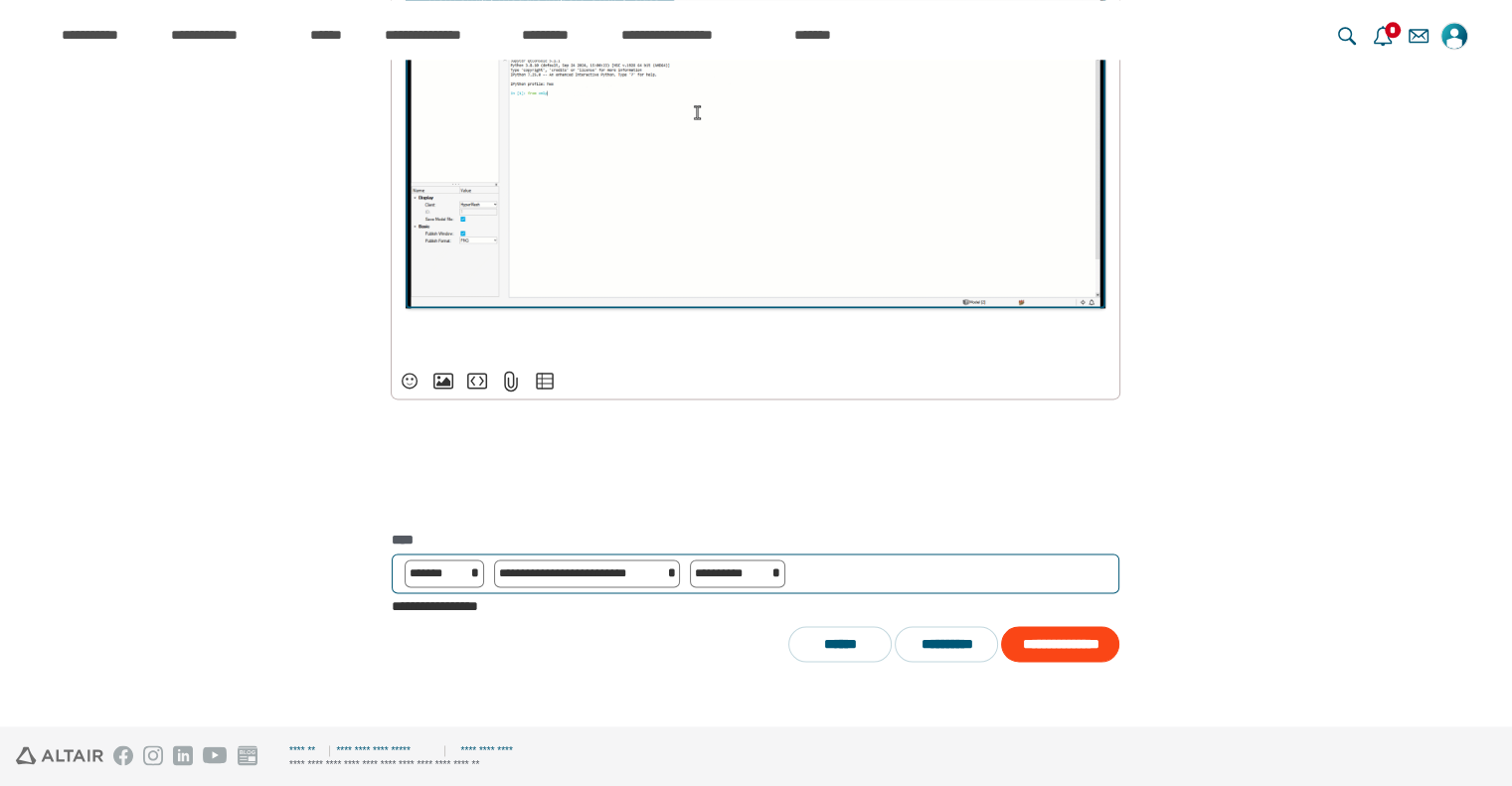 click on "[NUMBER] [STREET] [CITY] [STATE] [ZIP] [COUNTRY] [PHONE] [EMAIL] [SSN] [CREDIT_CARD] [PASSPORT] [DRIVER_LICENSE] [DOB] [AGE] [TIME]" at bounding box center (756, 573) 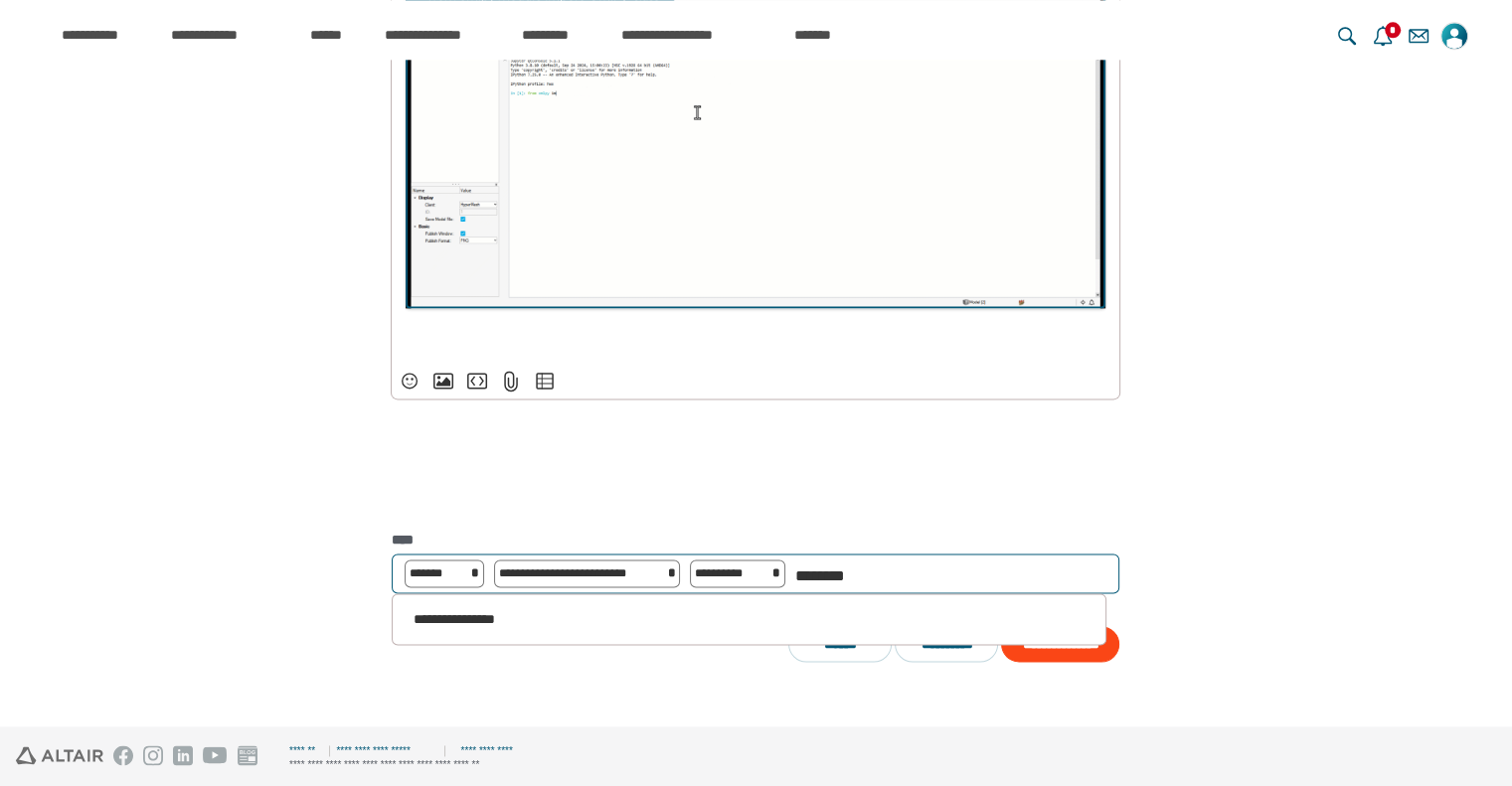 type on "*********" 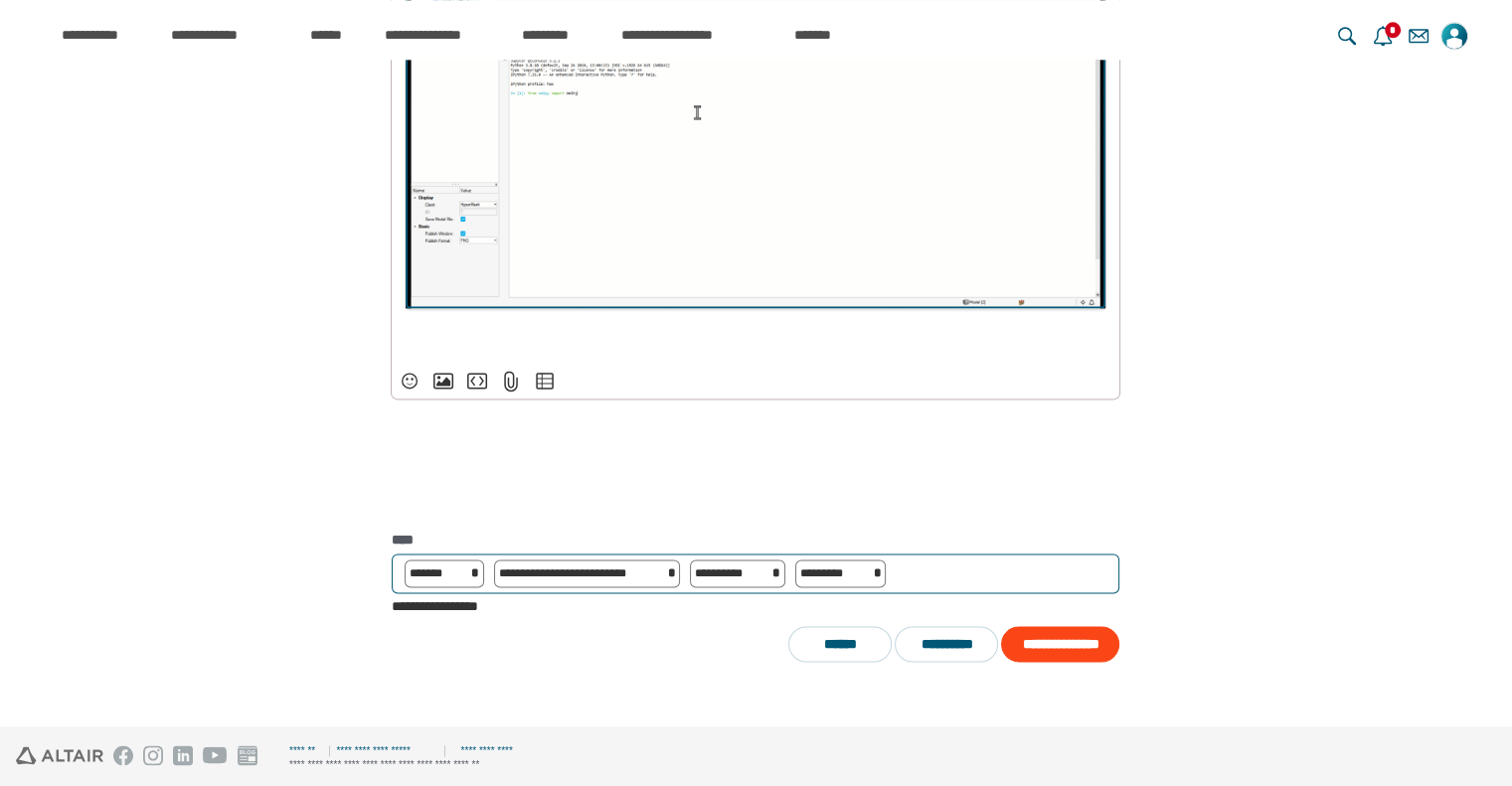 click on "[NUMBER] [STREET] [CITY] [STATE] [ZIP] [COUNTRY] [PHONE] [EMAIL] [SSN] [CREDIT_CARD] [PASSPORT] [DRIVER_LICENSE] [DOB] [AGE] [TIME]" at bounding box center (756, 573) 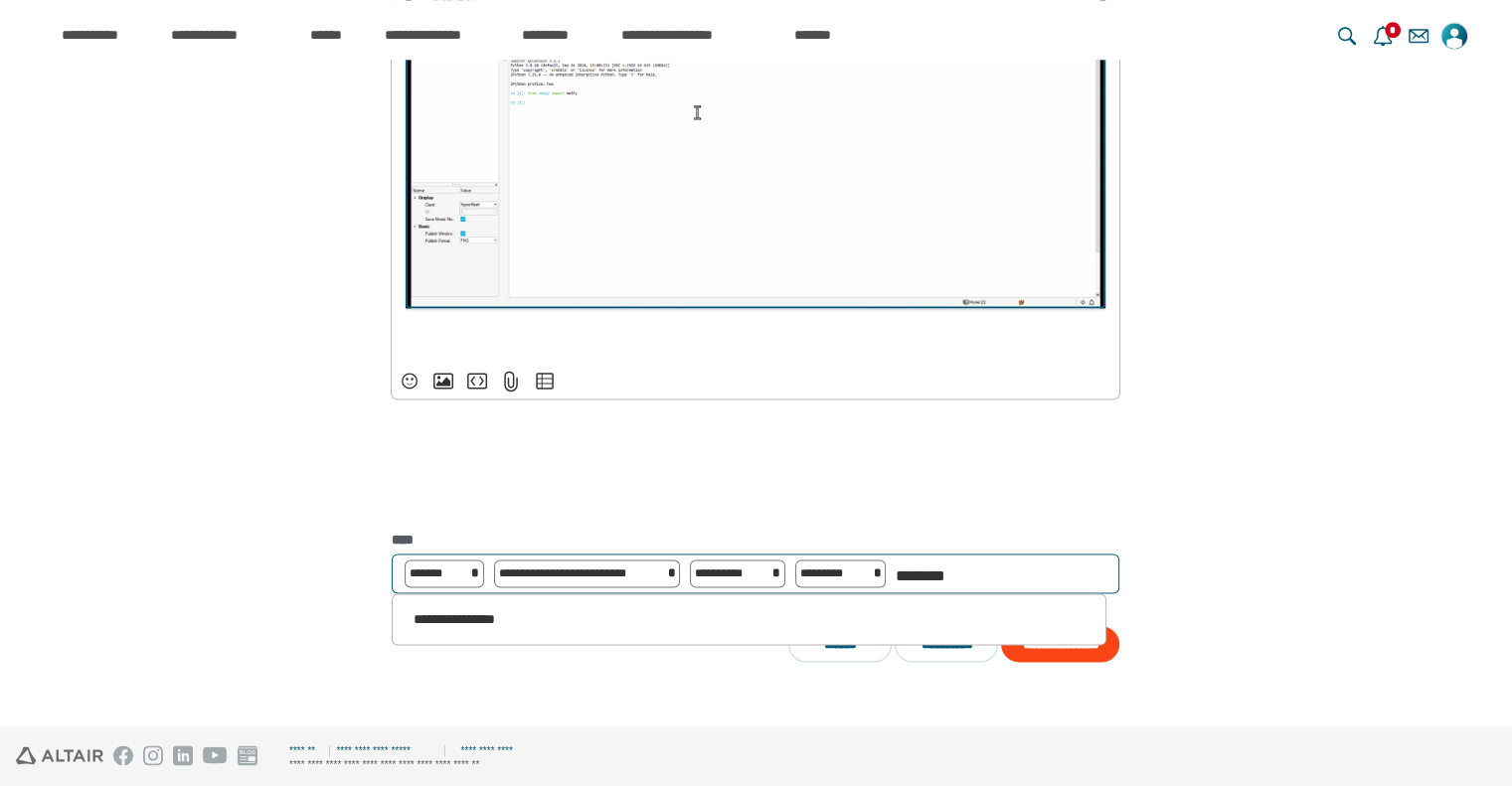 type on "*********" 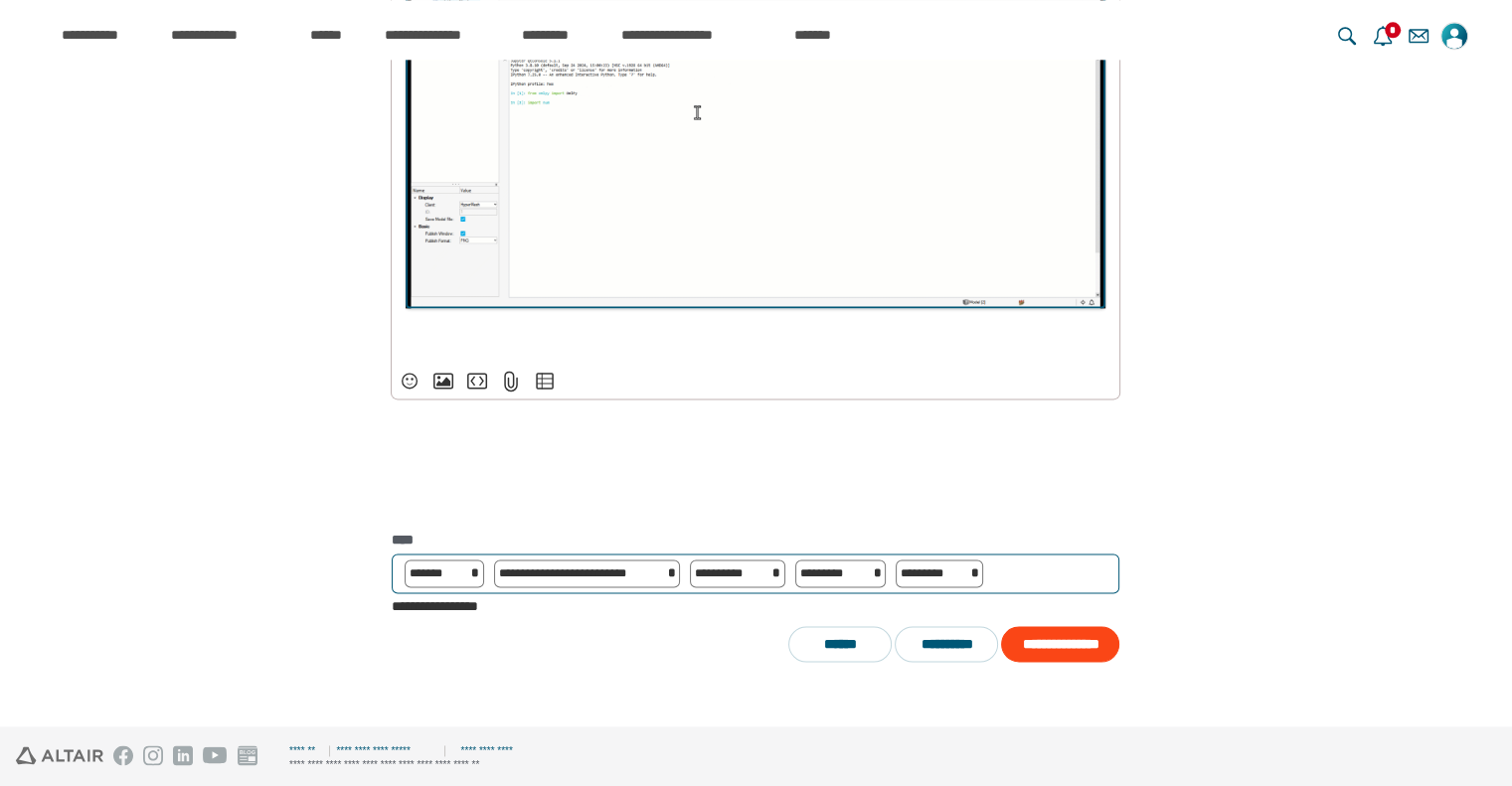 click on "[NUMBER] [STREET] [CITY] [STATE] [ZIP] [COUNTRY] [PHONE] [EMAIL] [SSN] [CREDIT_CARD] [PASSPORT] [DRIVER_LICENSE] [DOB] [AGE] [TIME] [ADDRESS] [COORDINATES] [POSTAL_CODE]" at bounding box center (756, 573) 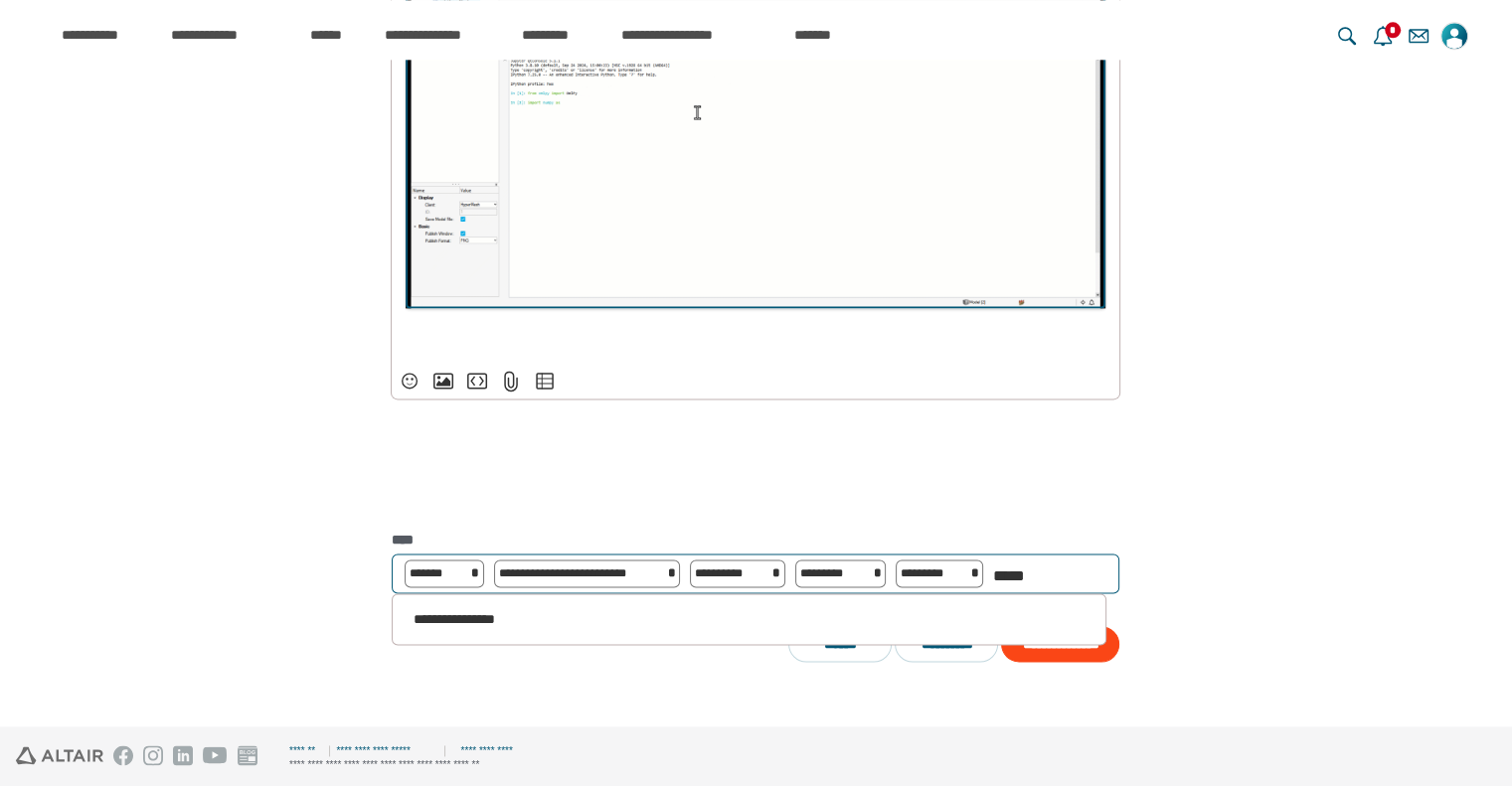 type on "******" 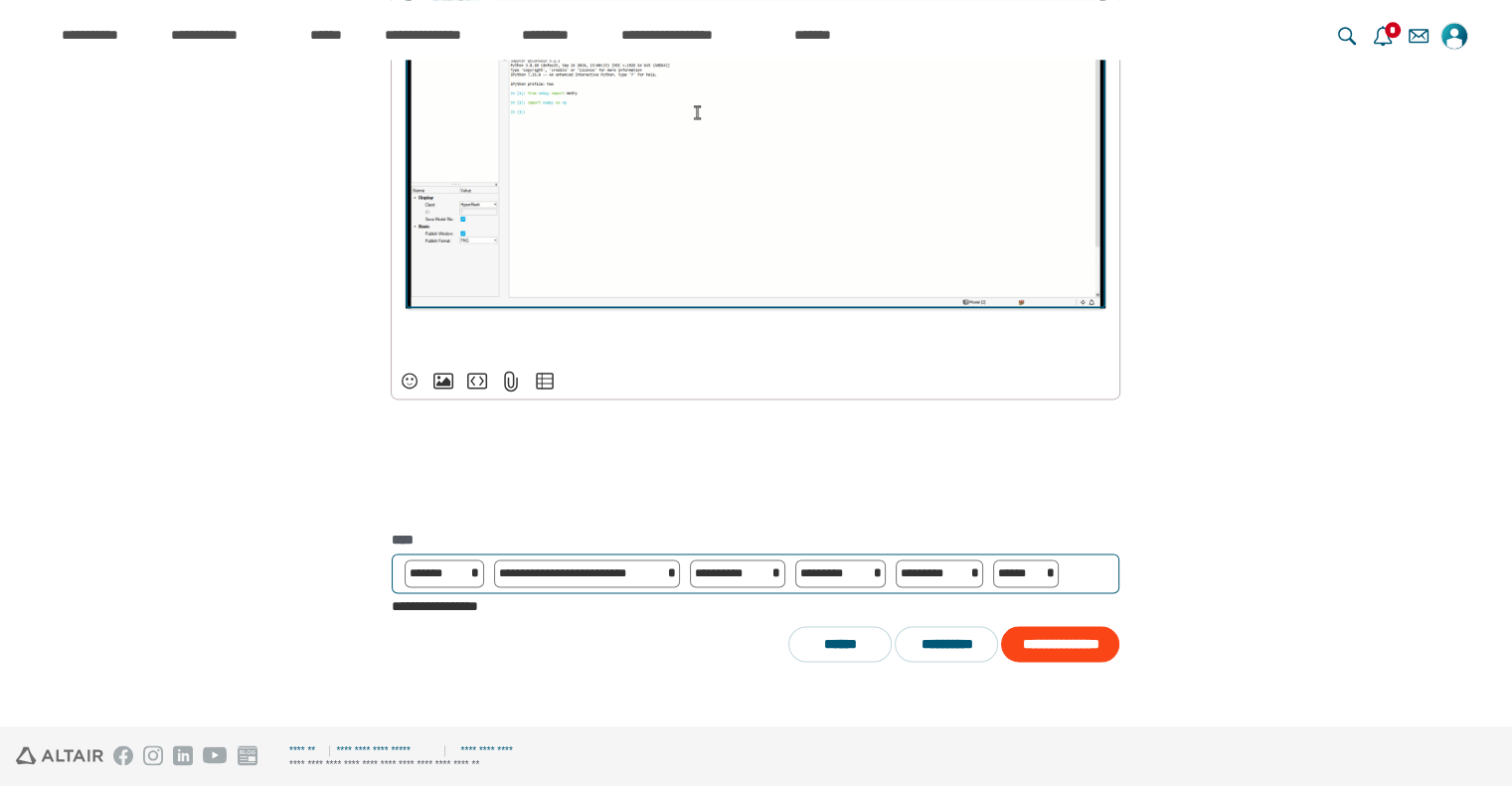 click on "**********" at bounding box center [756, 573] 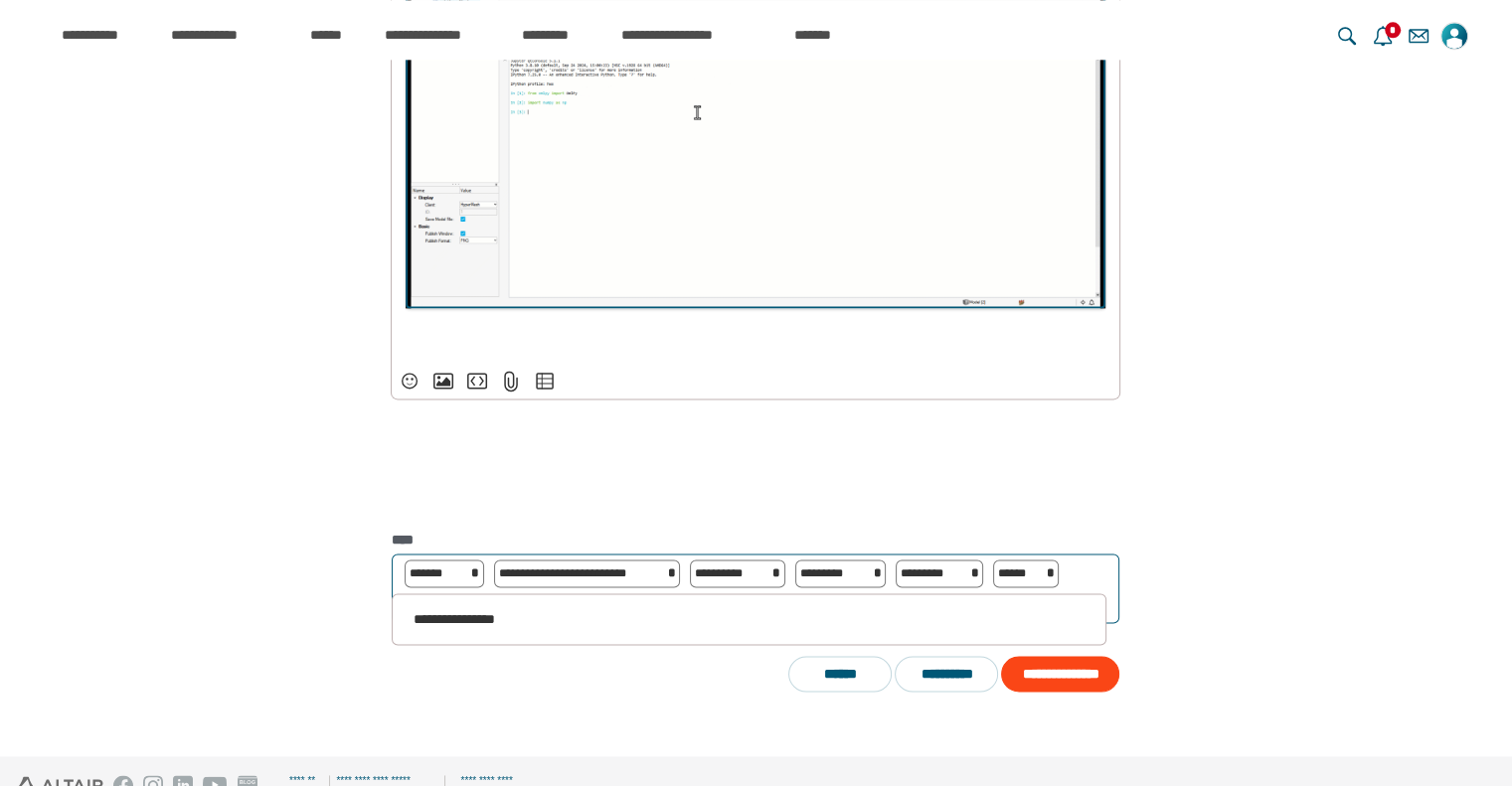 type on "***" 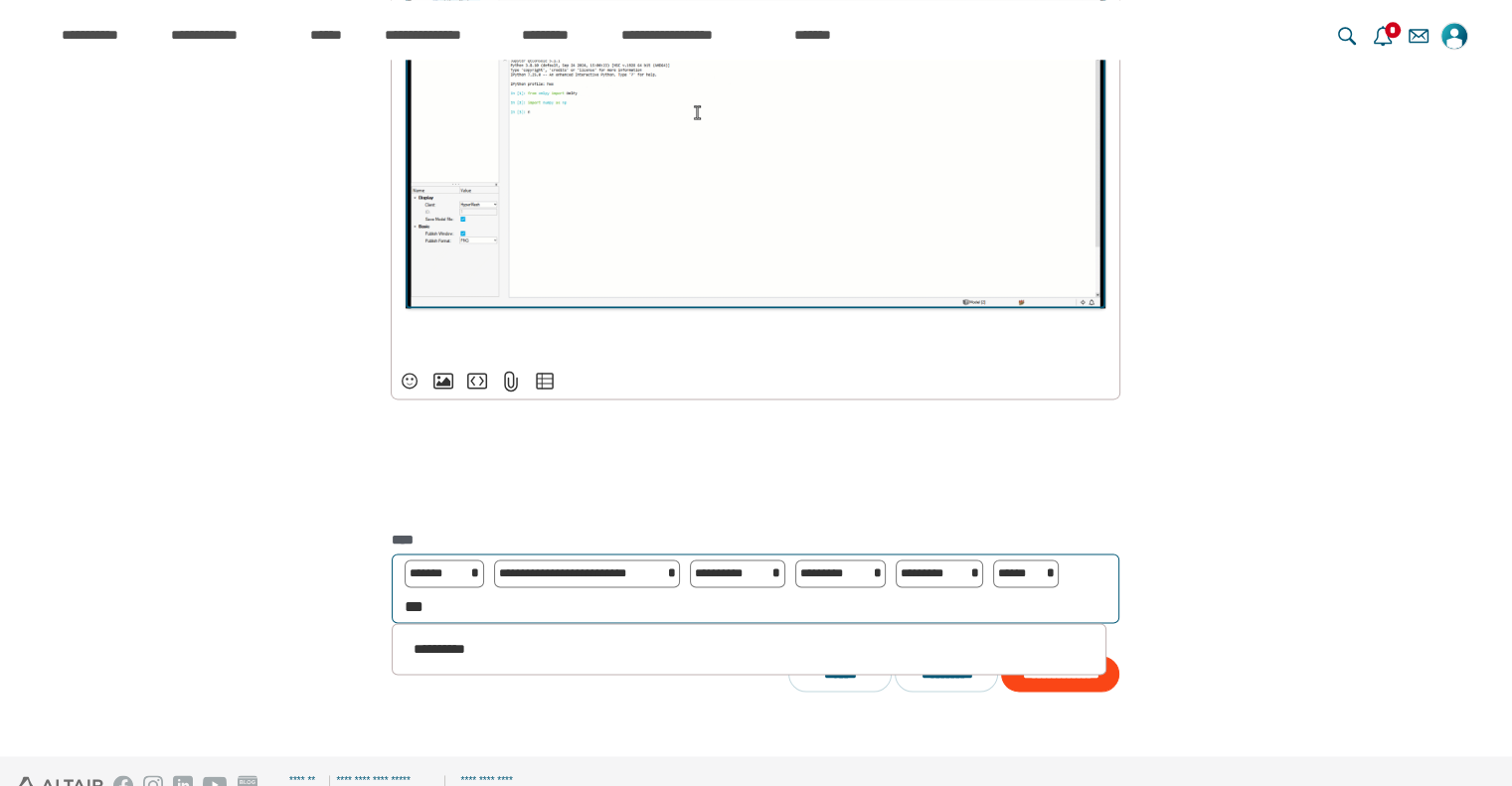 click on "**********" at bounding box center [1060, 674] 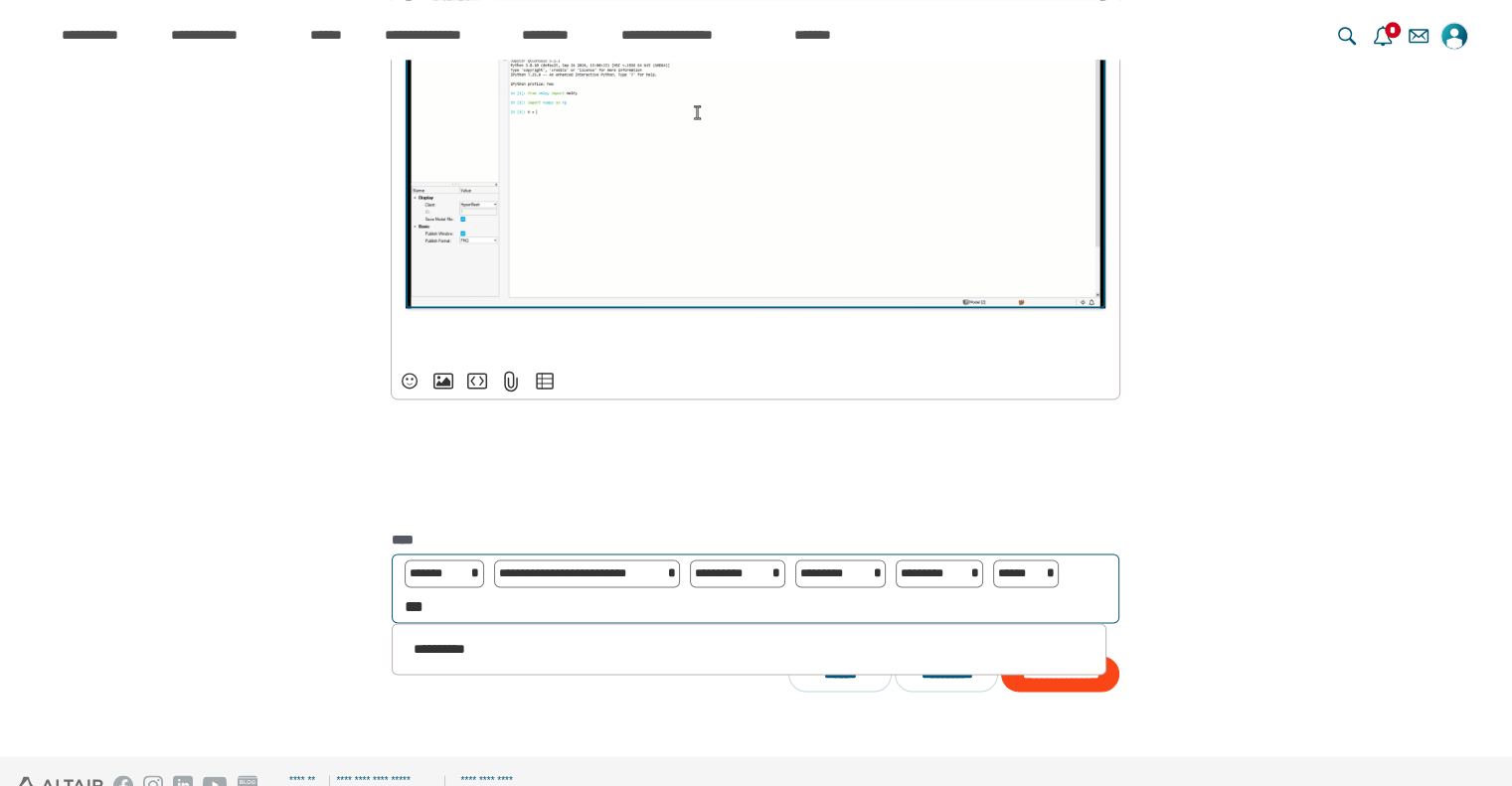 type 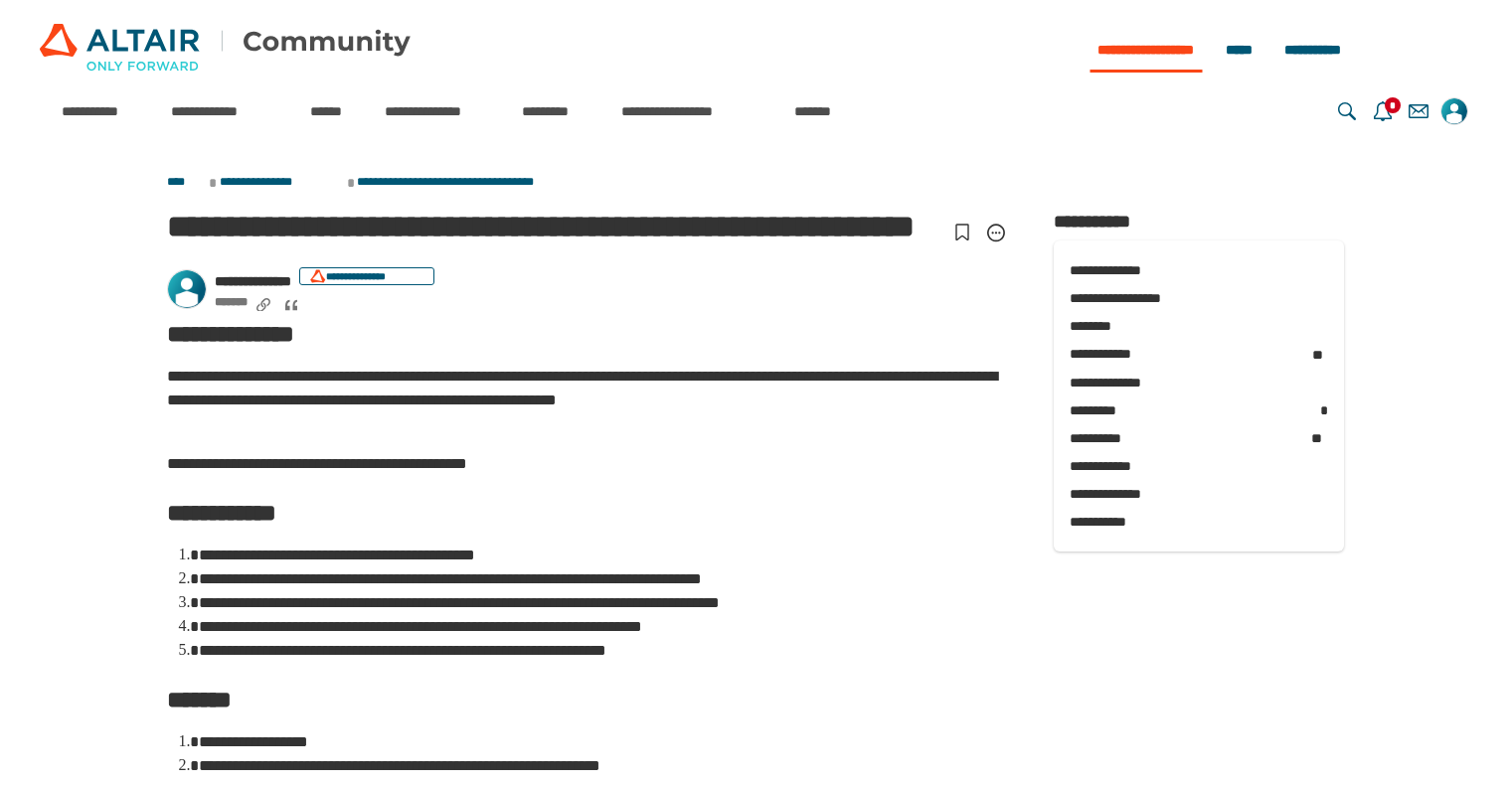scroll, scrollTop: 0, scrollLeft: 0, axis: both 